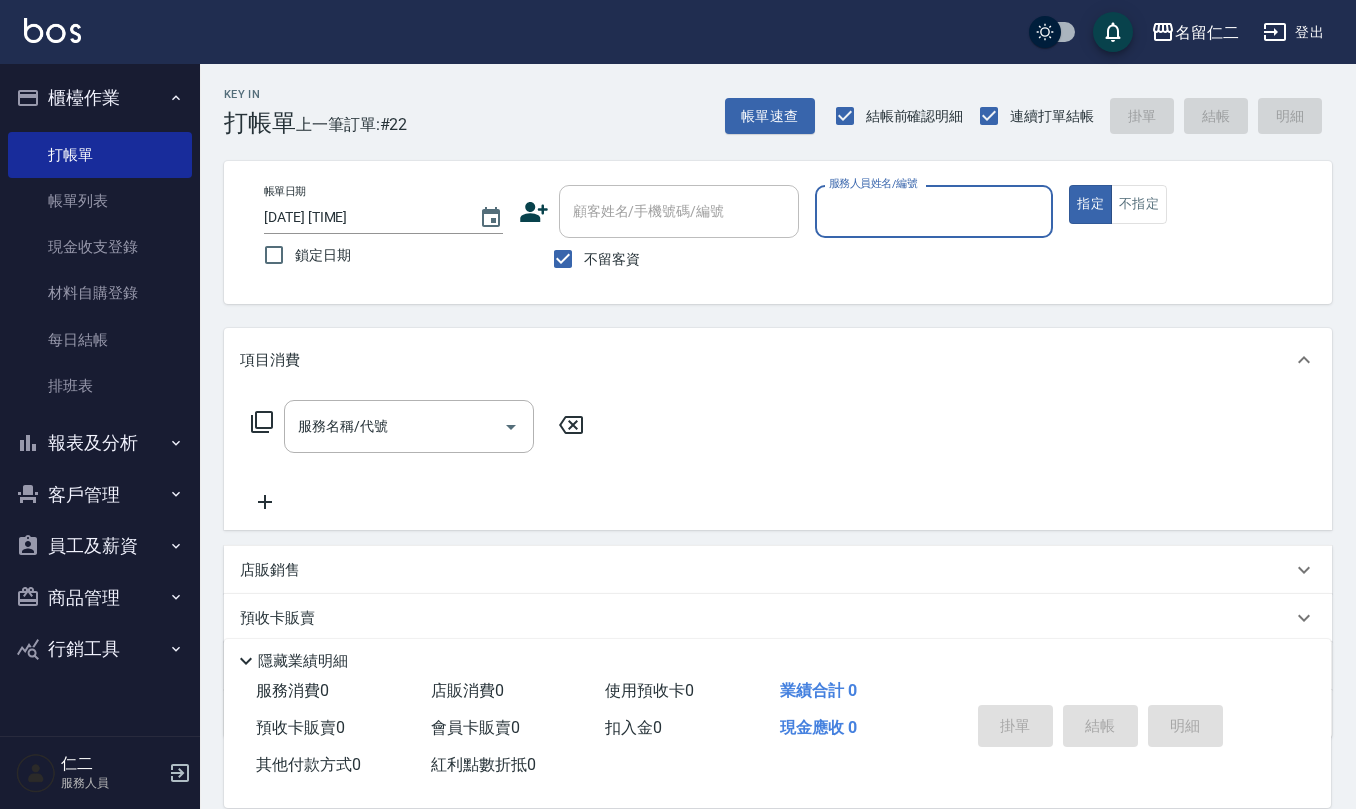 scroll, scrollTop: 0, scrollLeft: 0, axis: both 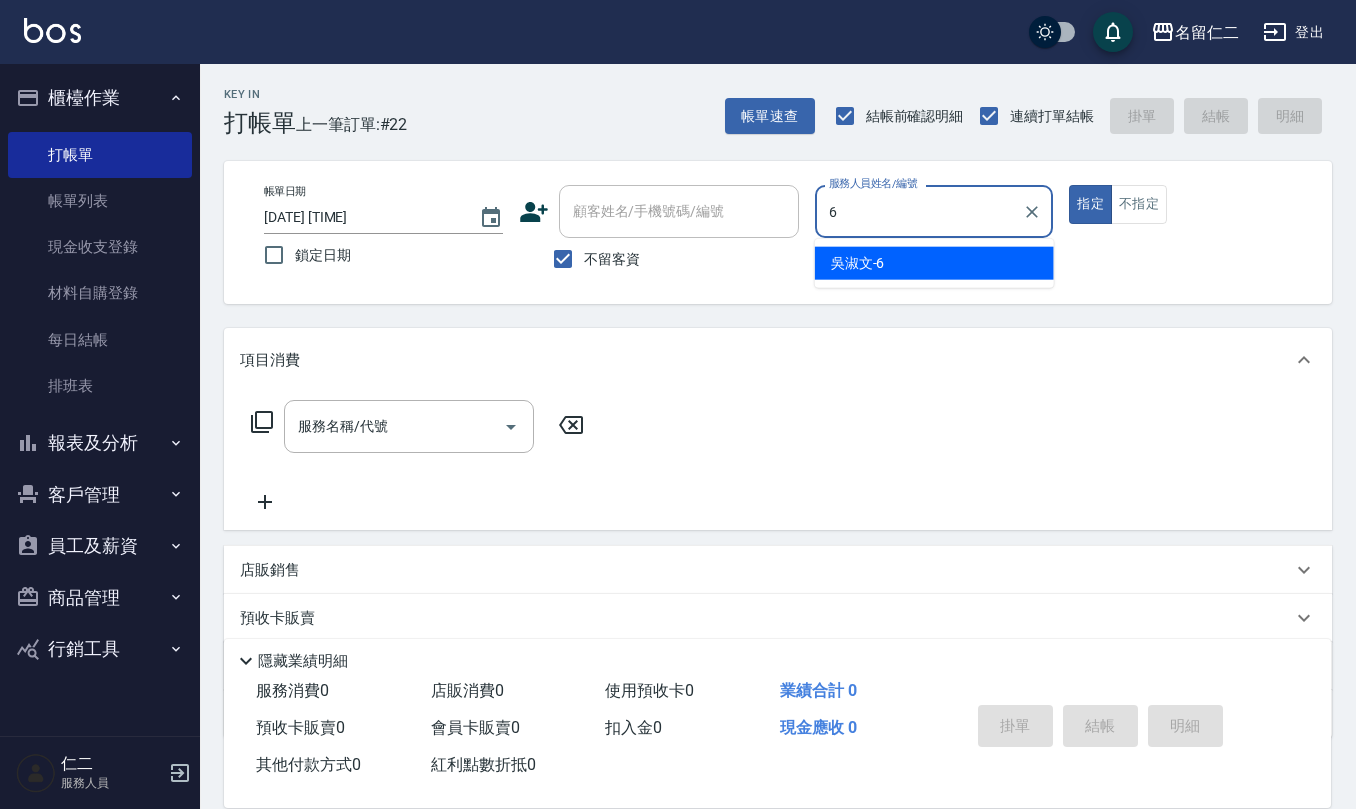 type on "[FIRST] [LAST]-6" 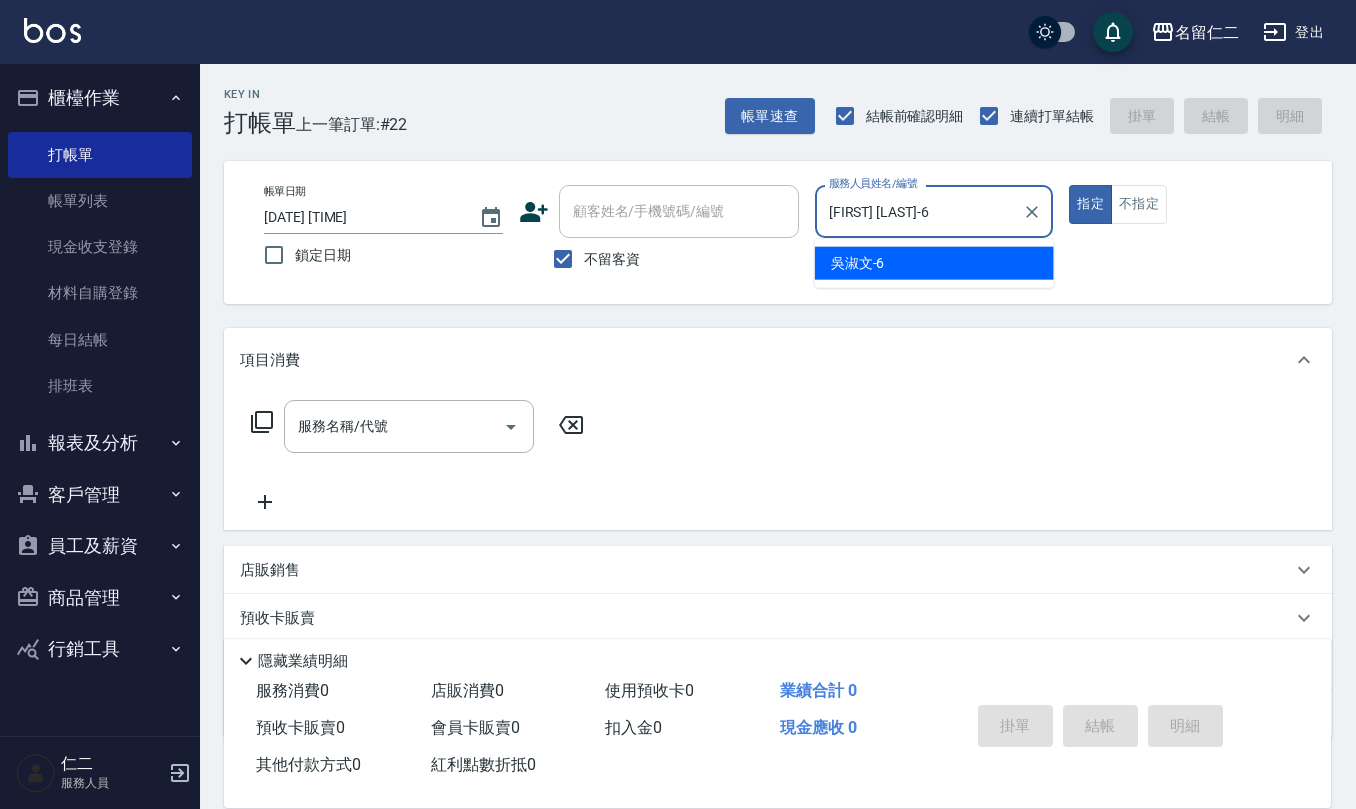 type on "true" 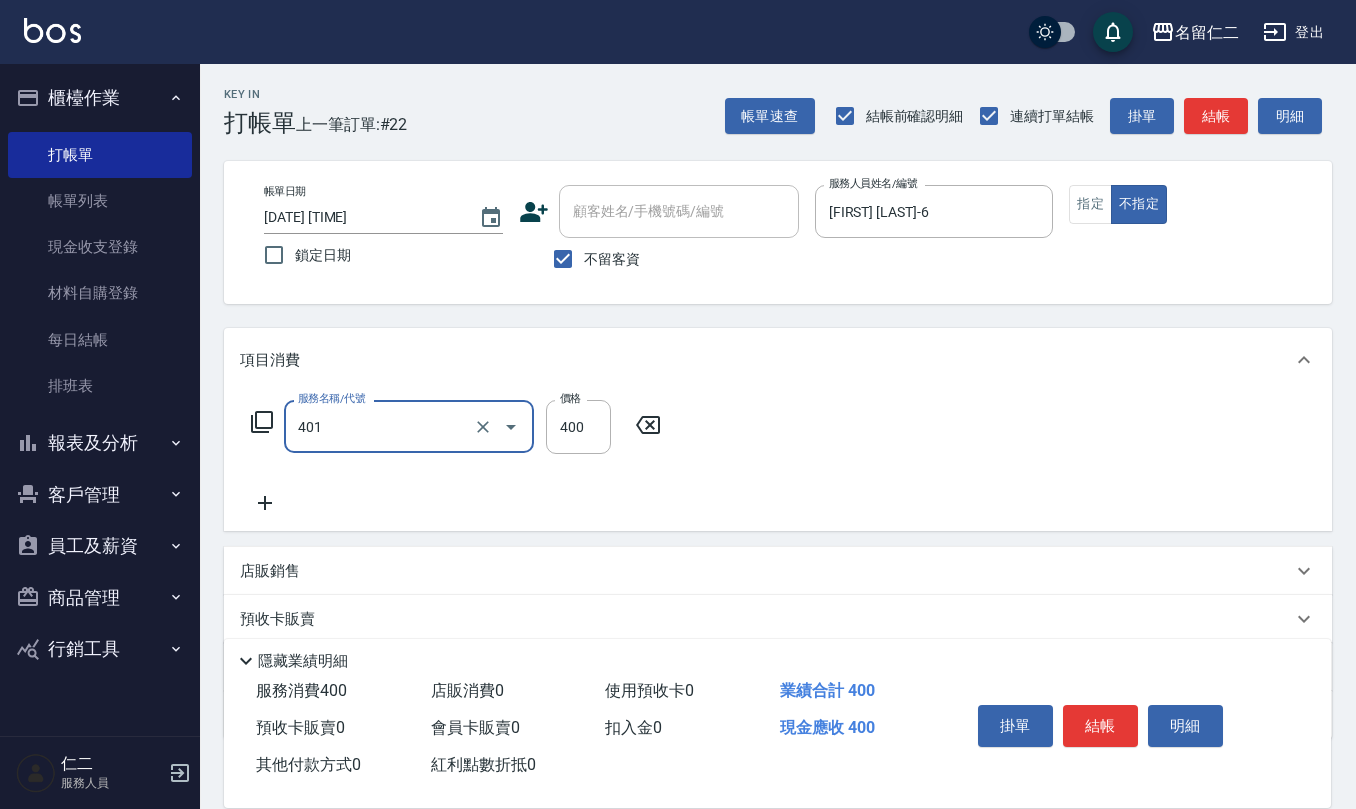 type on "剪髮(401)" 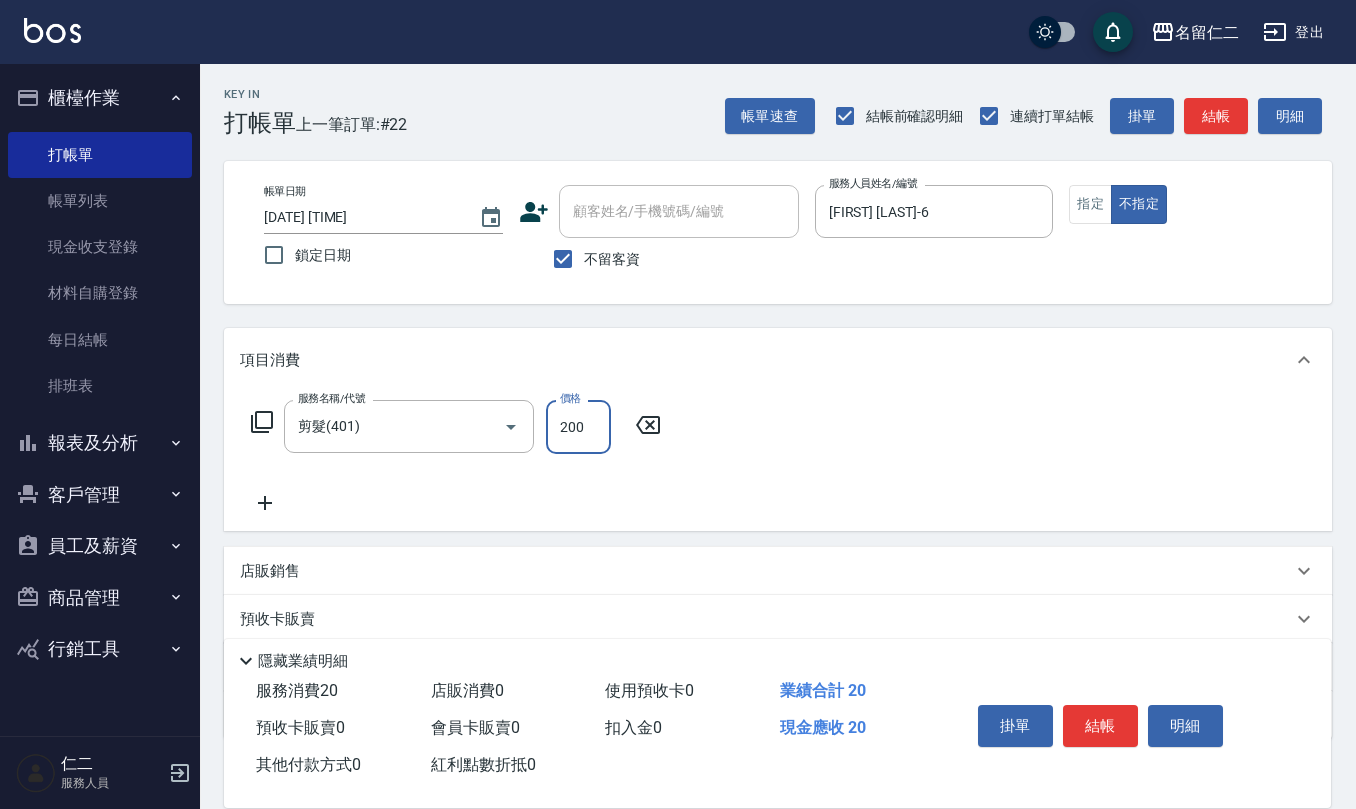 type on "200" 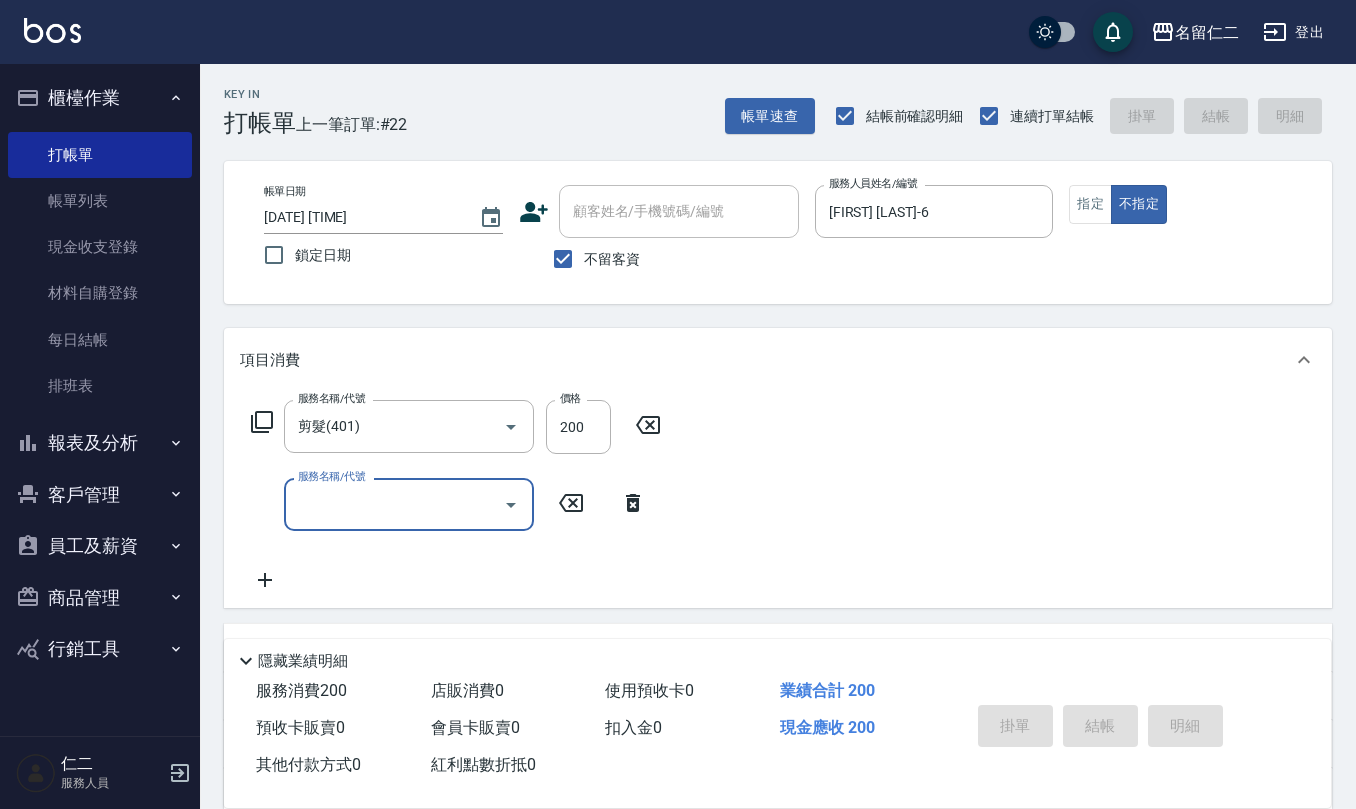 type on "[DATE] [TIME]" 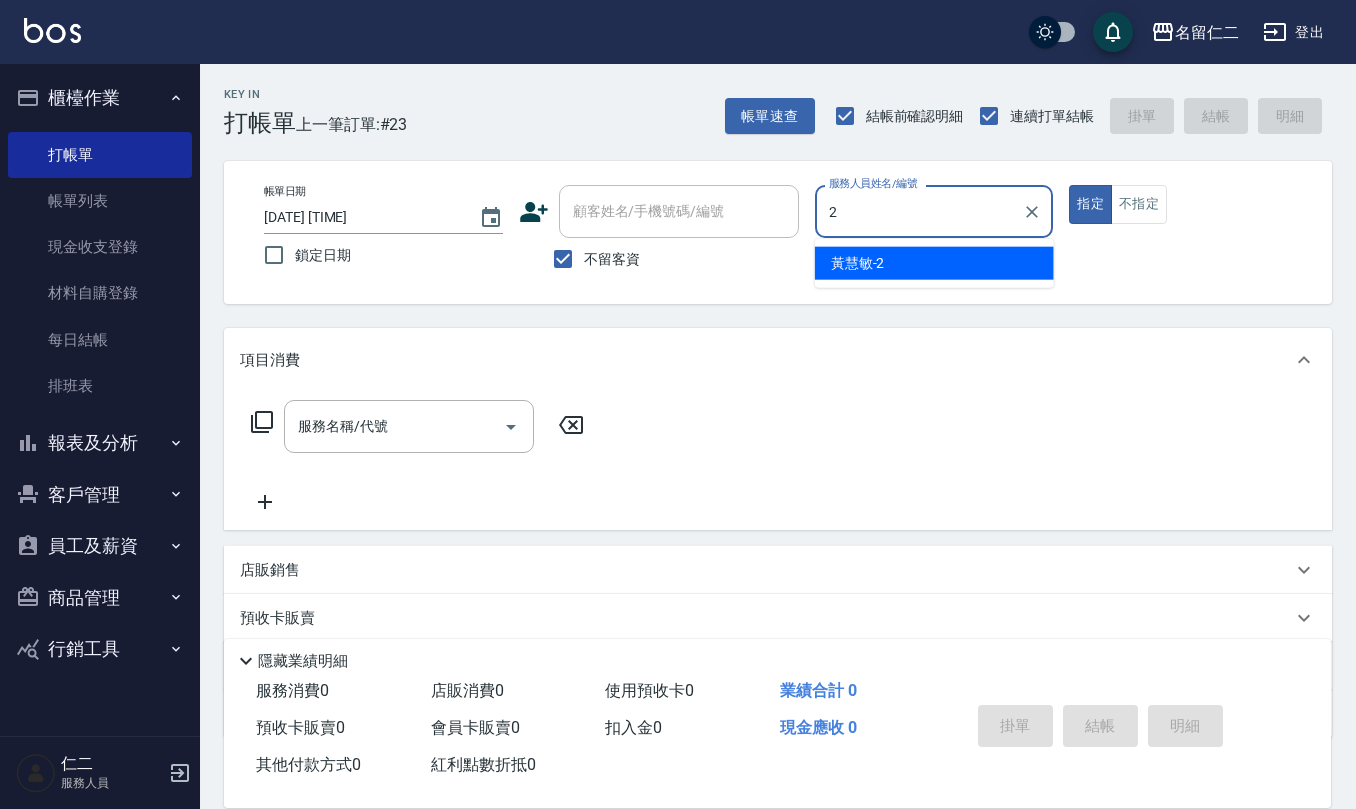 type on "黃慧敏-2" 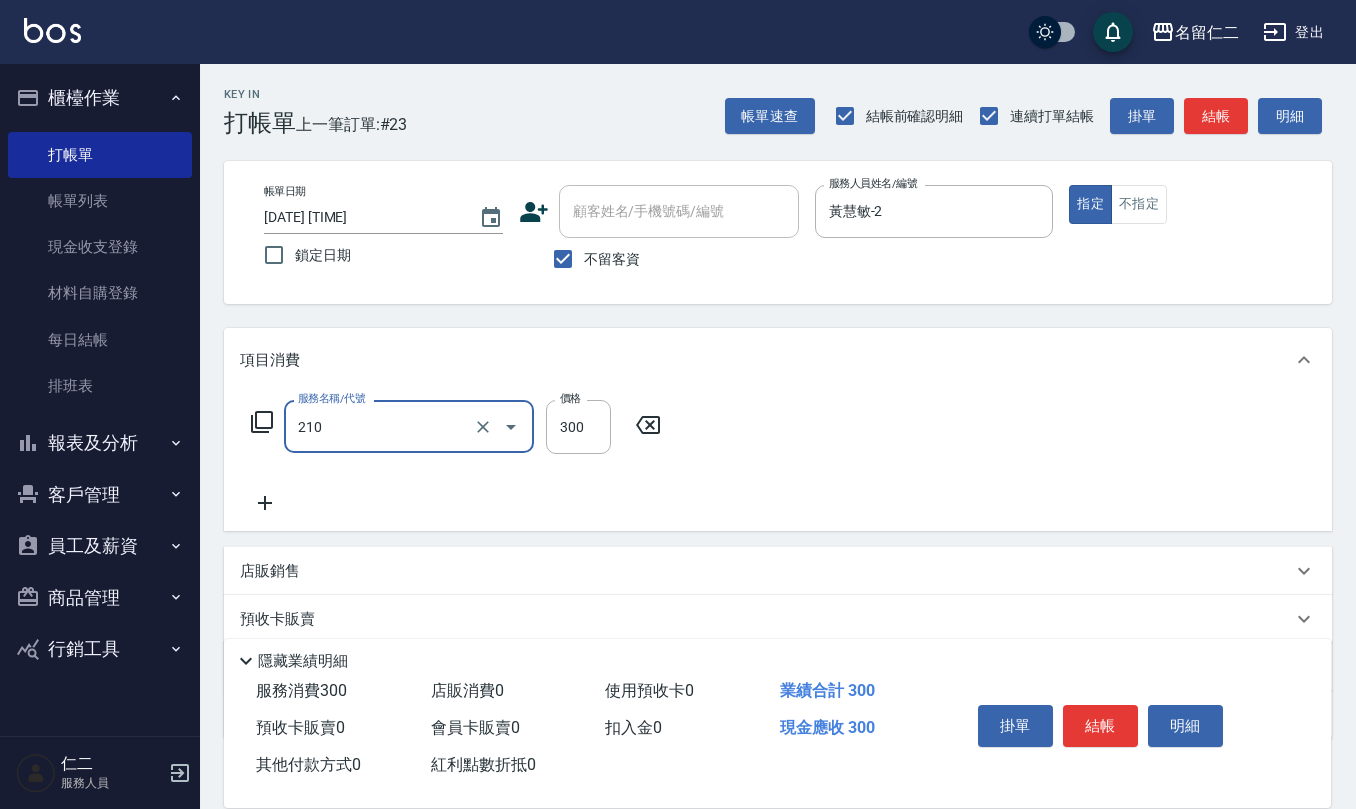 type on "歐娜洗髮精(210)" 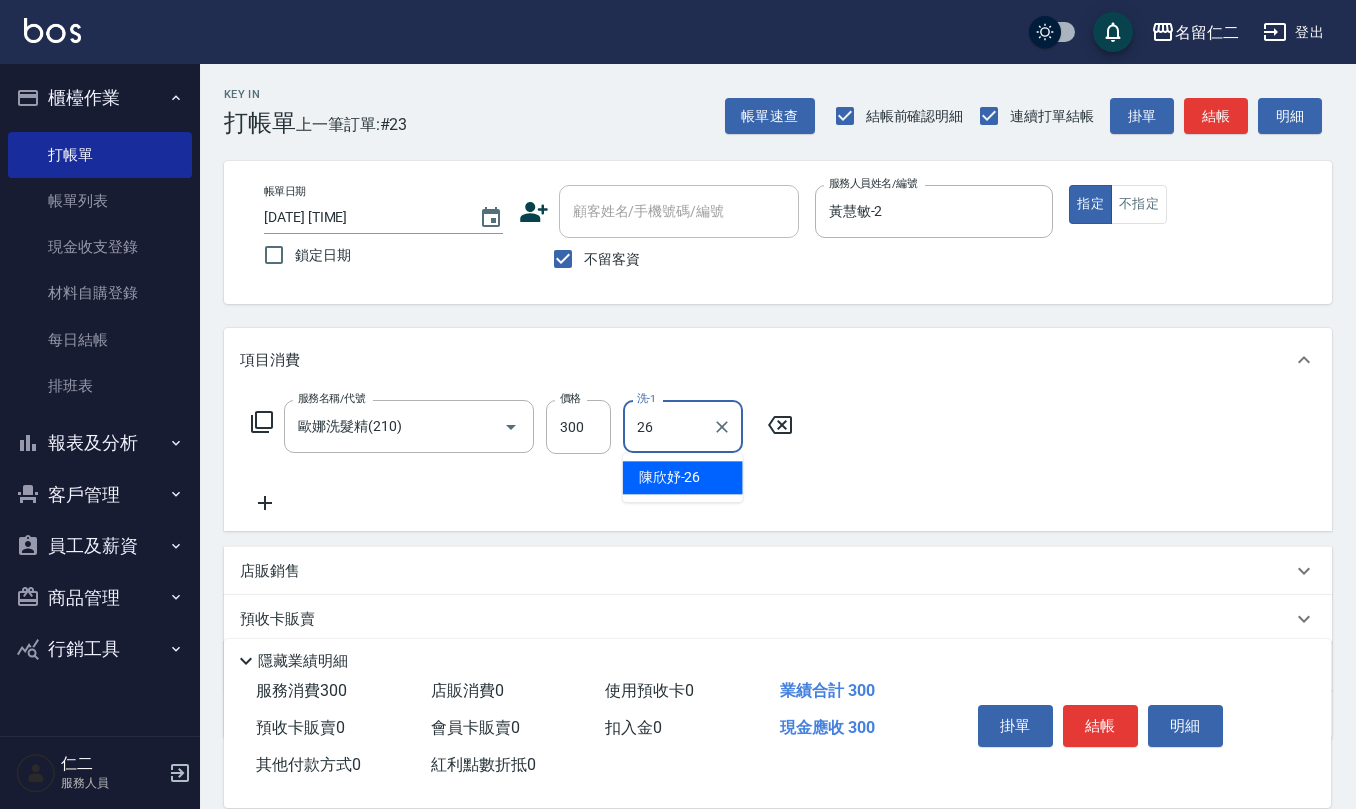type on "陳欣妤-26" 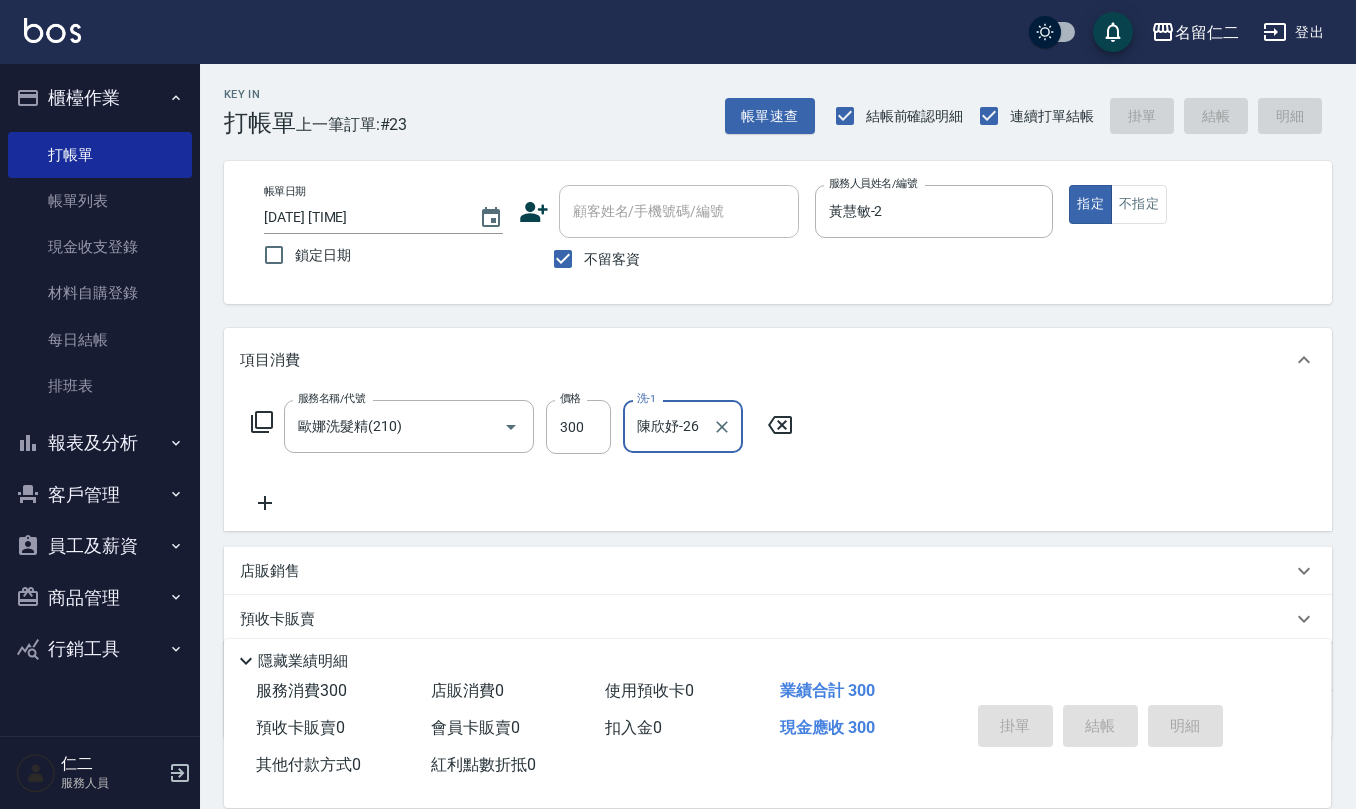 type on "[DATE] [TIME]" 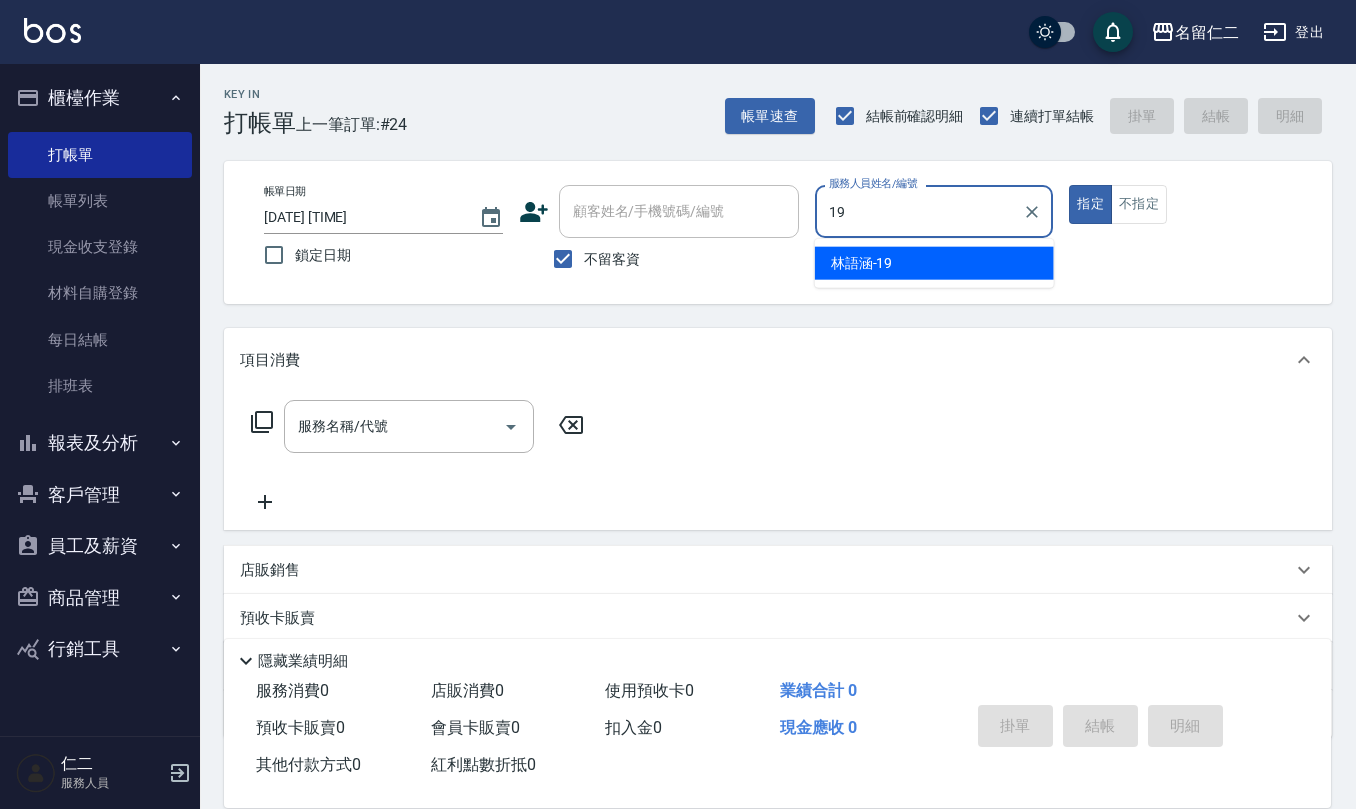 type on "林語涵-19" 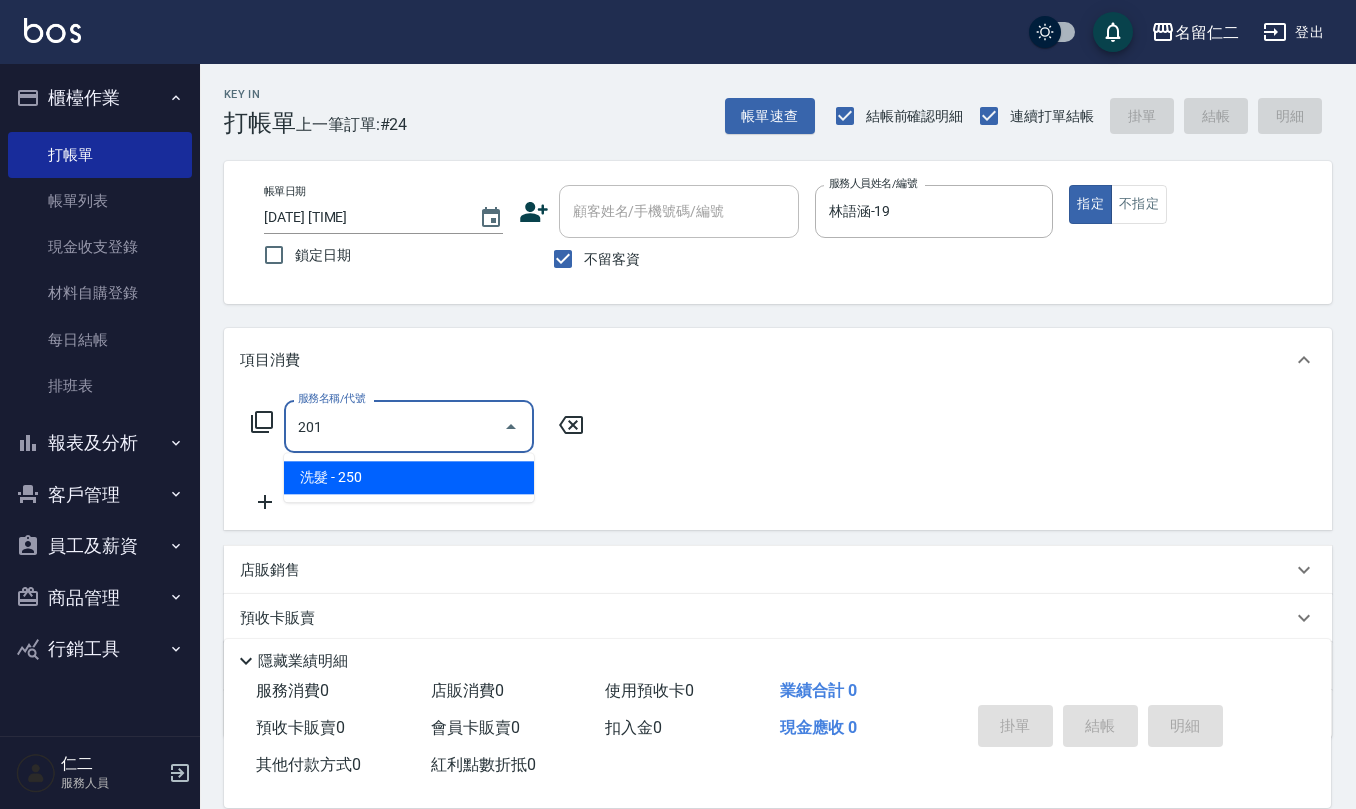 type on "洗髮(201)" 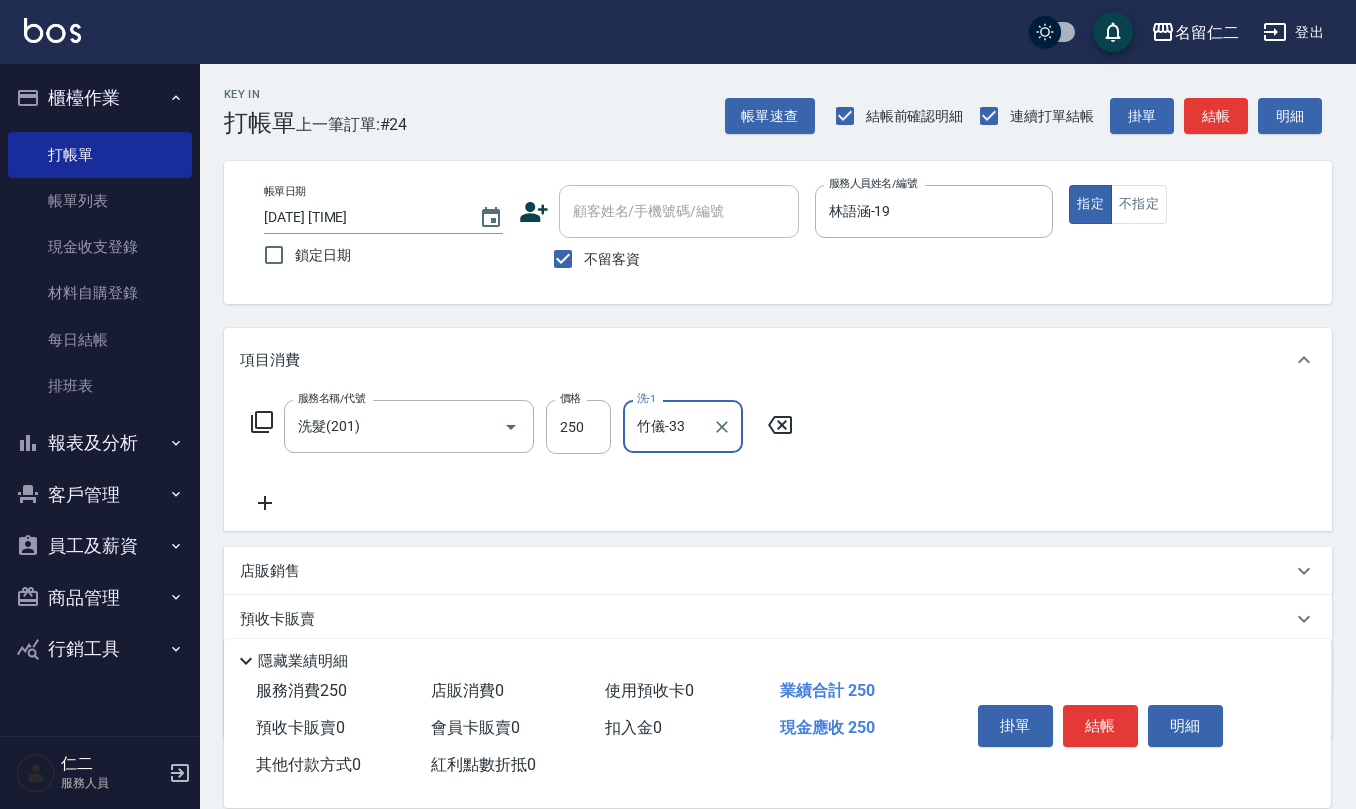 type on "竹儀-33" 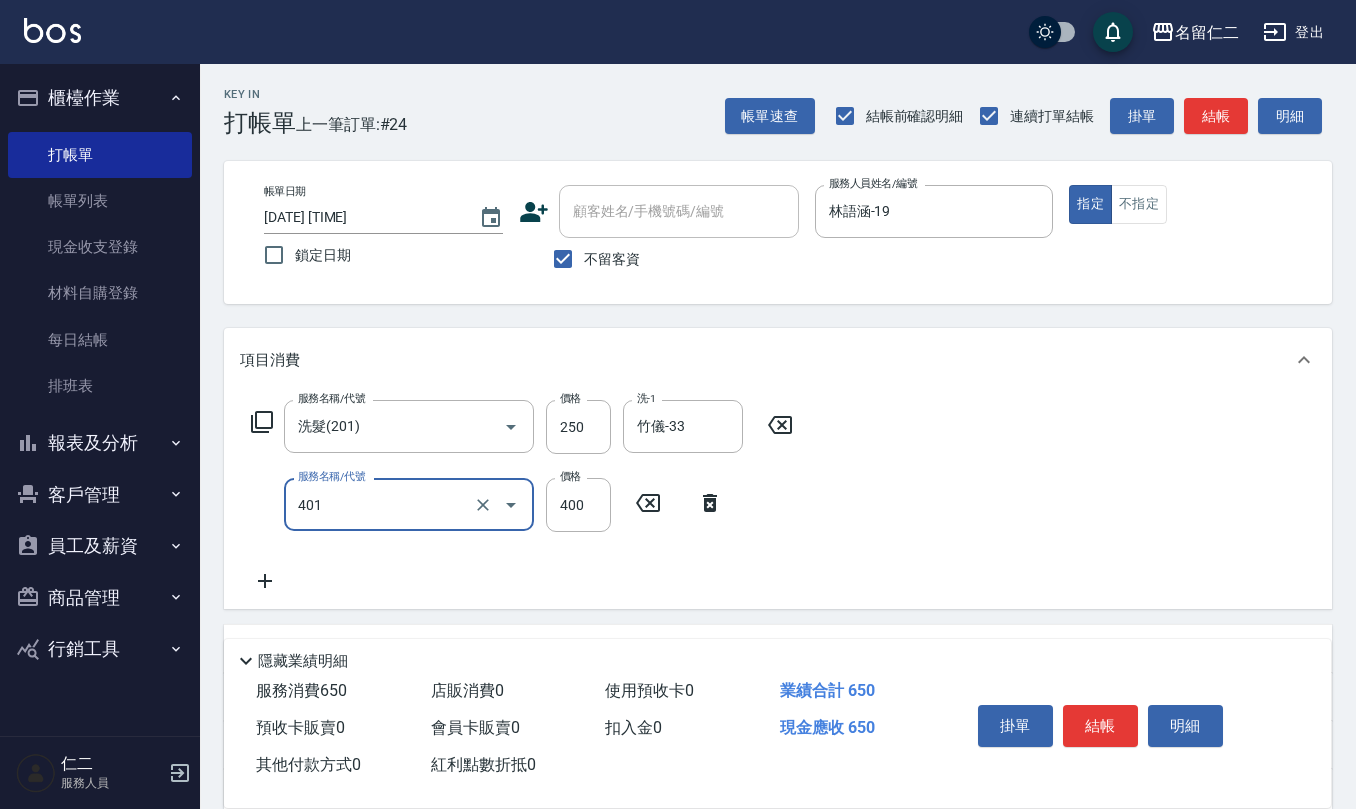 type on "剪髮(401)" 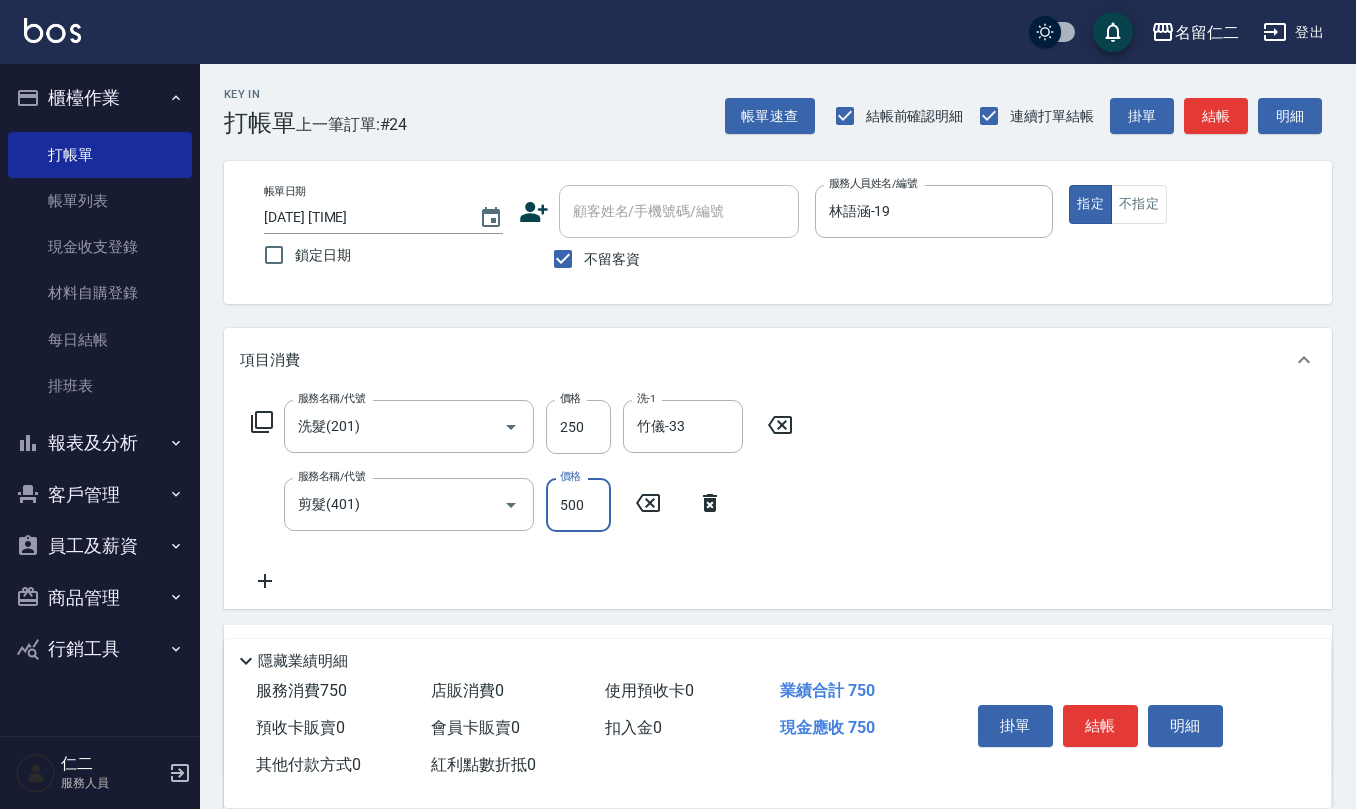 type on "500" 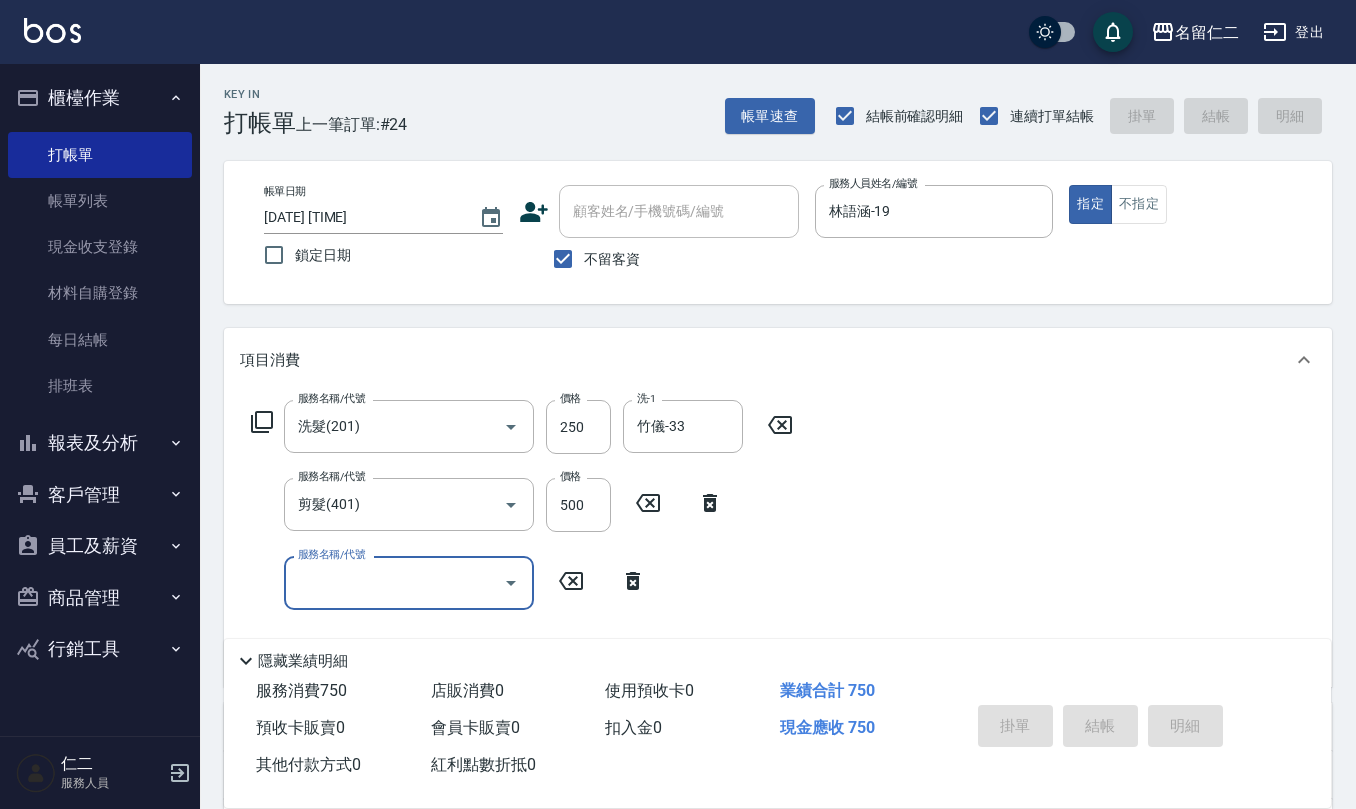 type 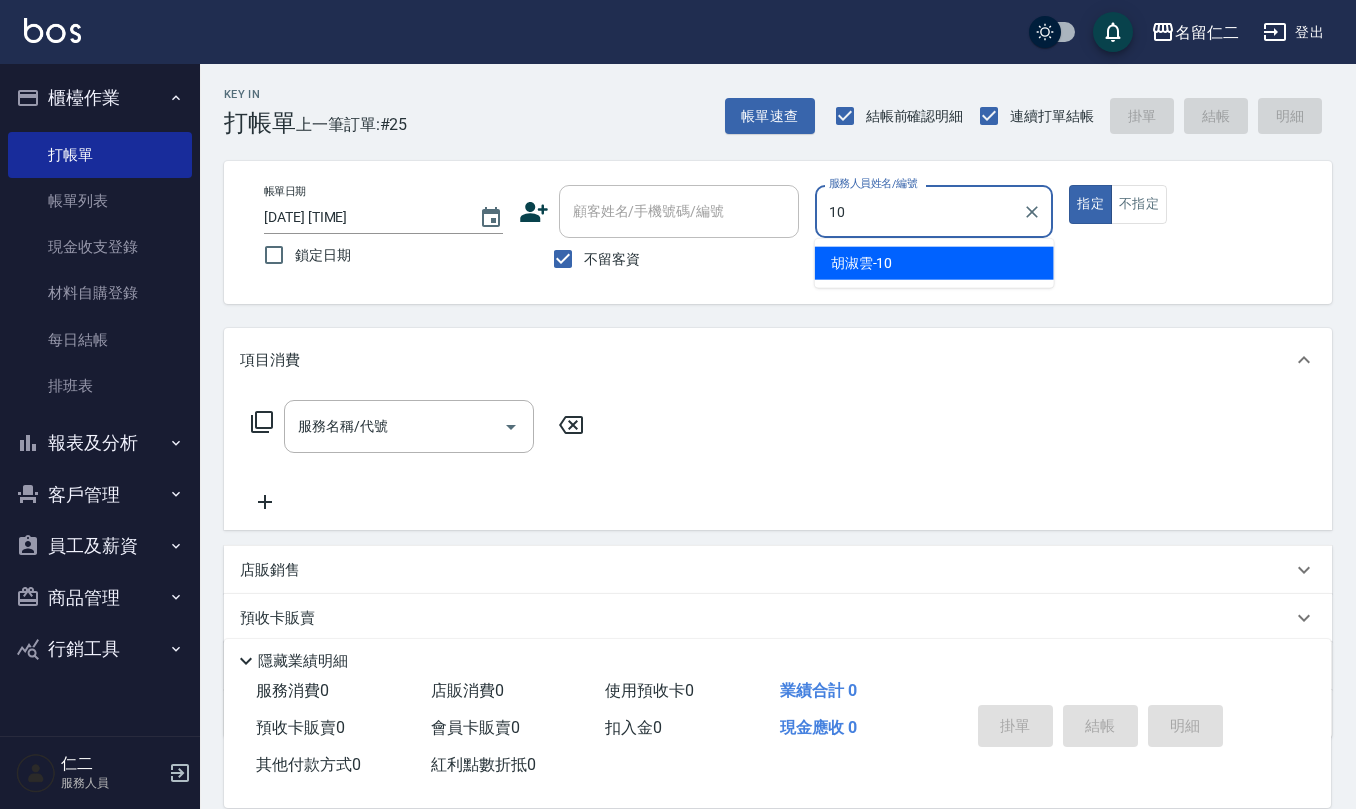 type on "胡淑雲-10" 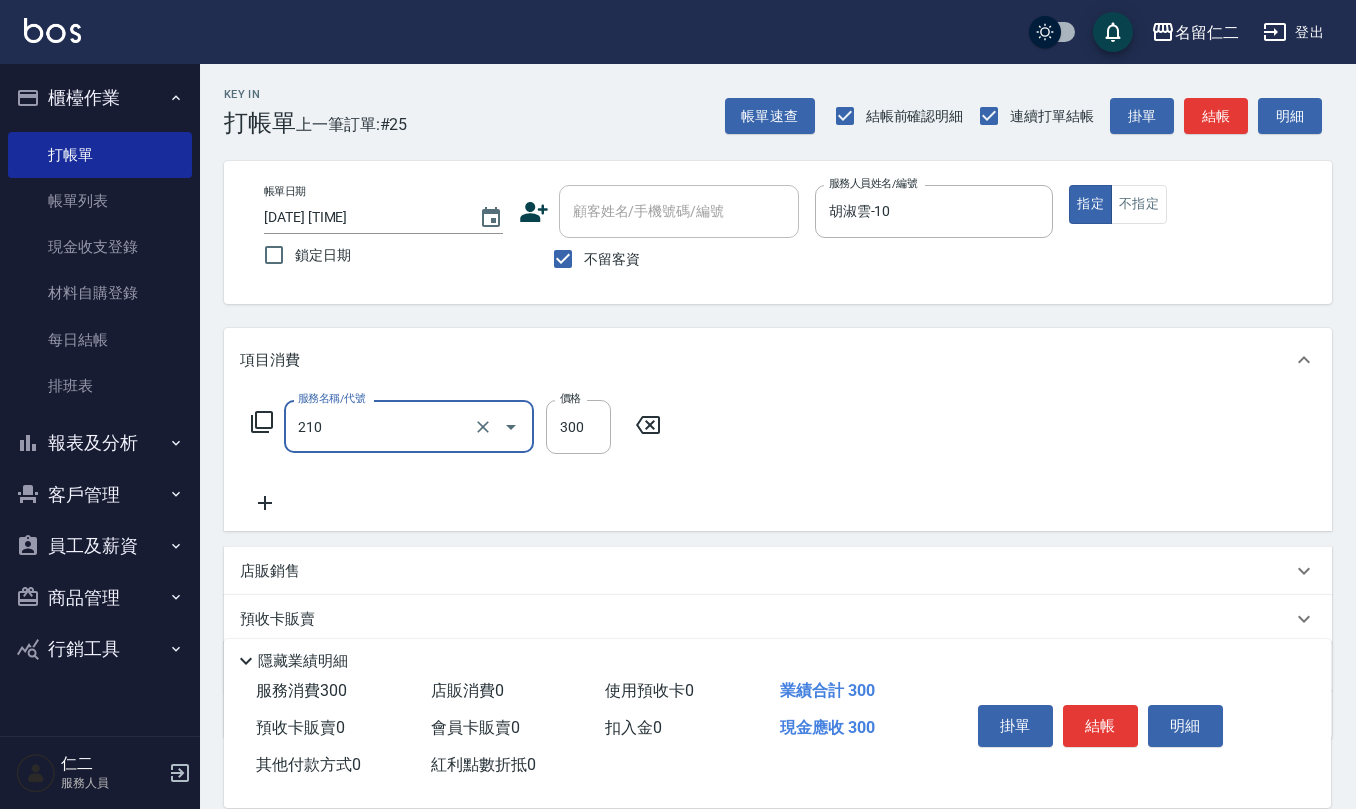 type on "歐娜洗髮精(210)" 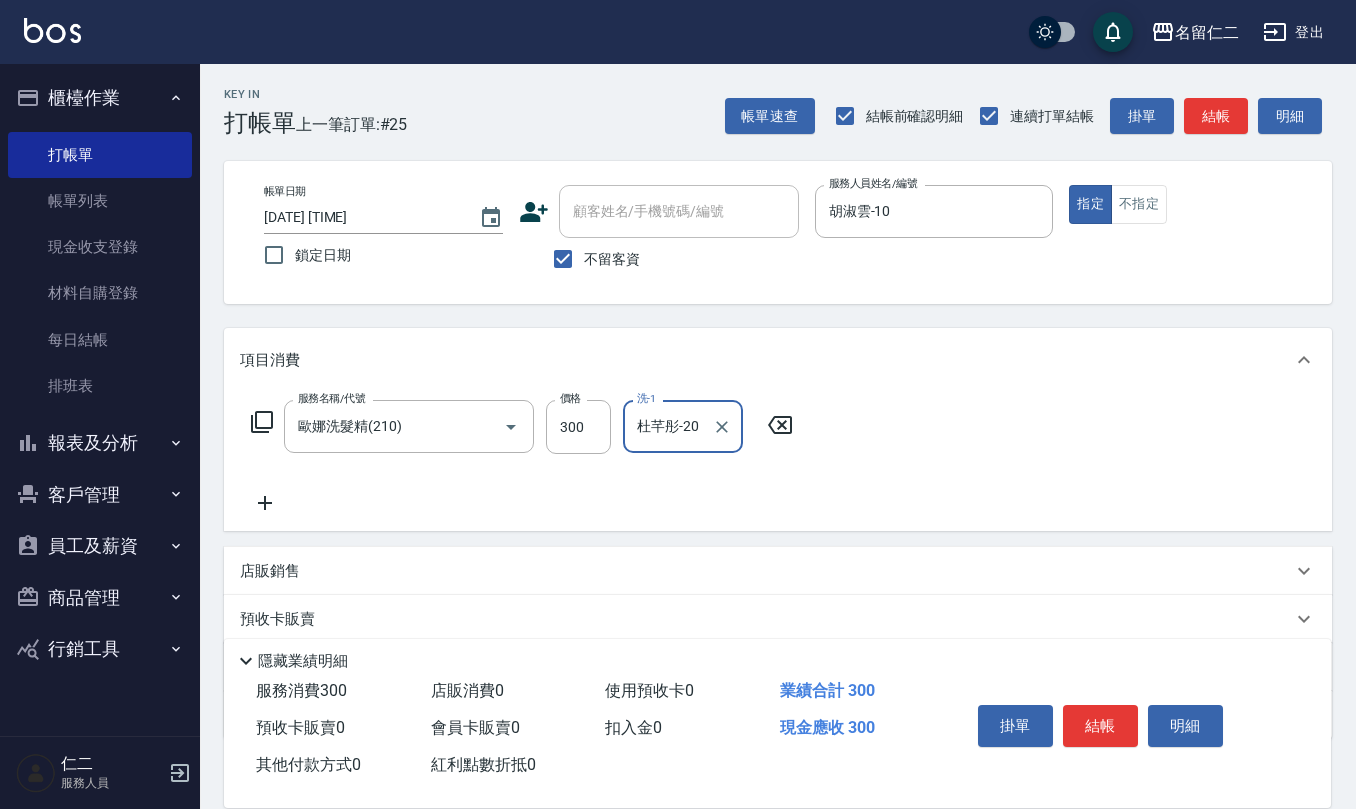 type on "杜芊彤-20" 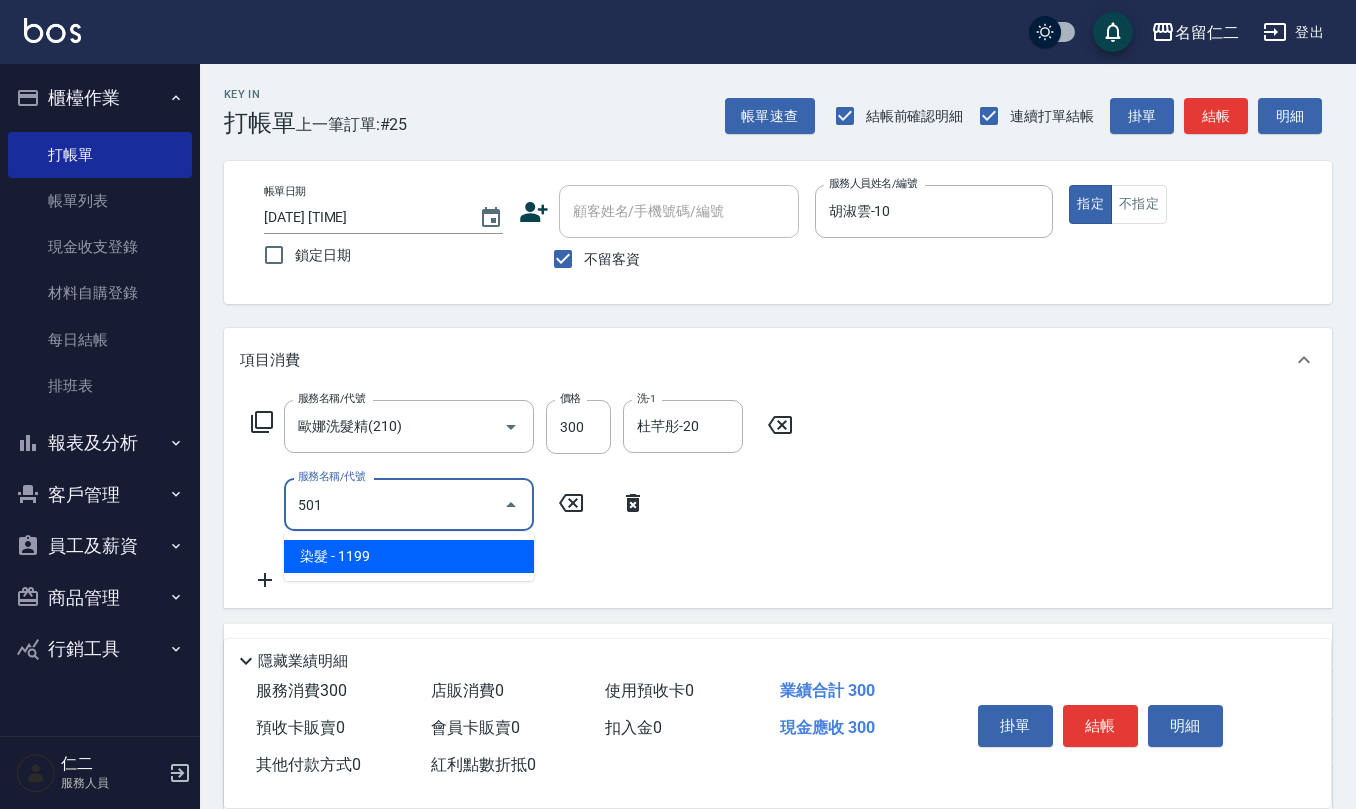 type on "染髮(501)" 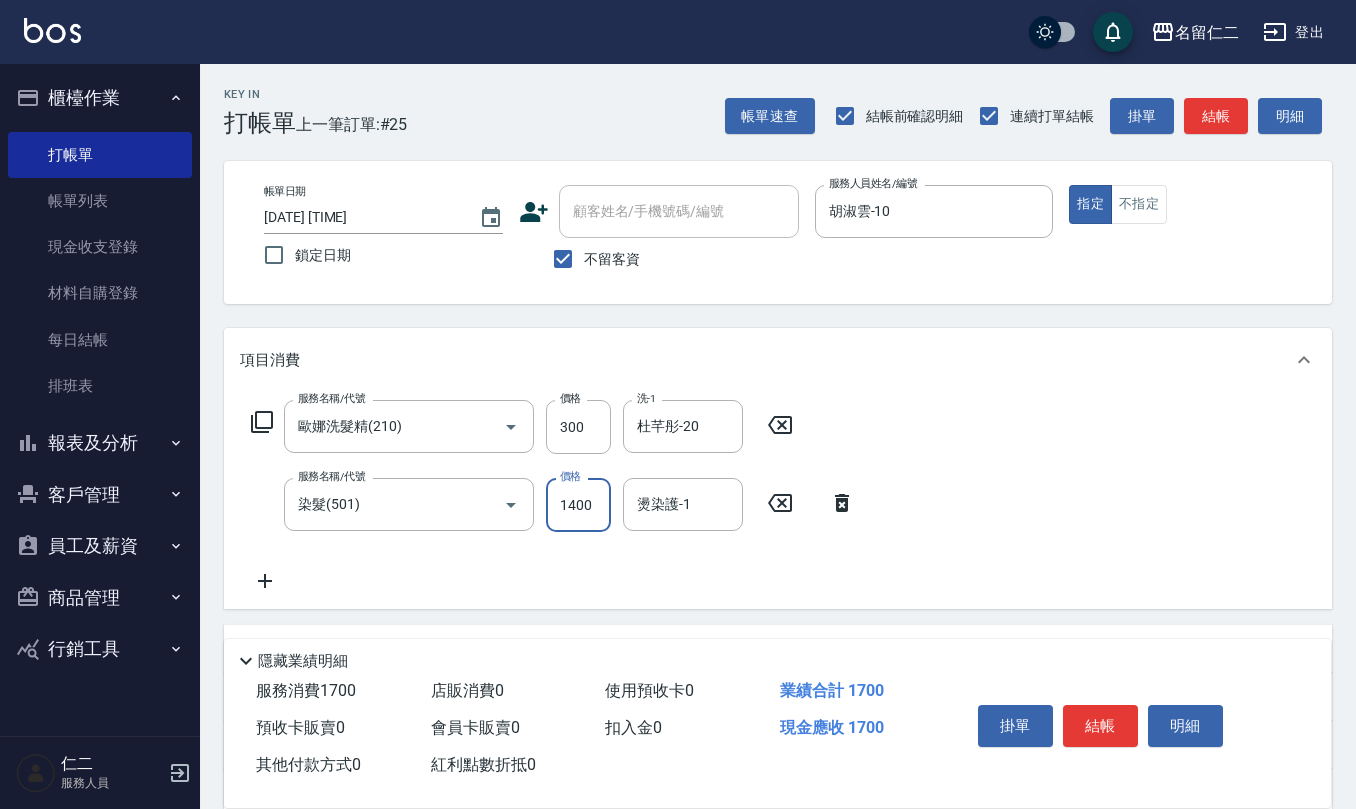 type on "1400" 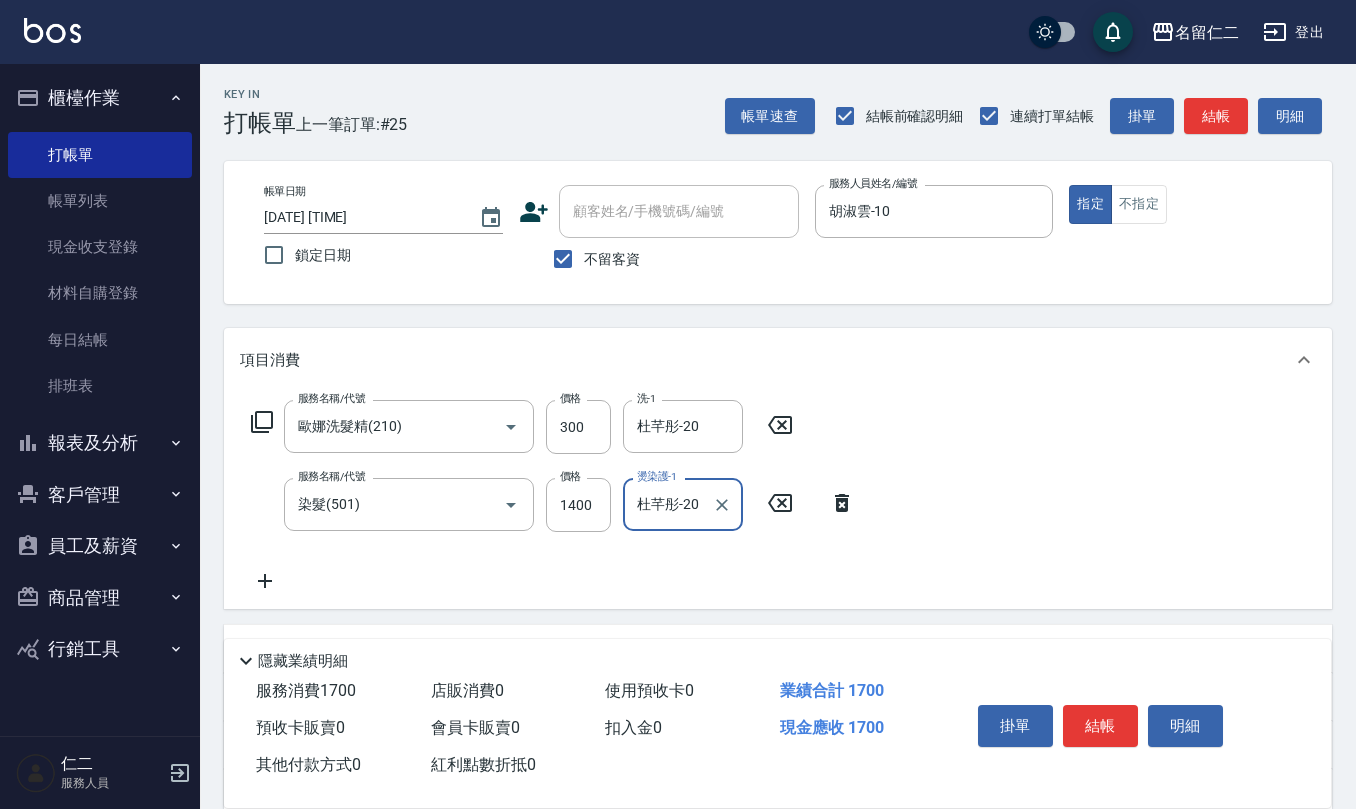 type on "杜芊彤-20" 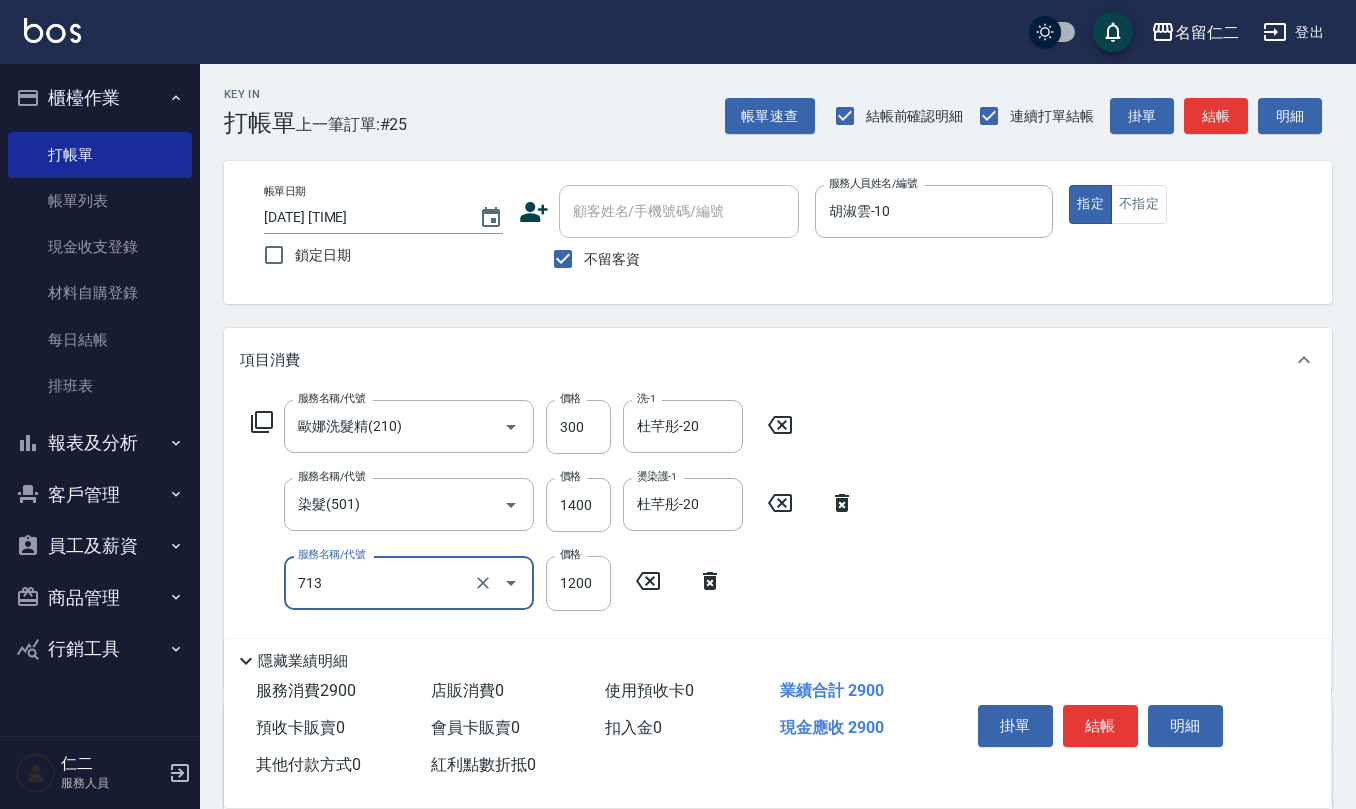type on "水樣結構式1200(713)" 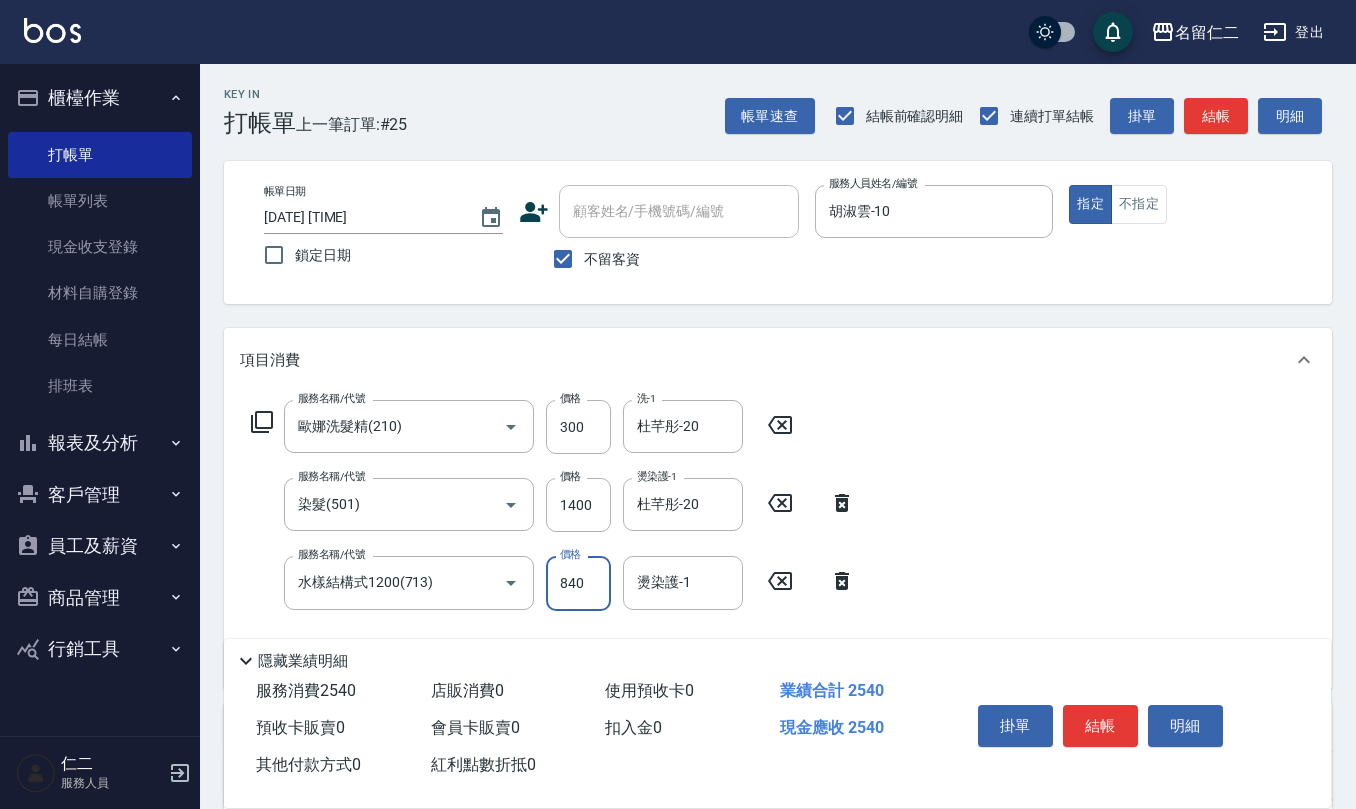 type on "840" 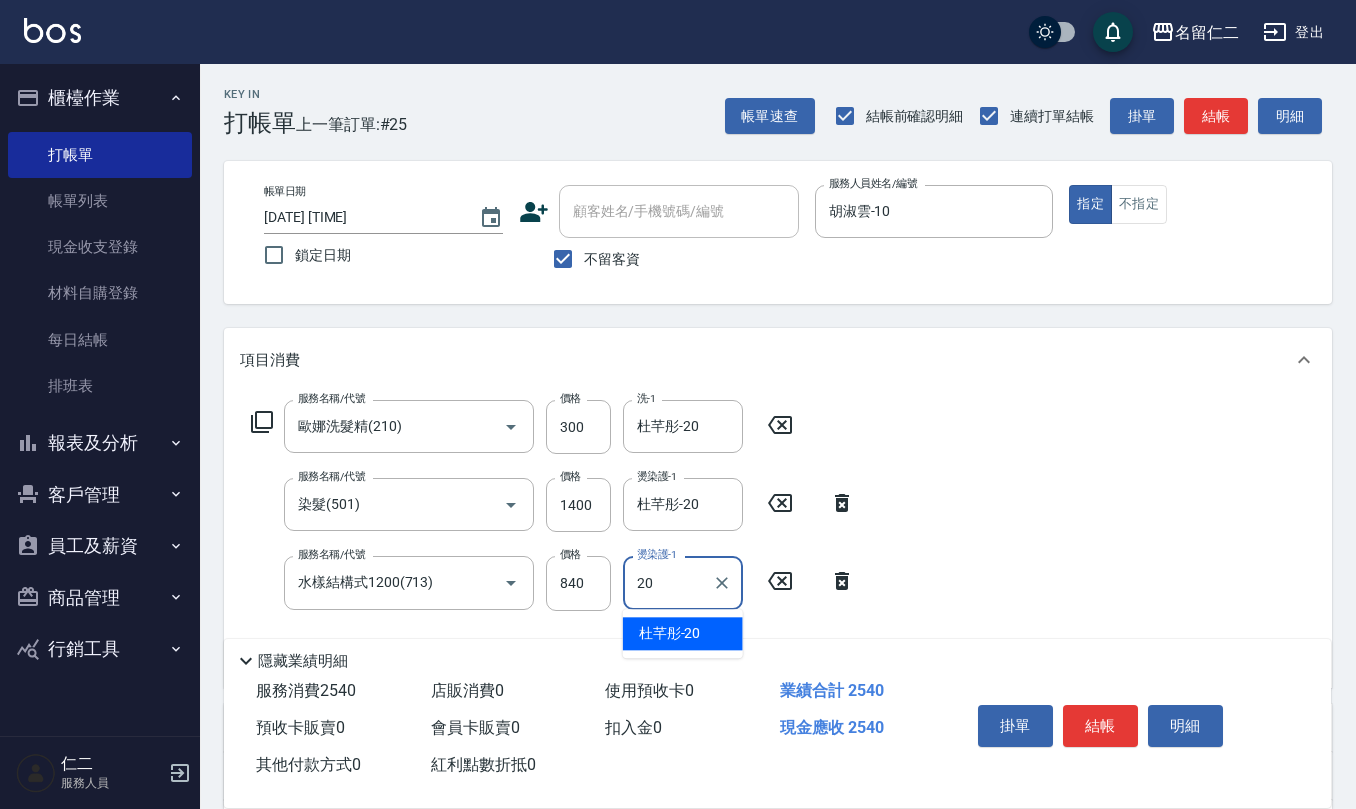 type on "杜芊彤-20" 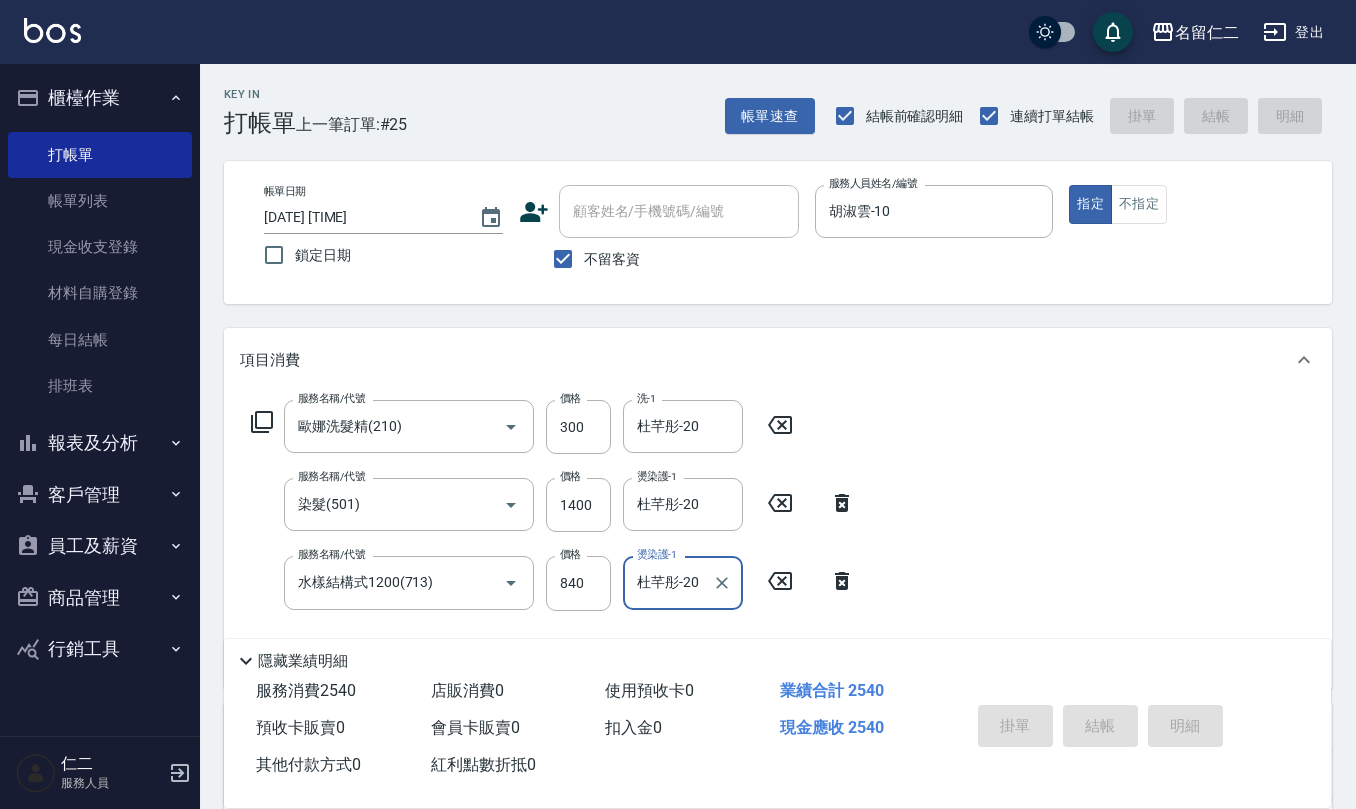 type 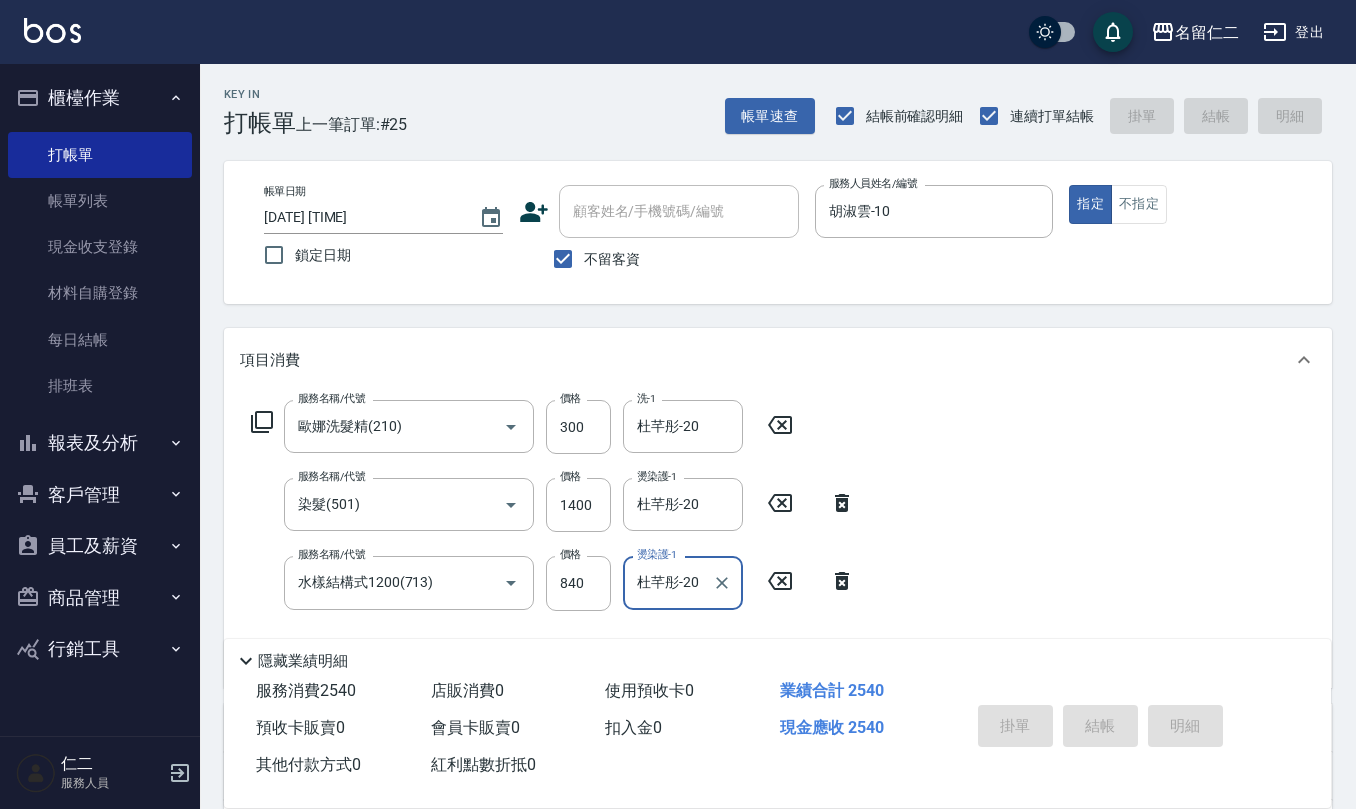 type 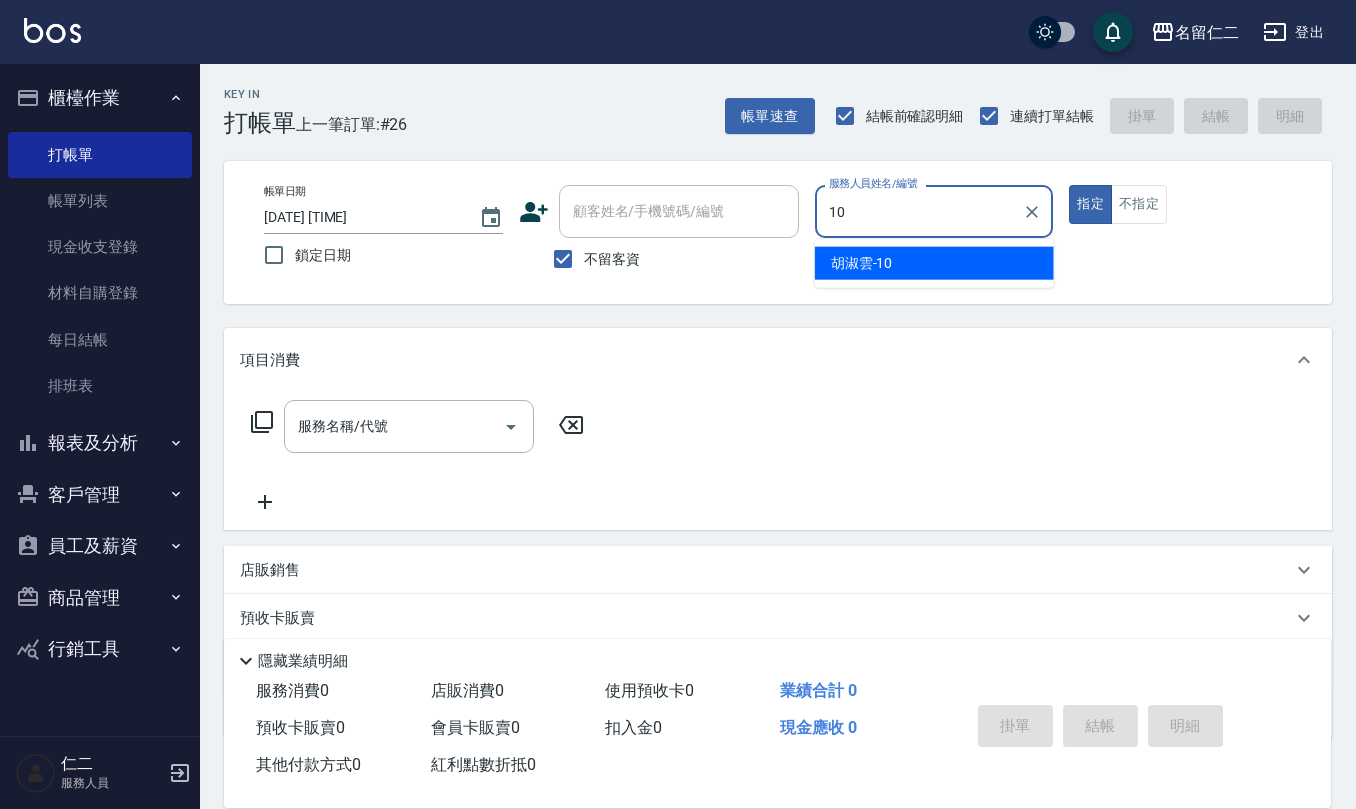 type on "胡淑雲-10" 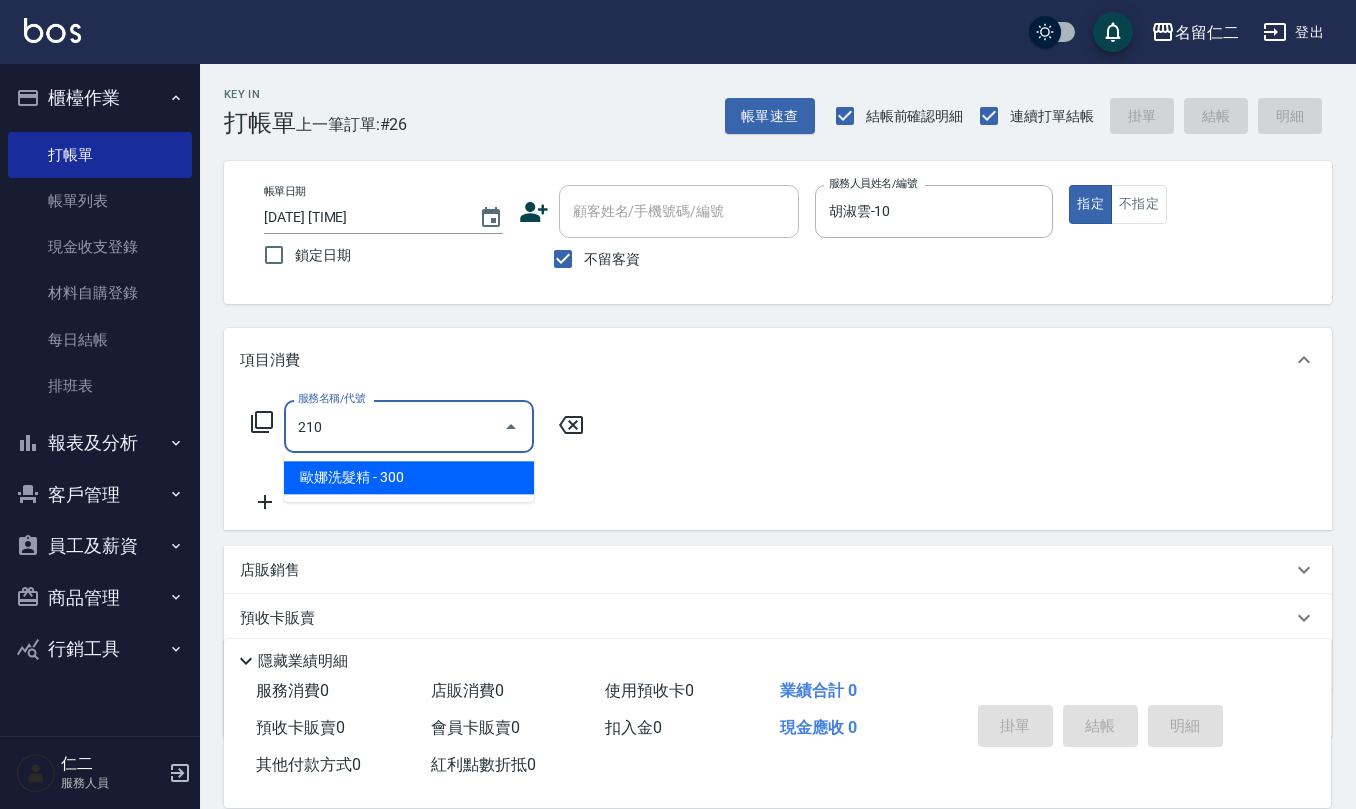 type on "歐娜洗髮精(210)" 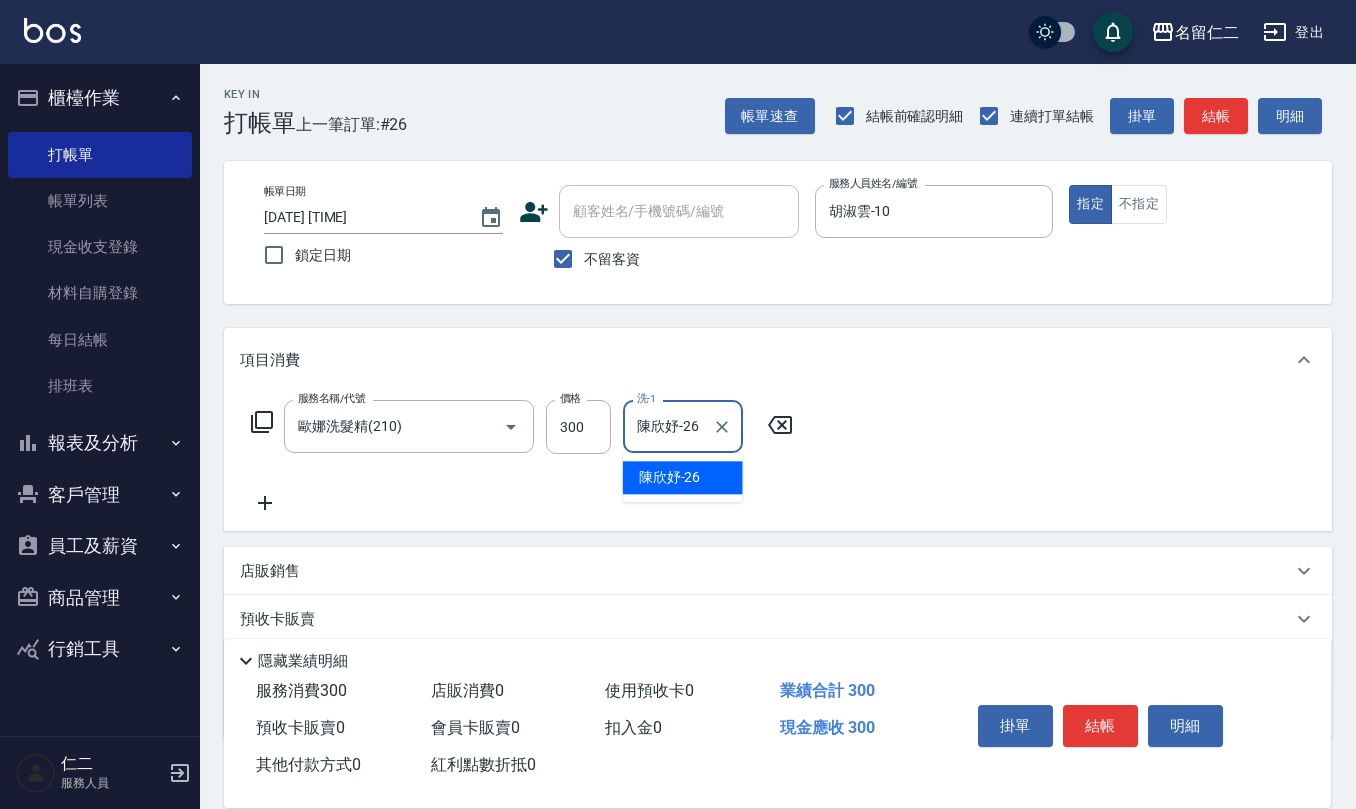 type on "陳欣妤-26" 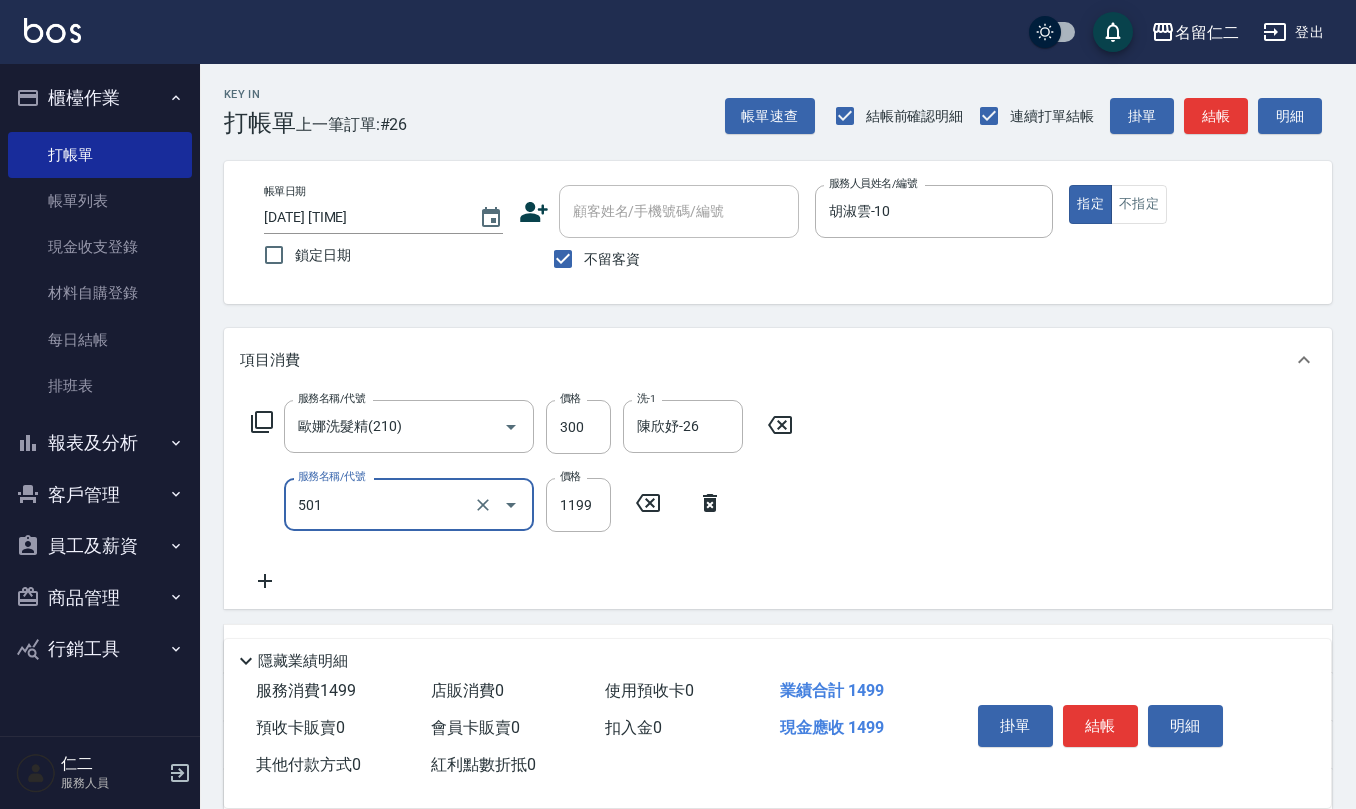 type on "染髮(501)" 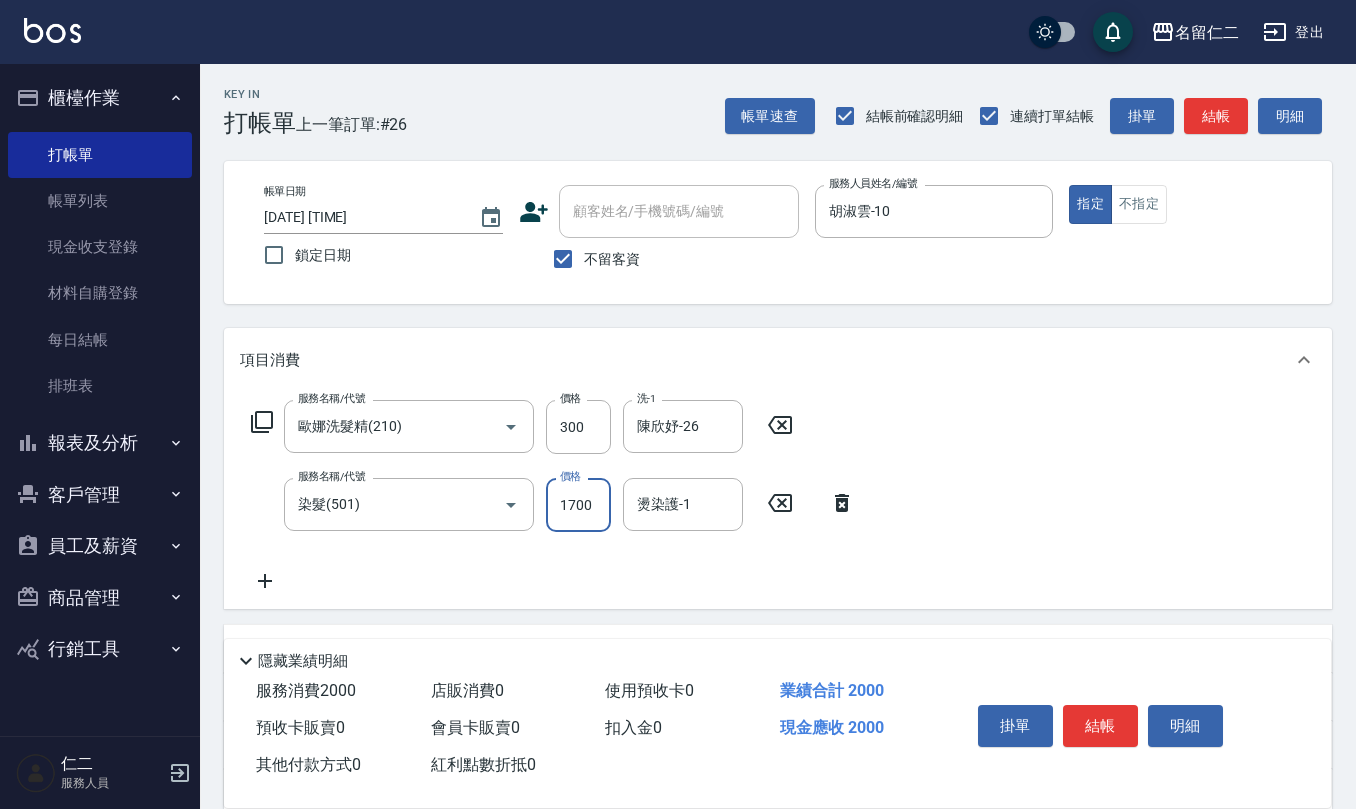 type on "1700" 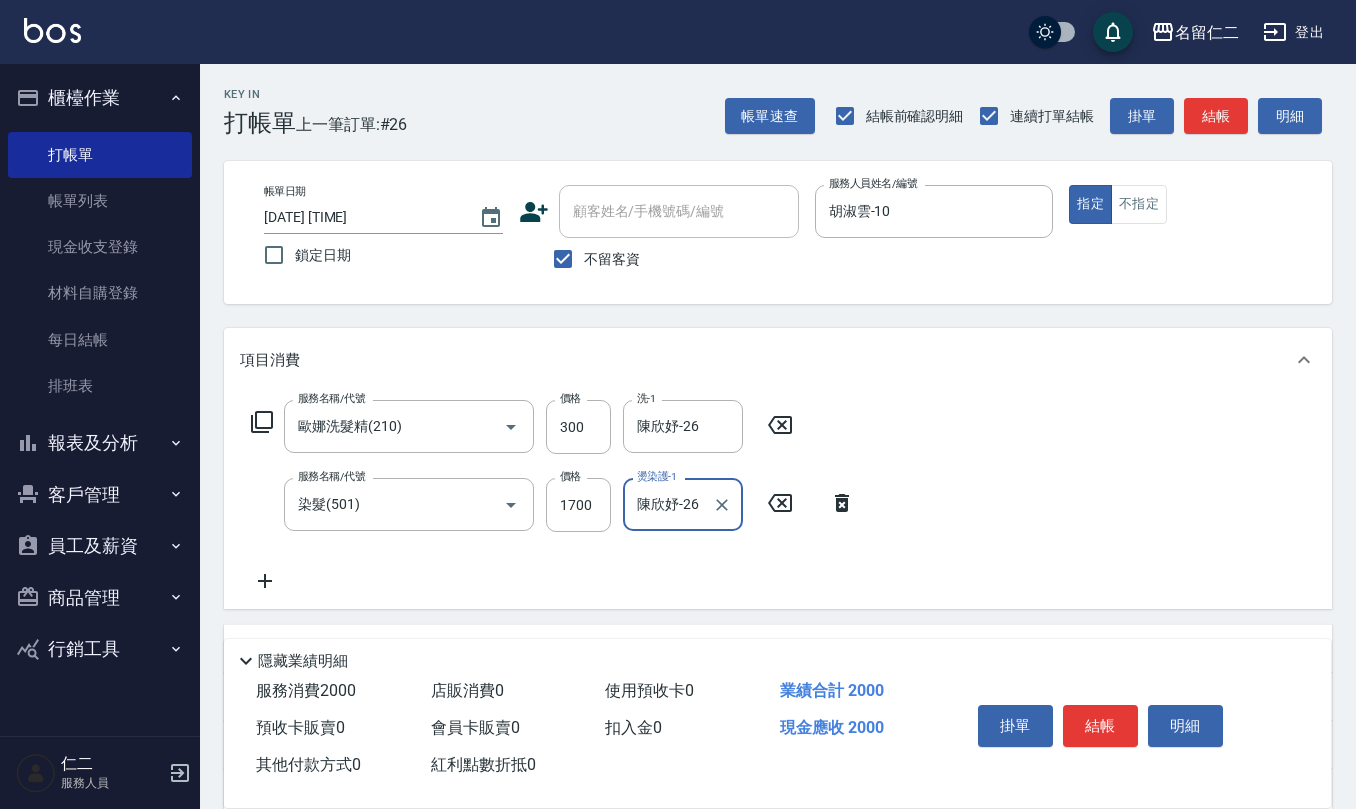 type on "陳欣妤-26" 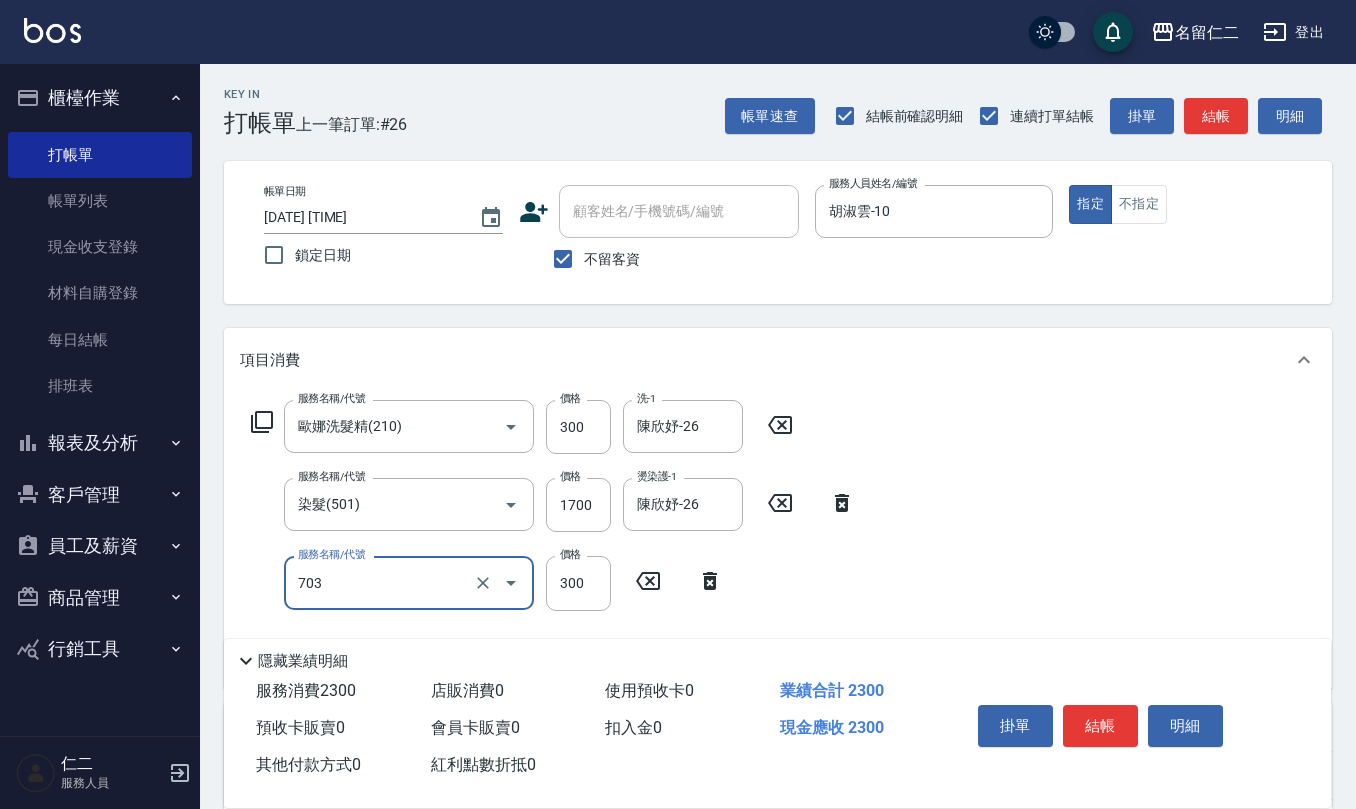 type on "(1236)設計師(703)" 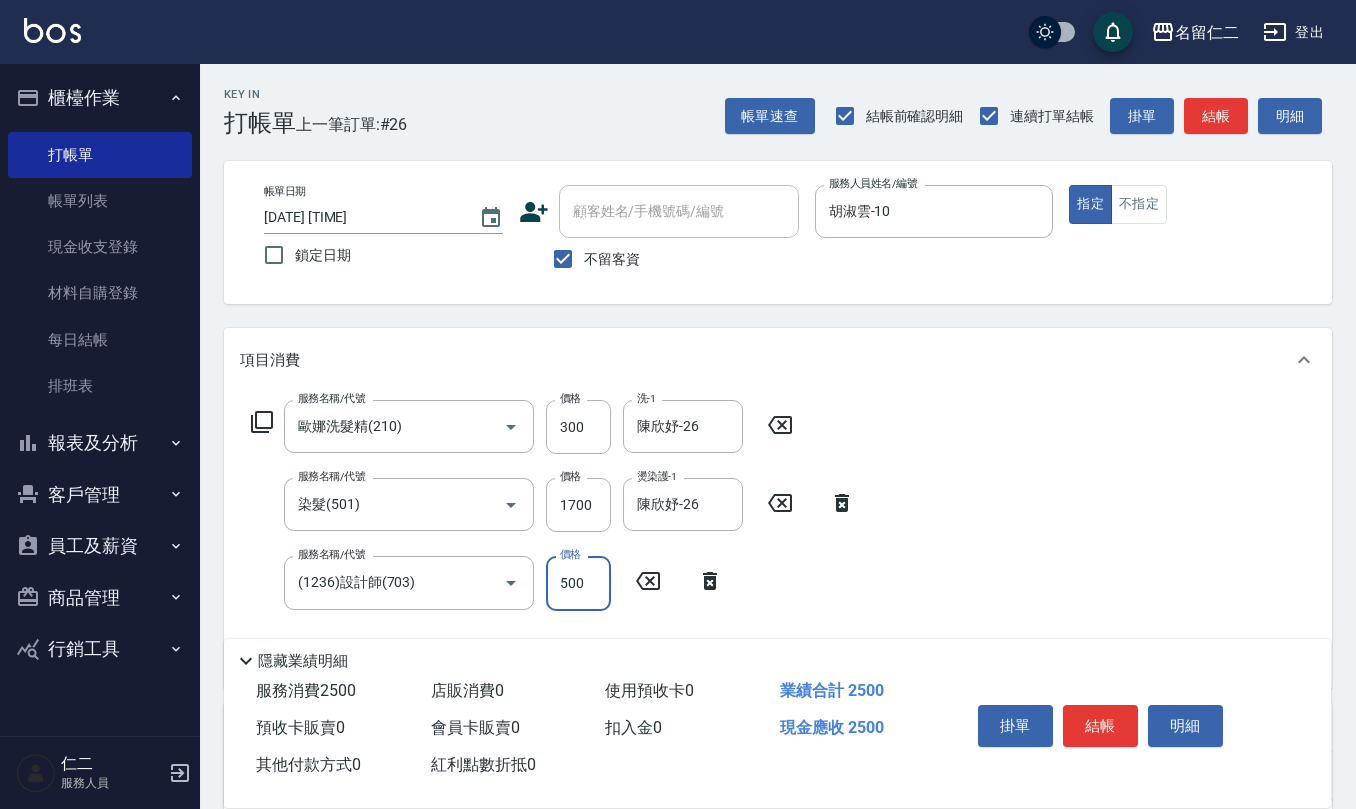 type on "500" 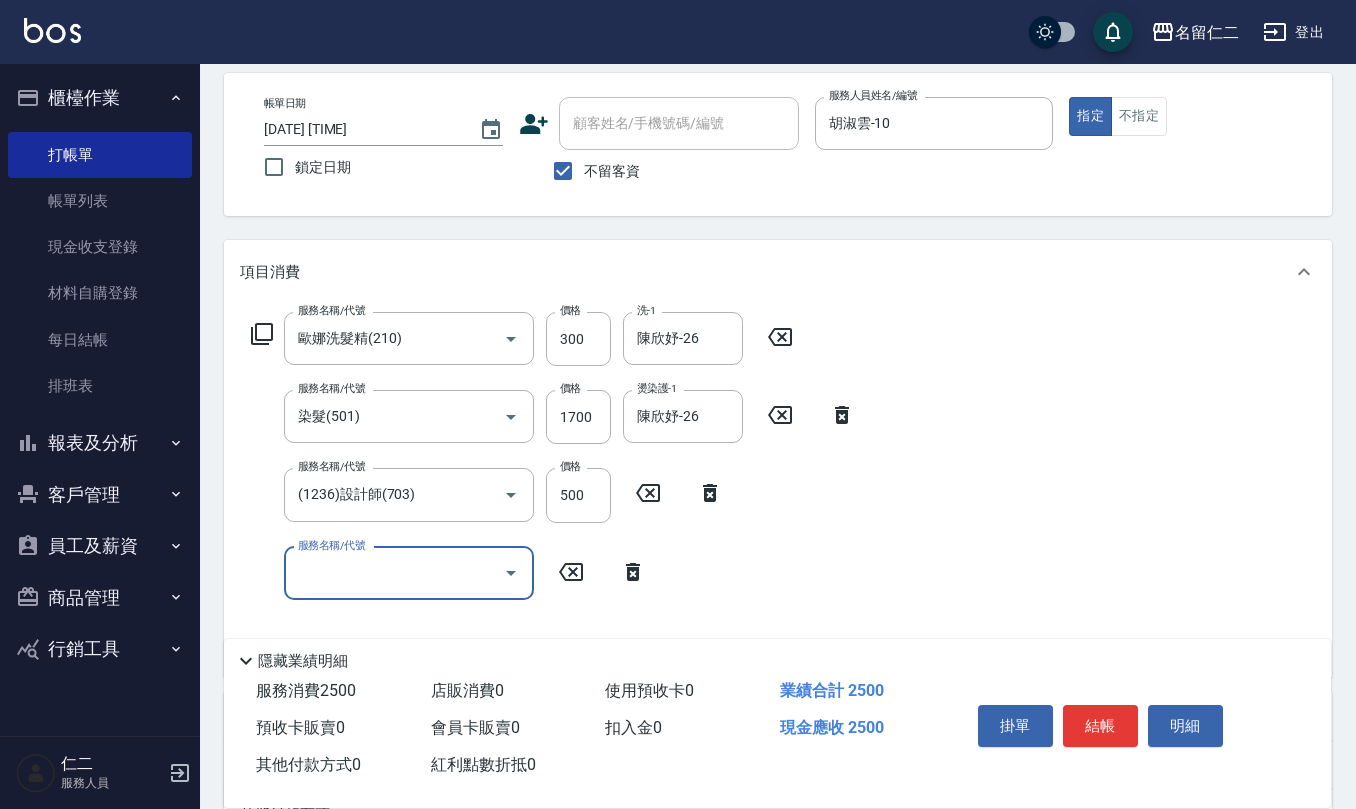 scroll, scrollTop: 133, scrollLeft: 0, axis: vertical 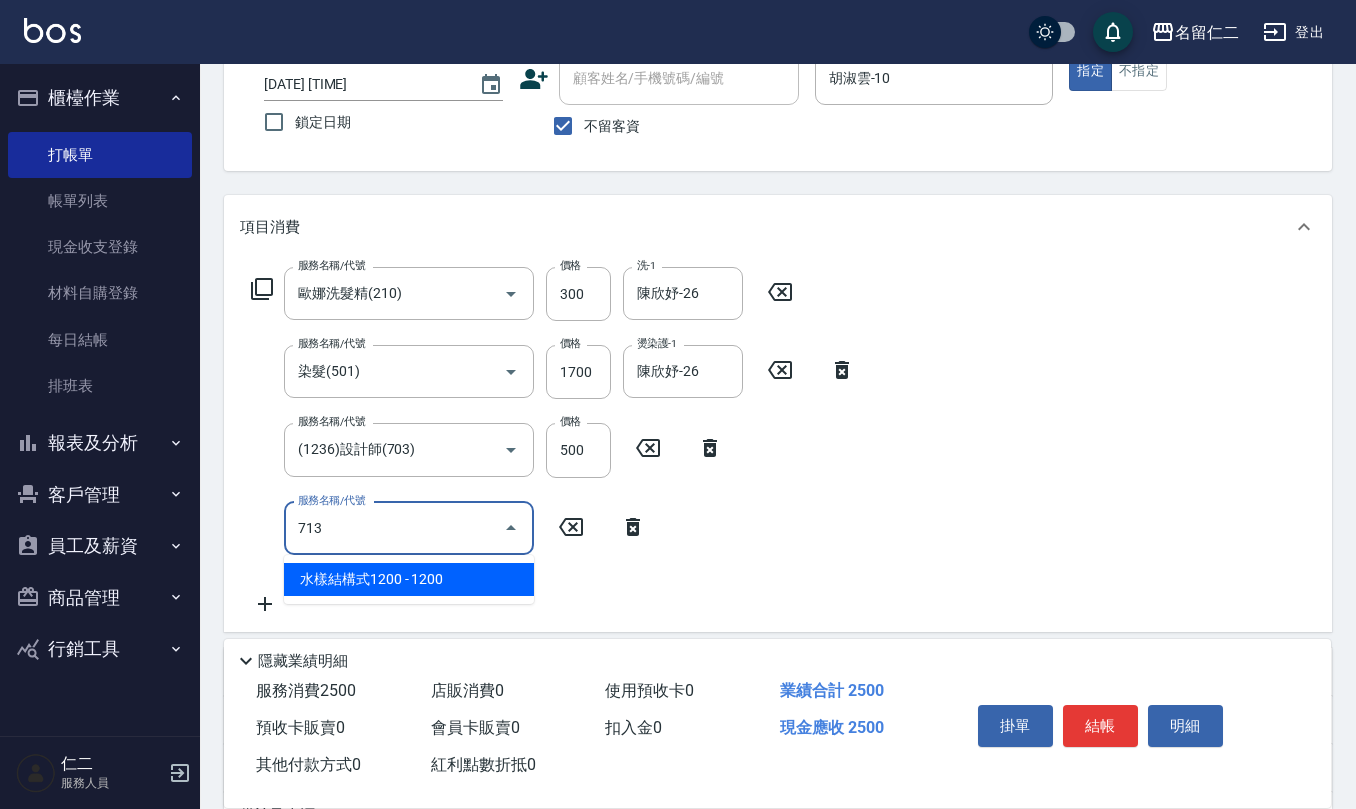 type on "水樣結構式1200(713)" 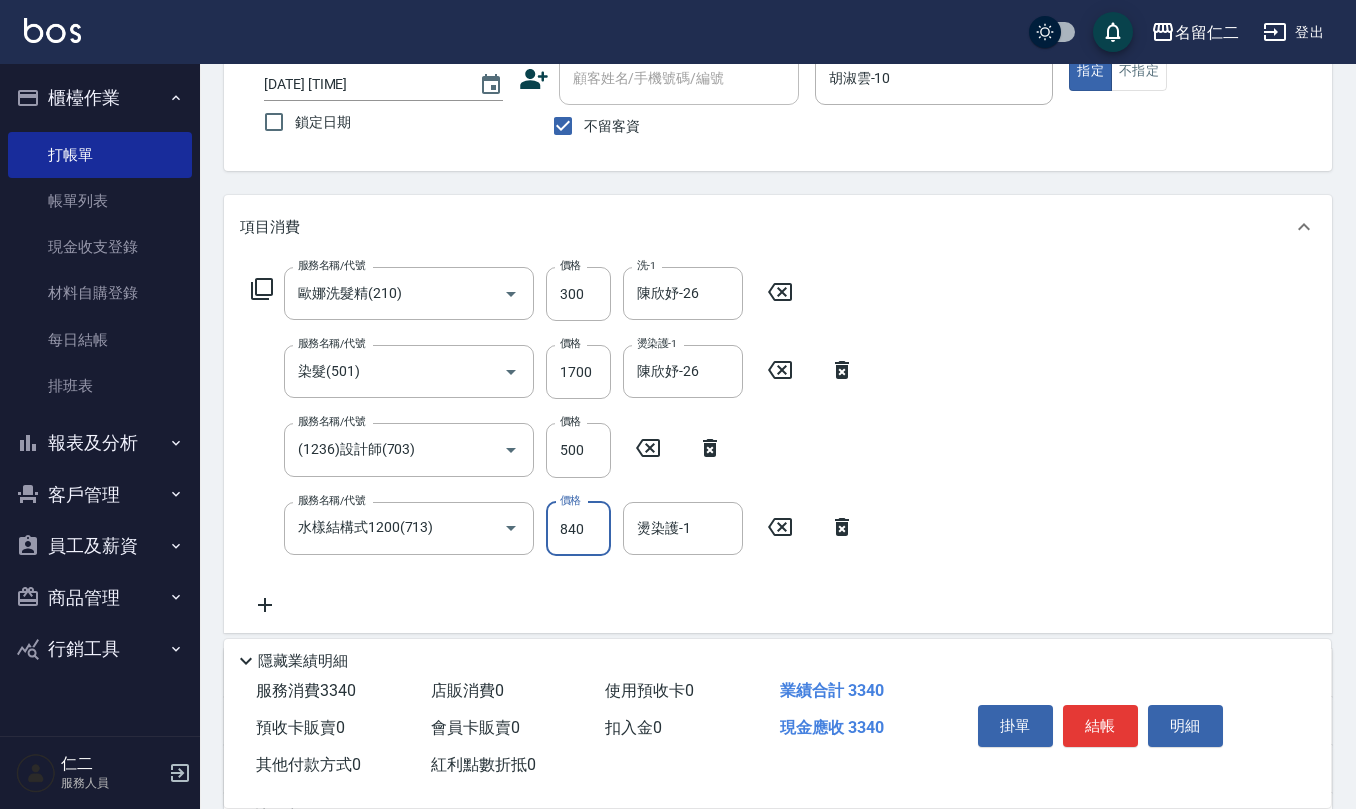 type on "840" 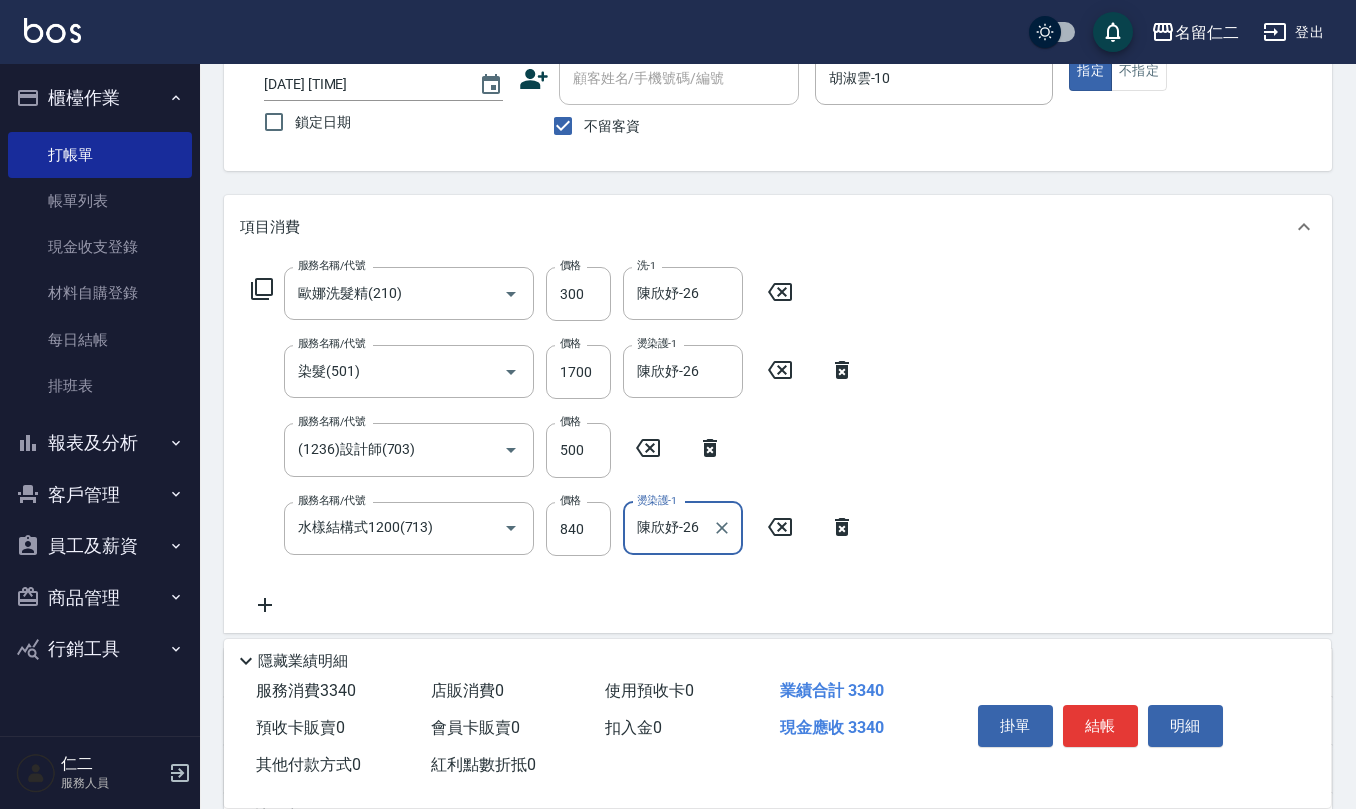 type on "陳欣妤-26" 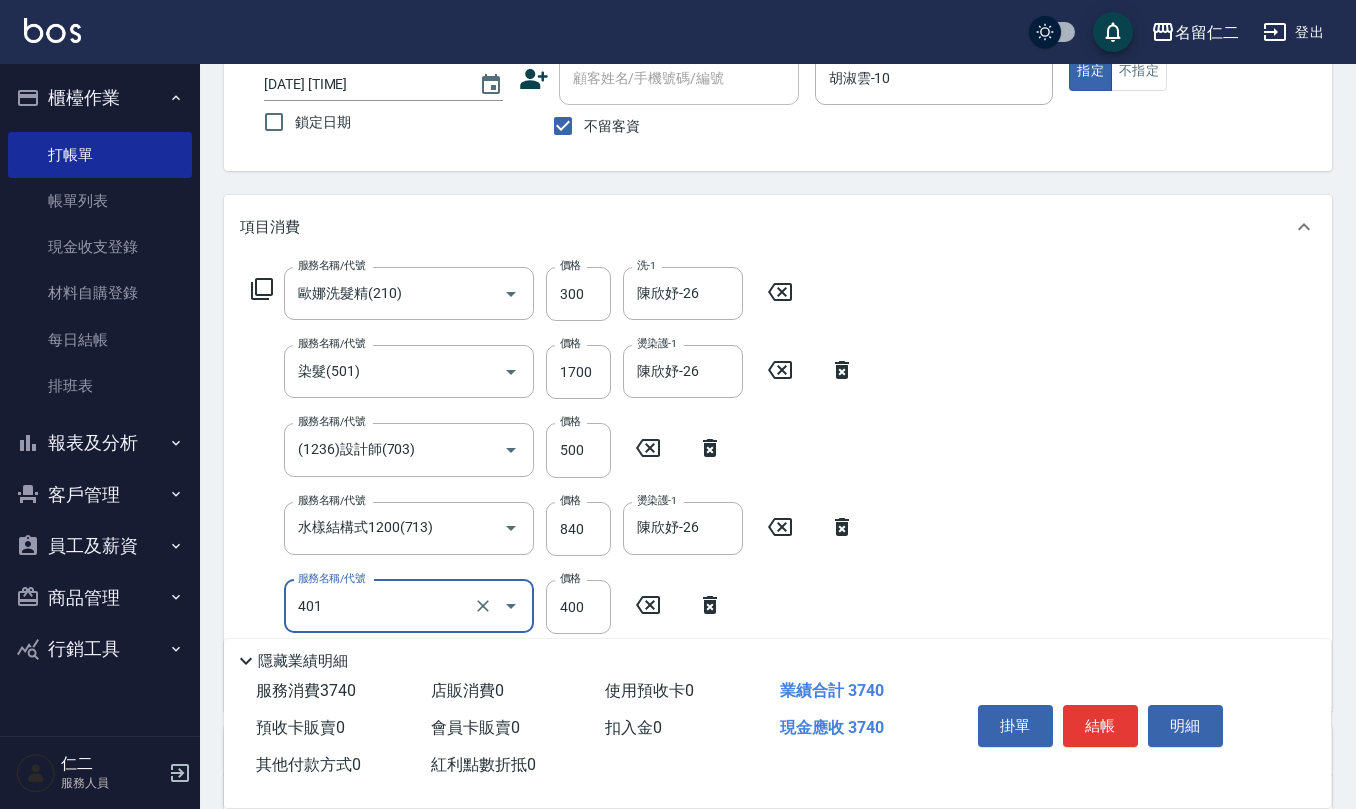 type on "剪髮(401)" 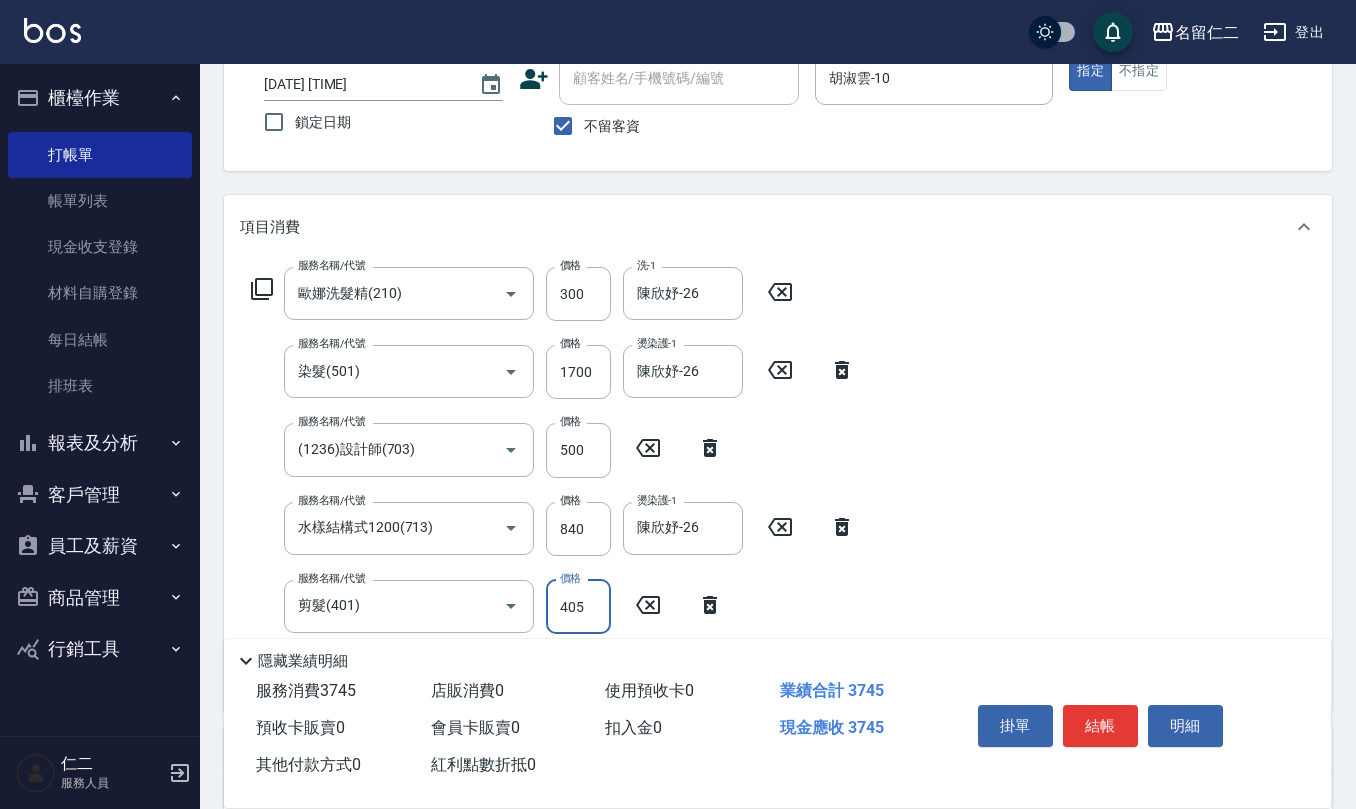 type on "405" 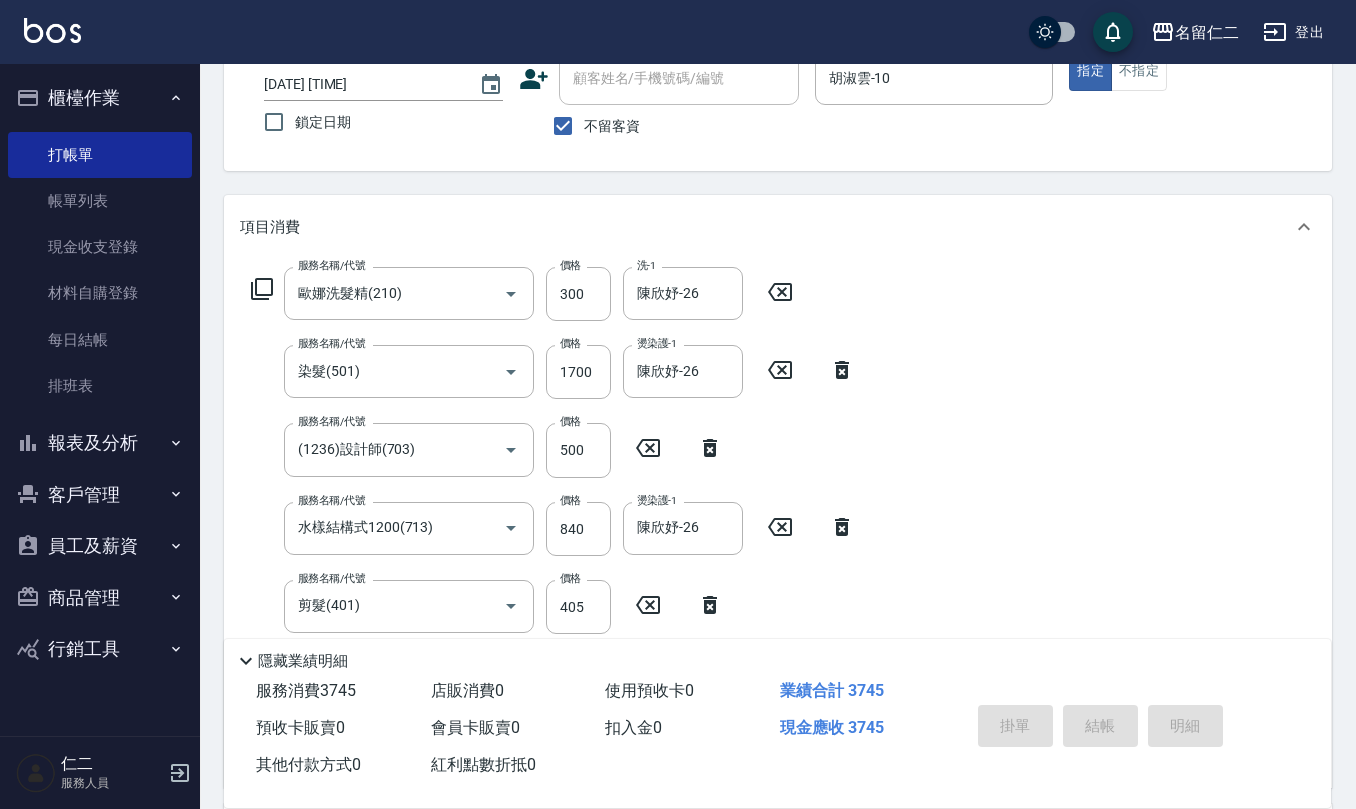 type 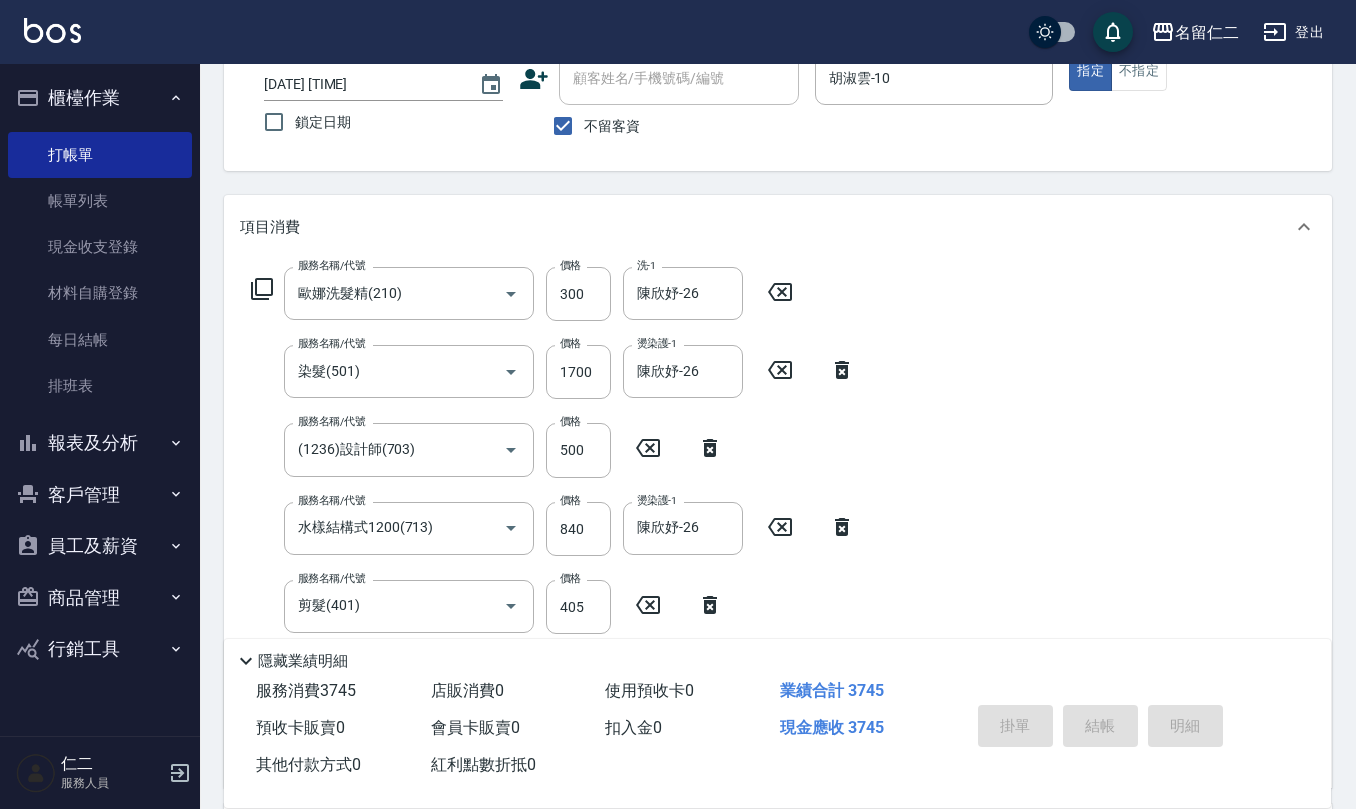 type 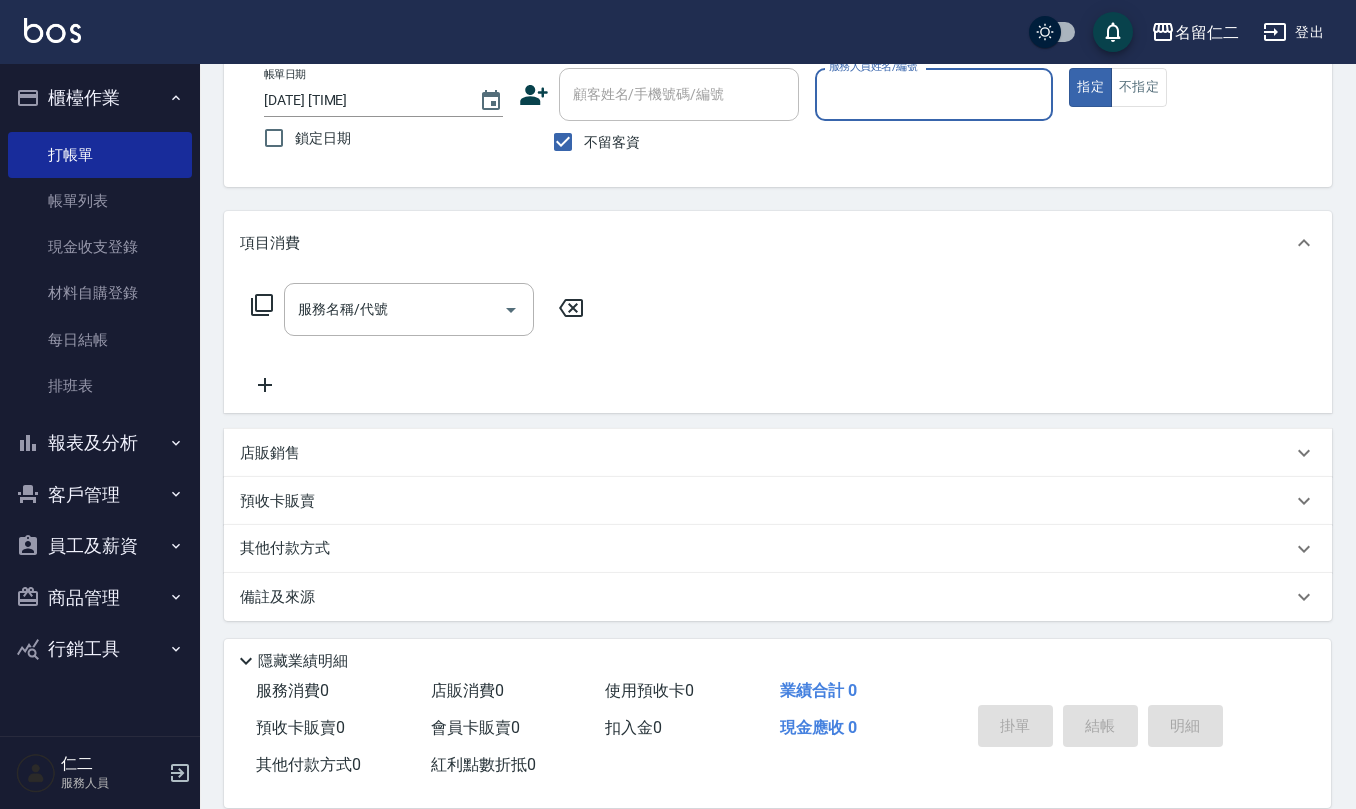 scroll, scrollTop: 0, scrollLeft: 0, axis: both 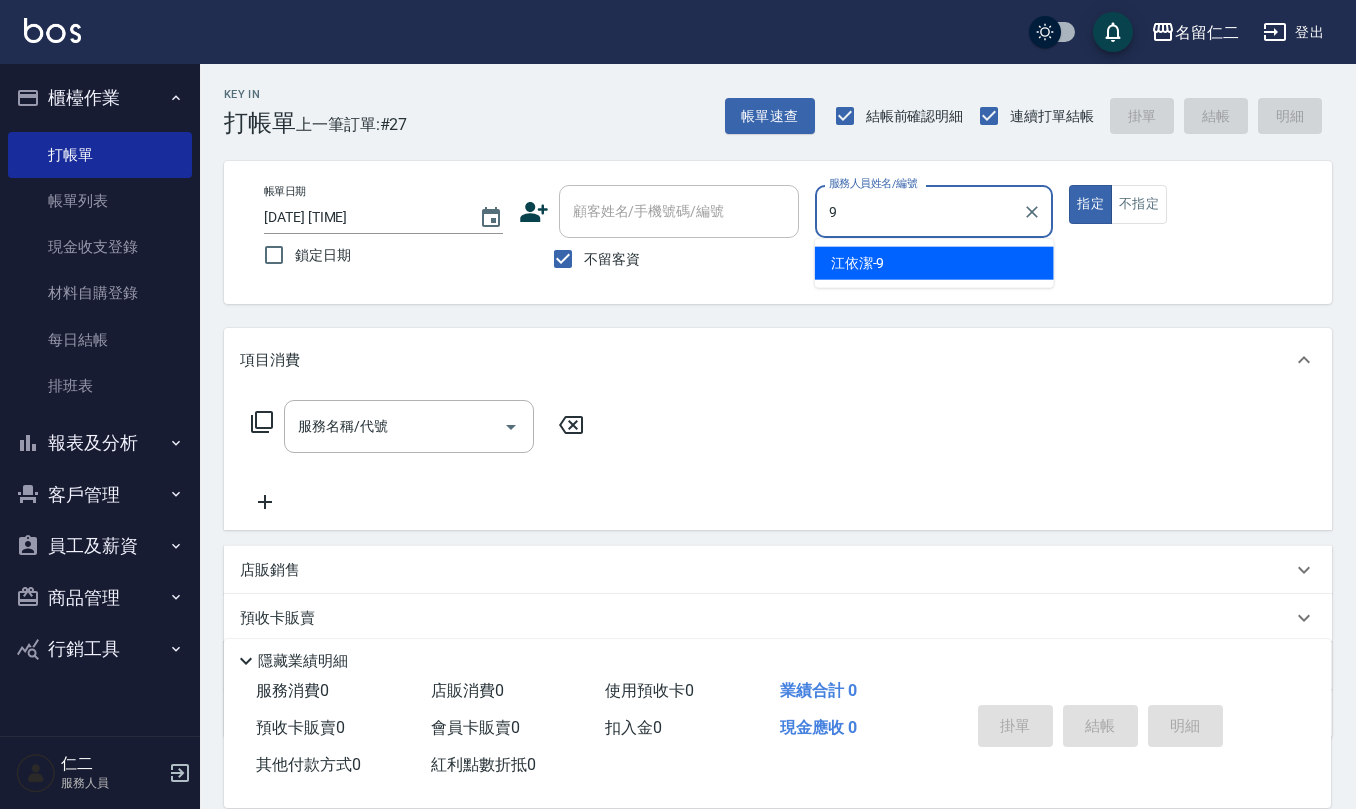 type on "江依潔-9" 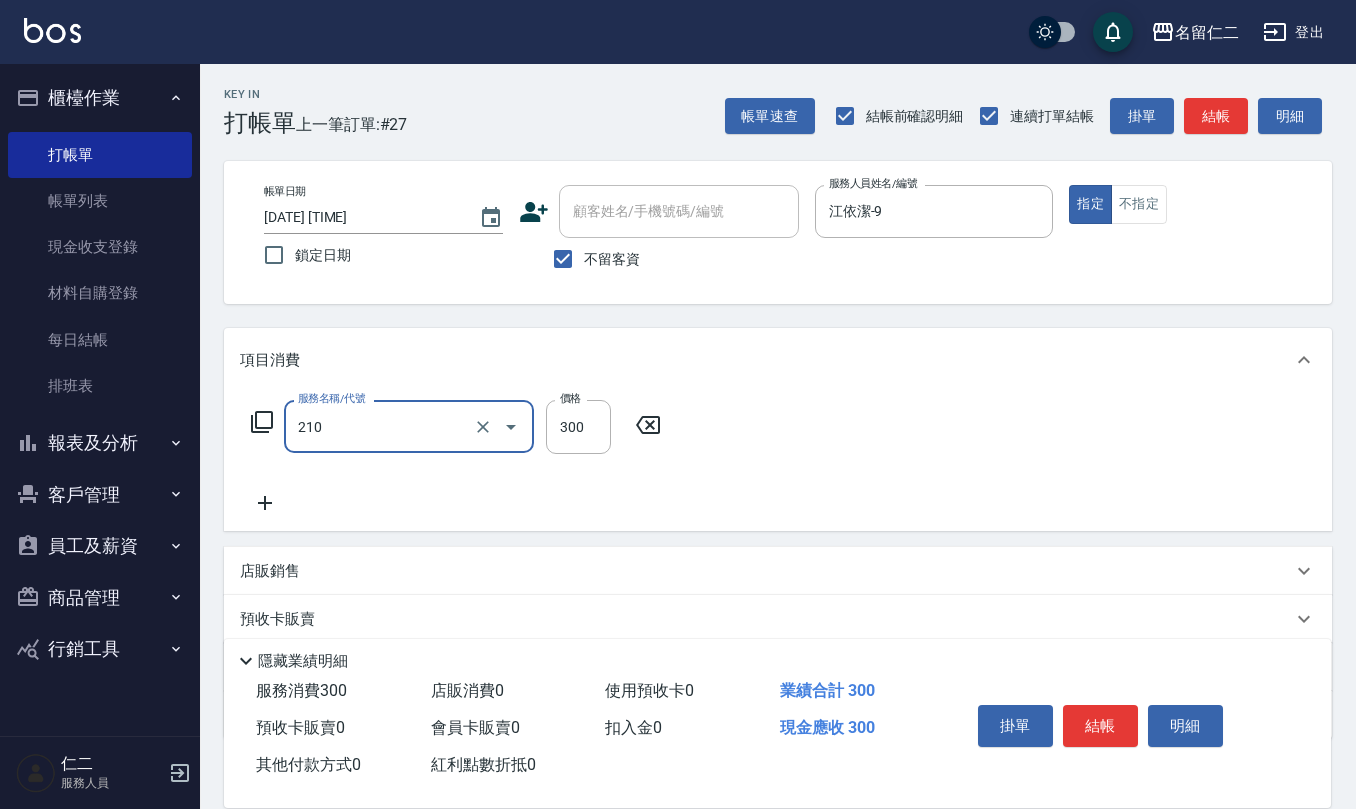 type on "歐娜洗髮精(210)" 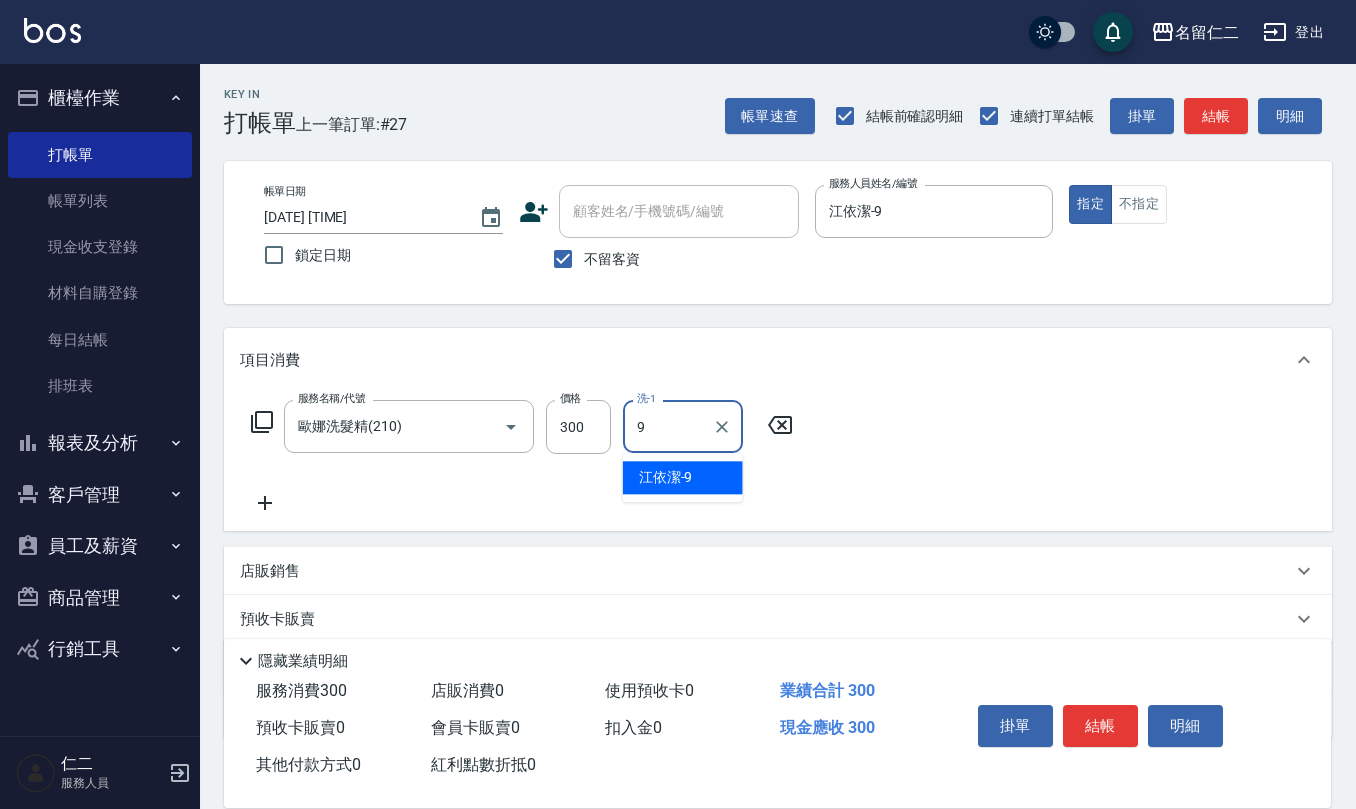 type on "江依潔-9" 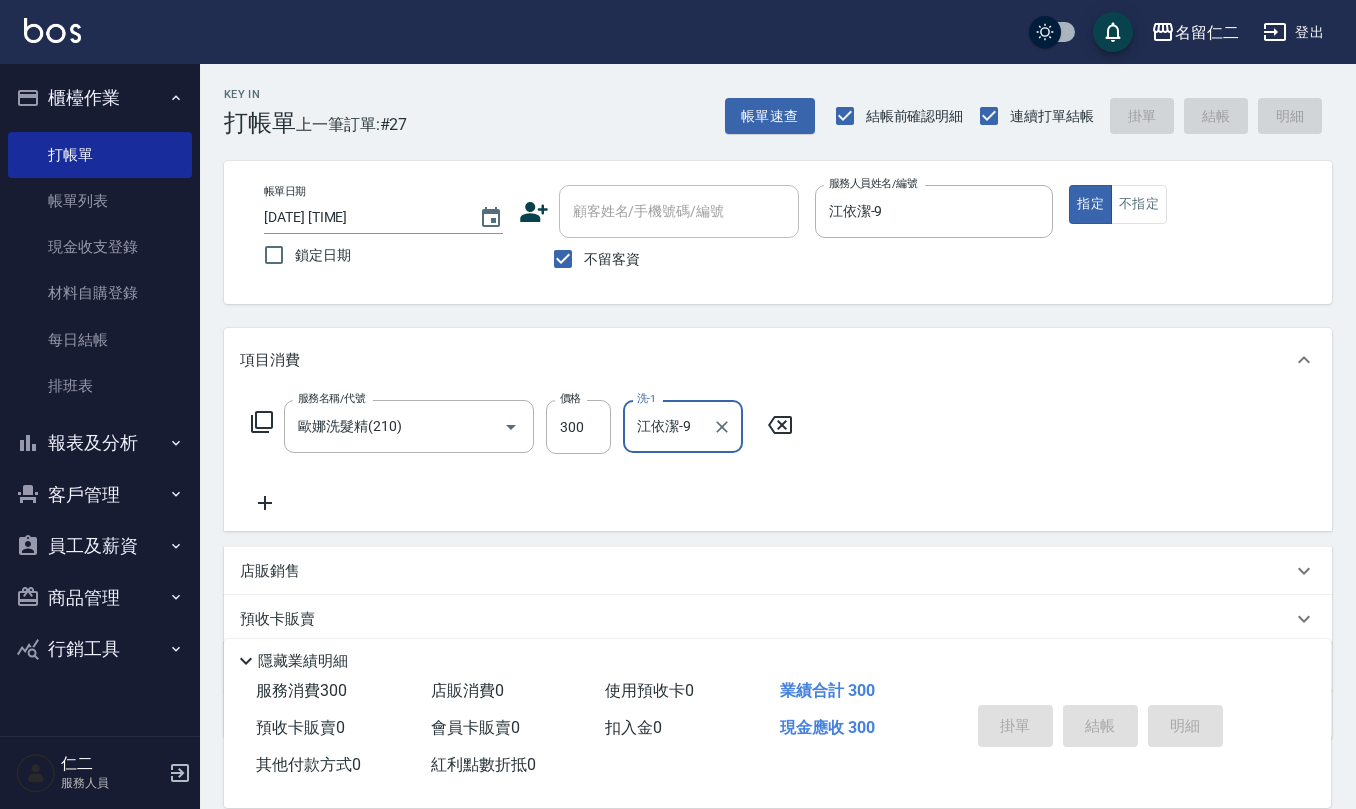 type on "[DATE] [TIME]" 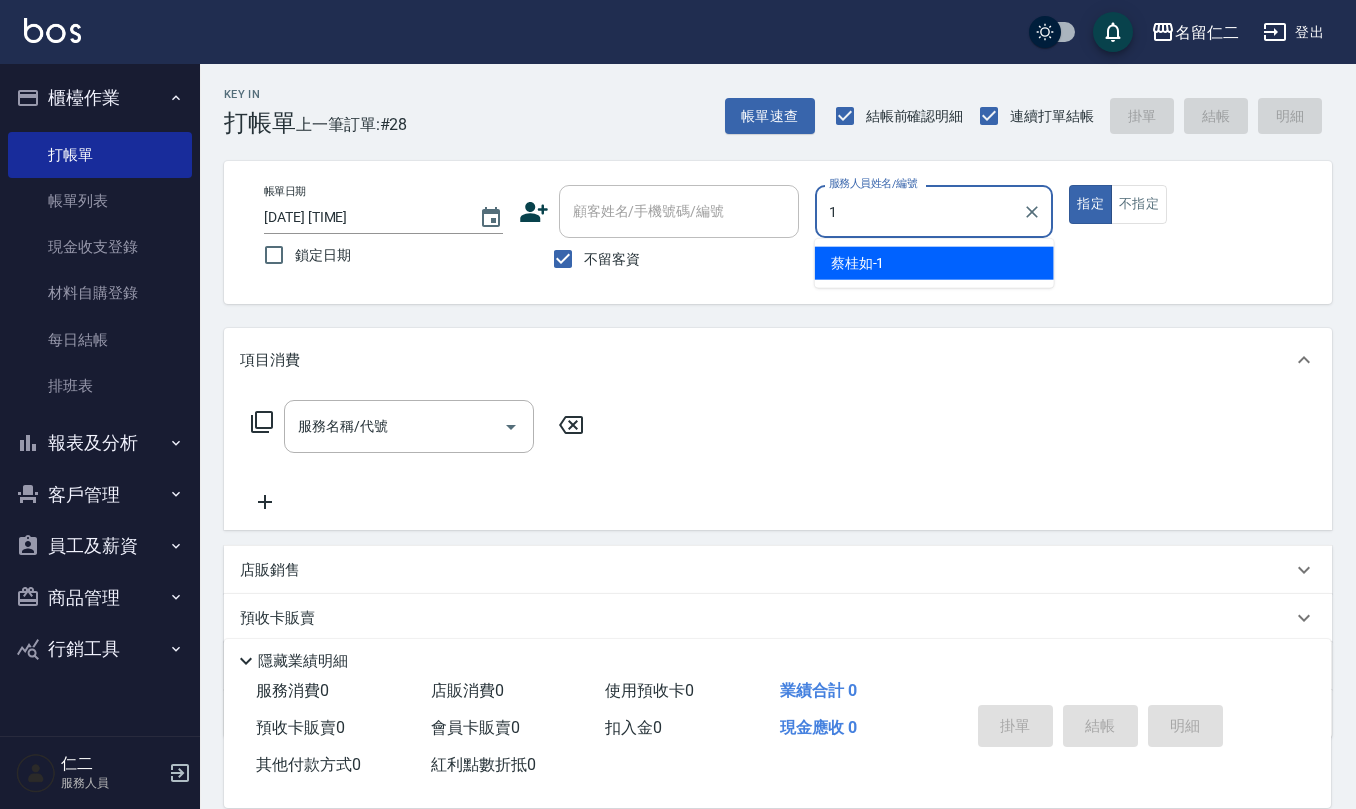 type on "蔡桂如-1" 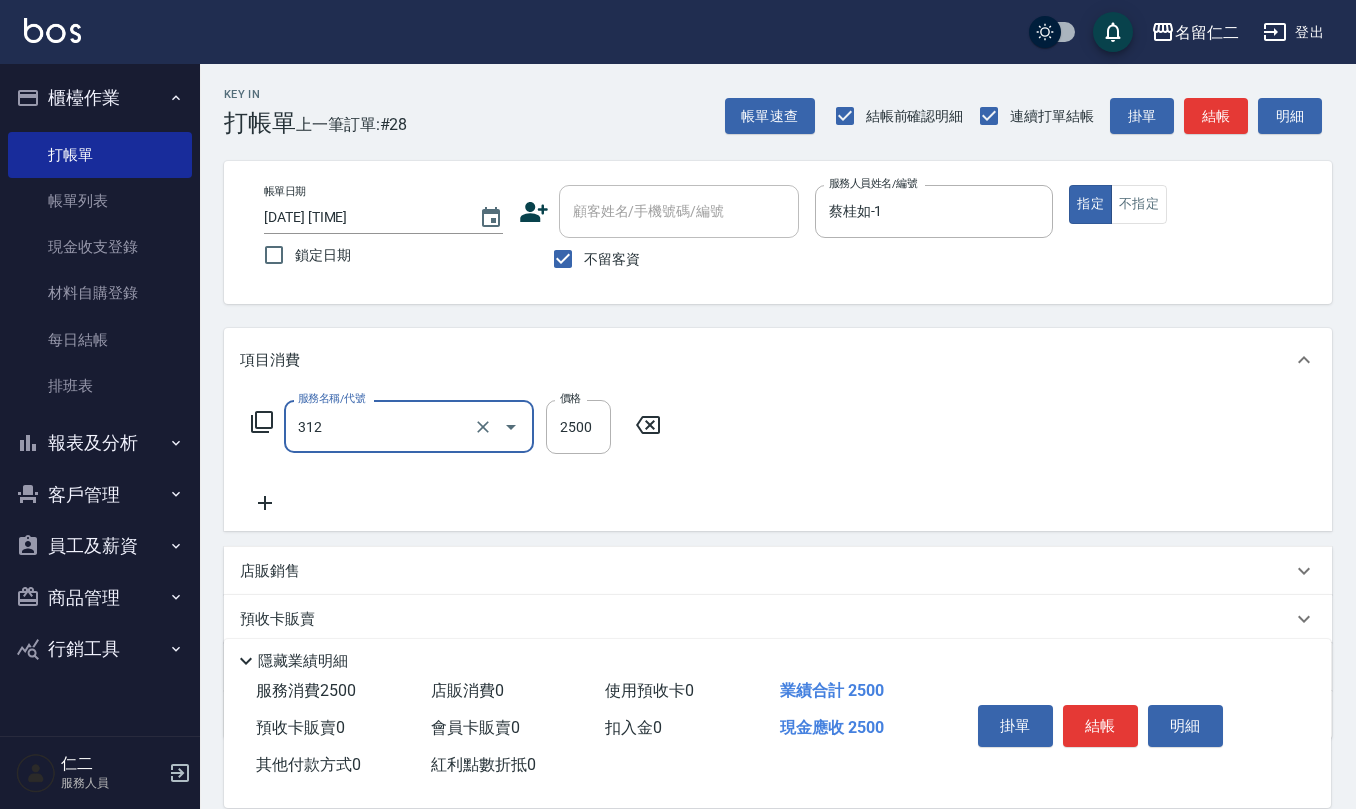 type on "有氧水離子燙2500(312)" 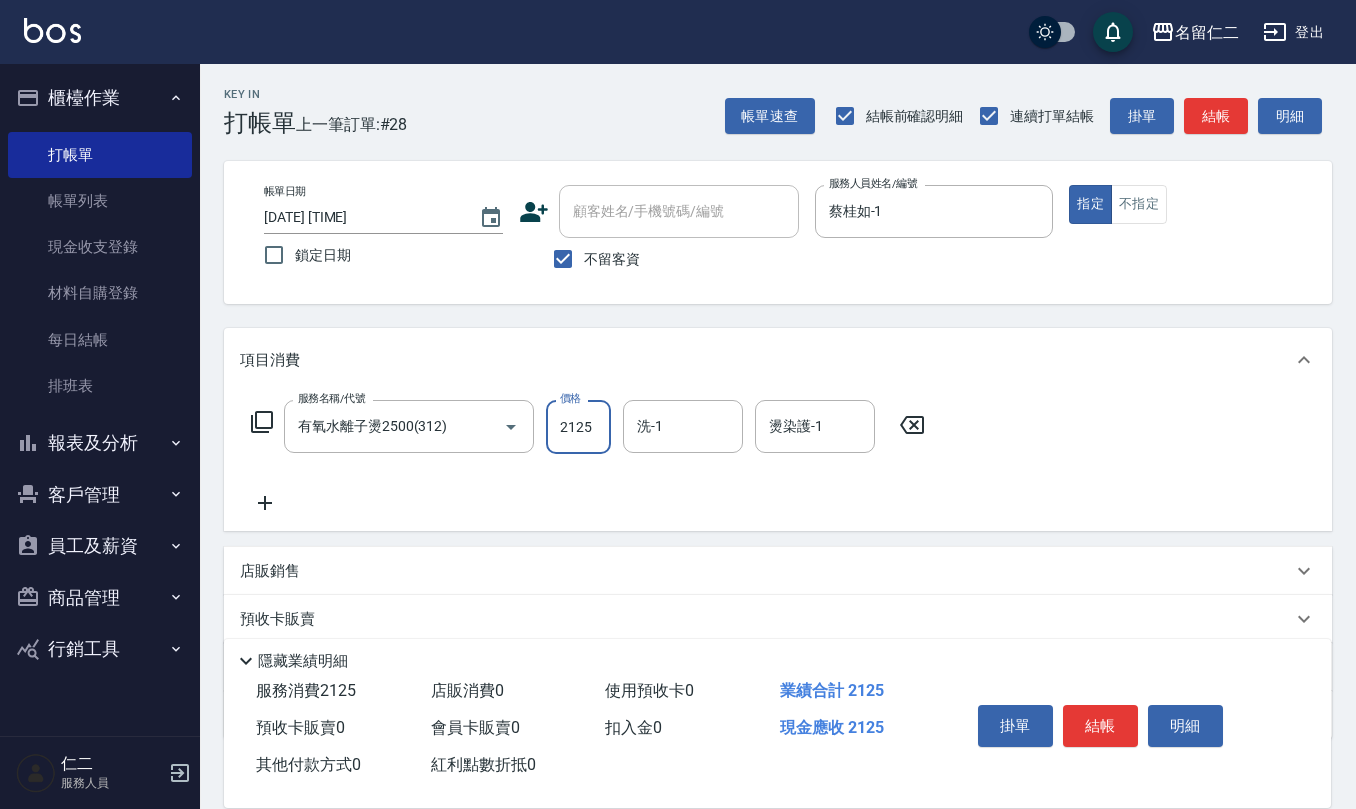 type on "2125" 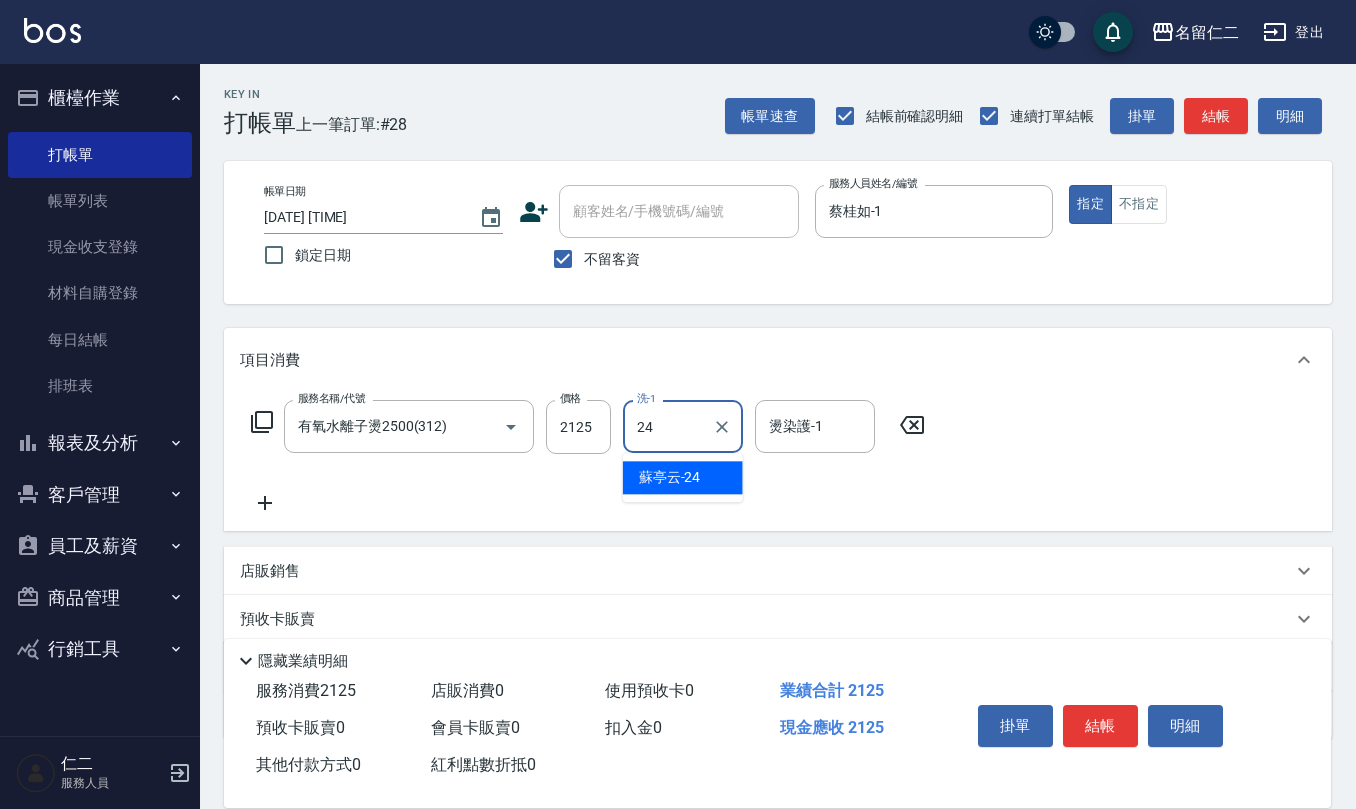 type on "蘇亭云-24" 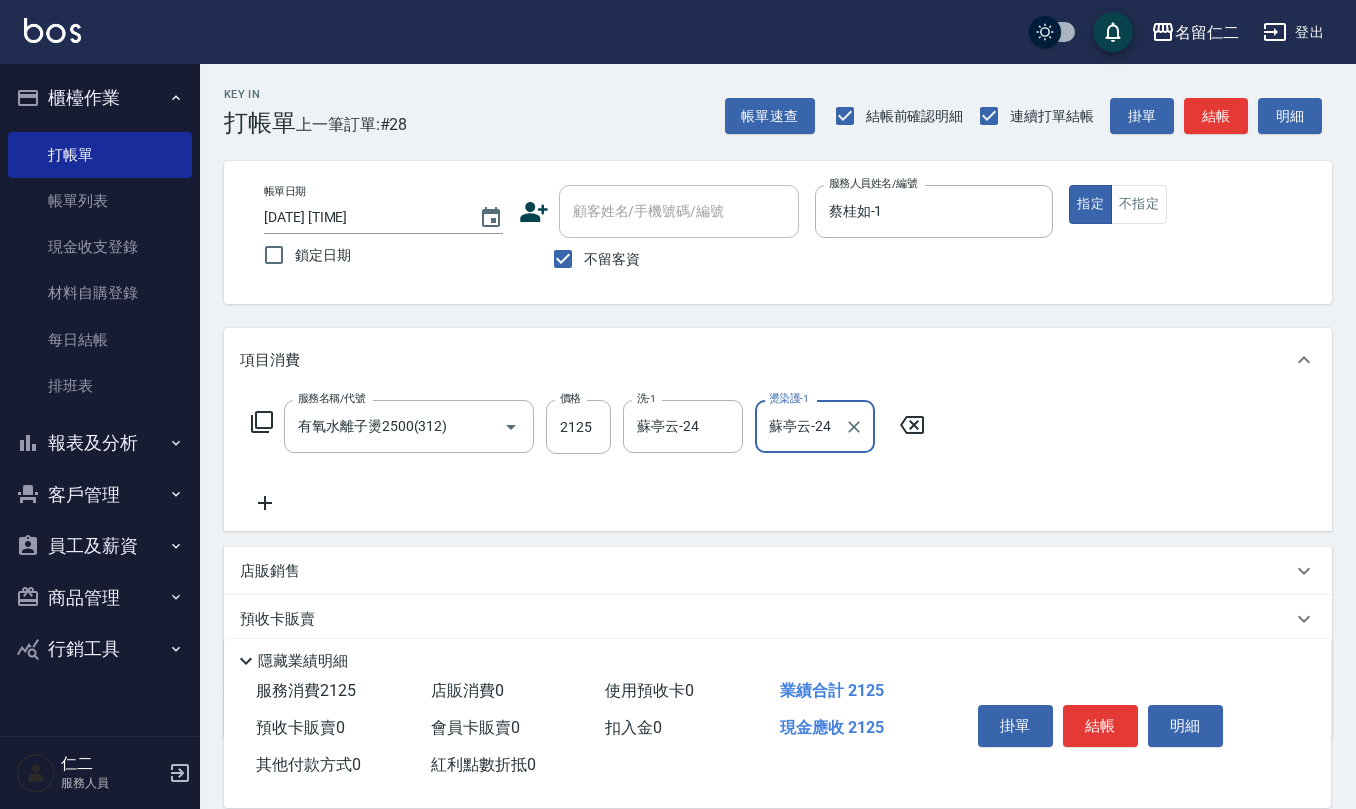 type on "蘇亭云-24" 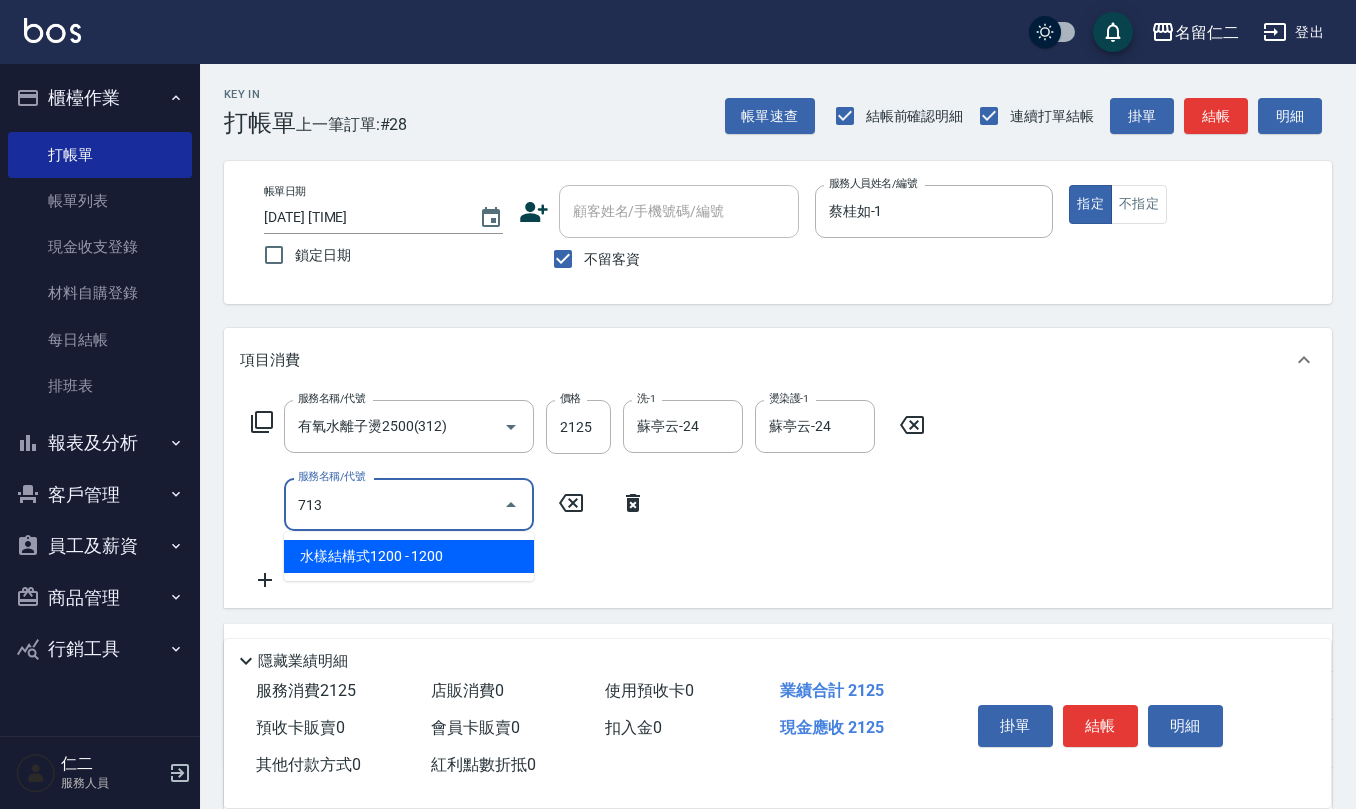 type on "水樣結構式1200(713)" 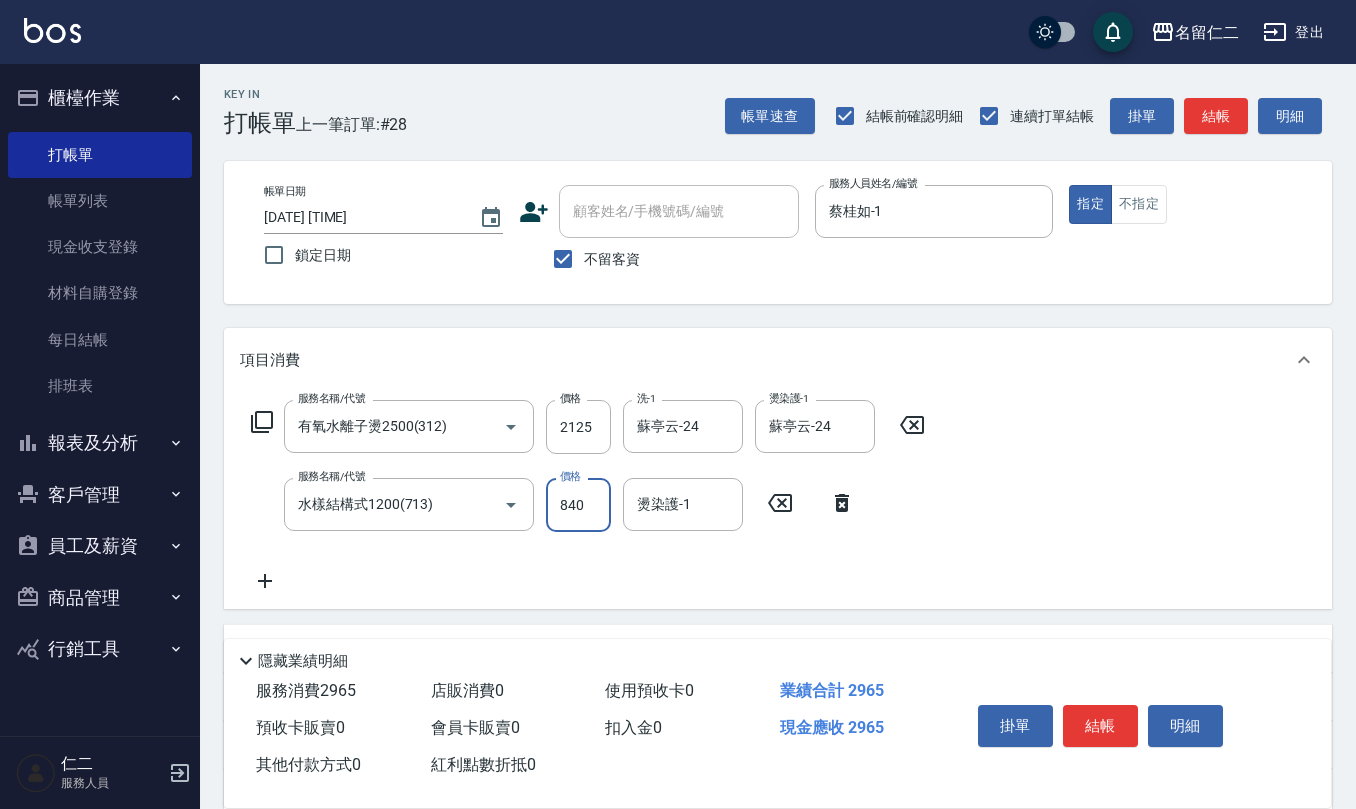type on "840" 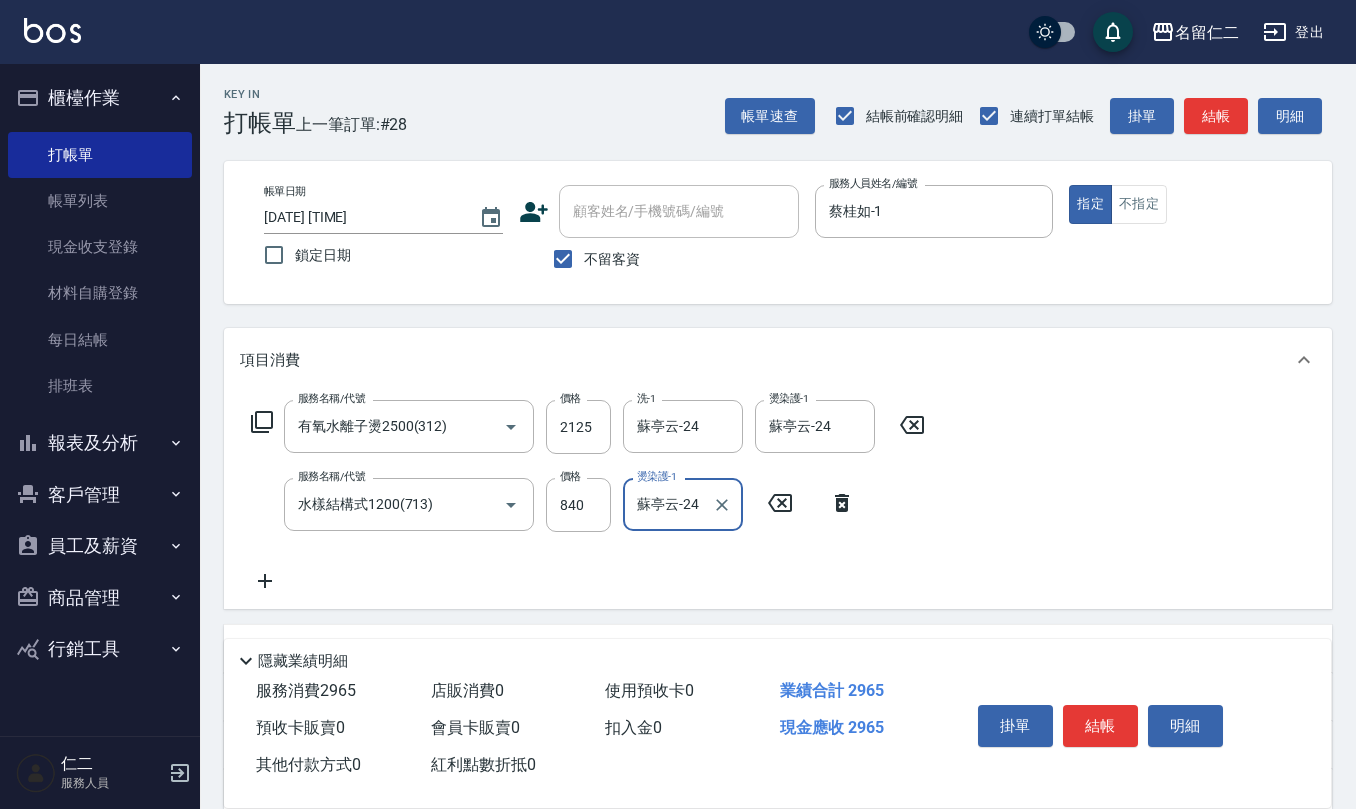 type on "蘇亭云-24" 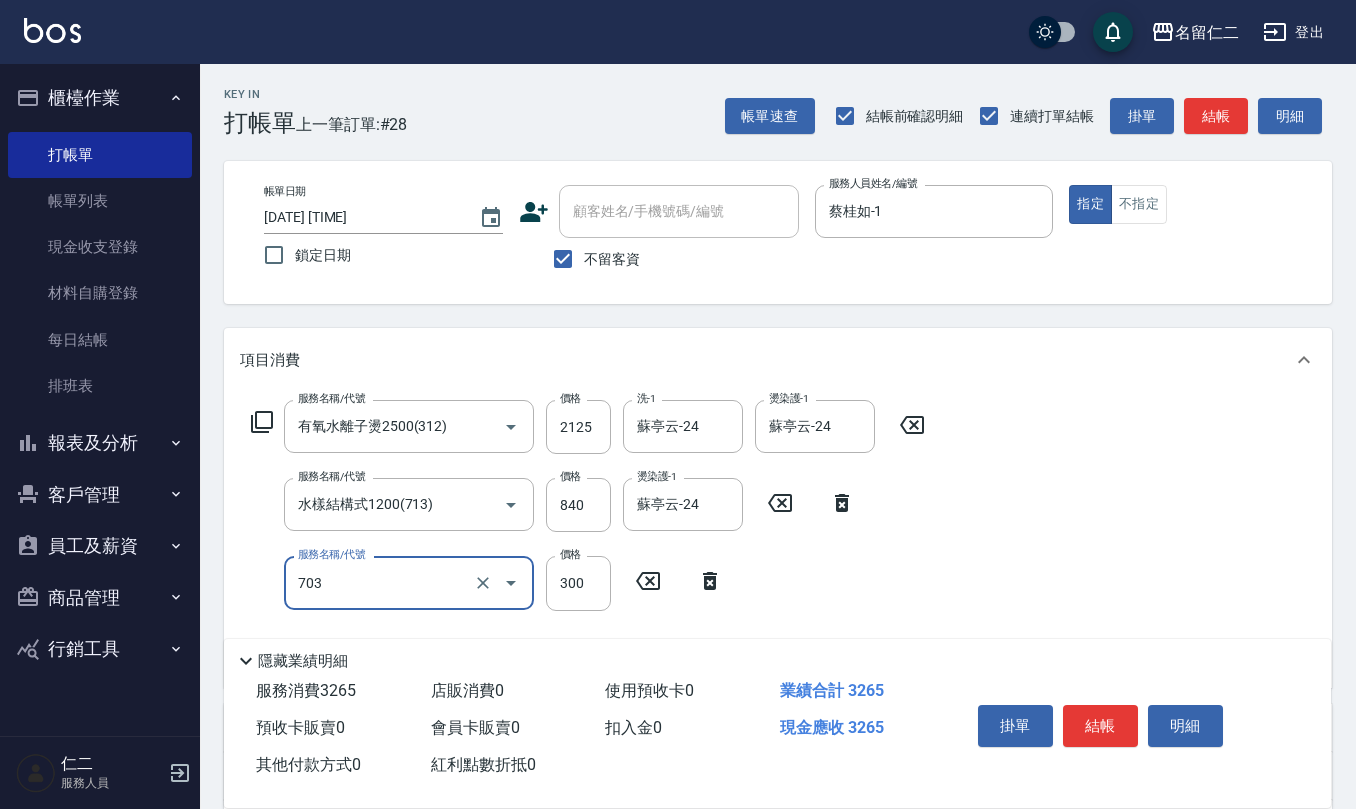 type on "(1236)設計師(703)" 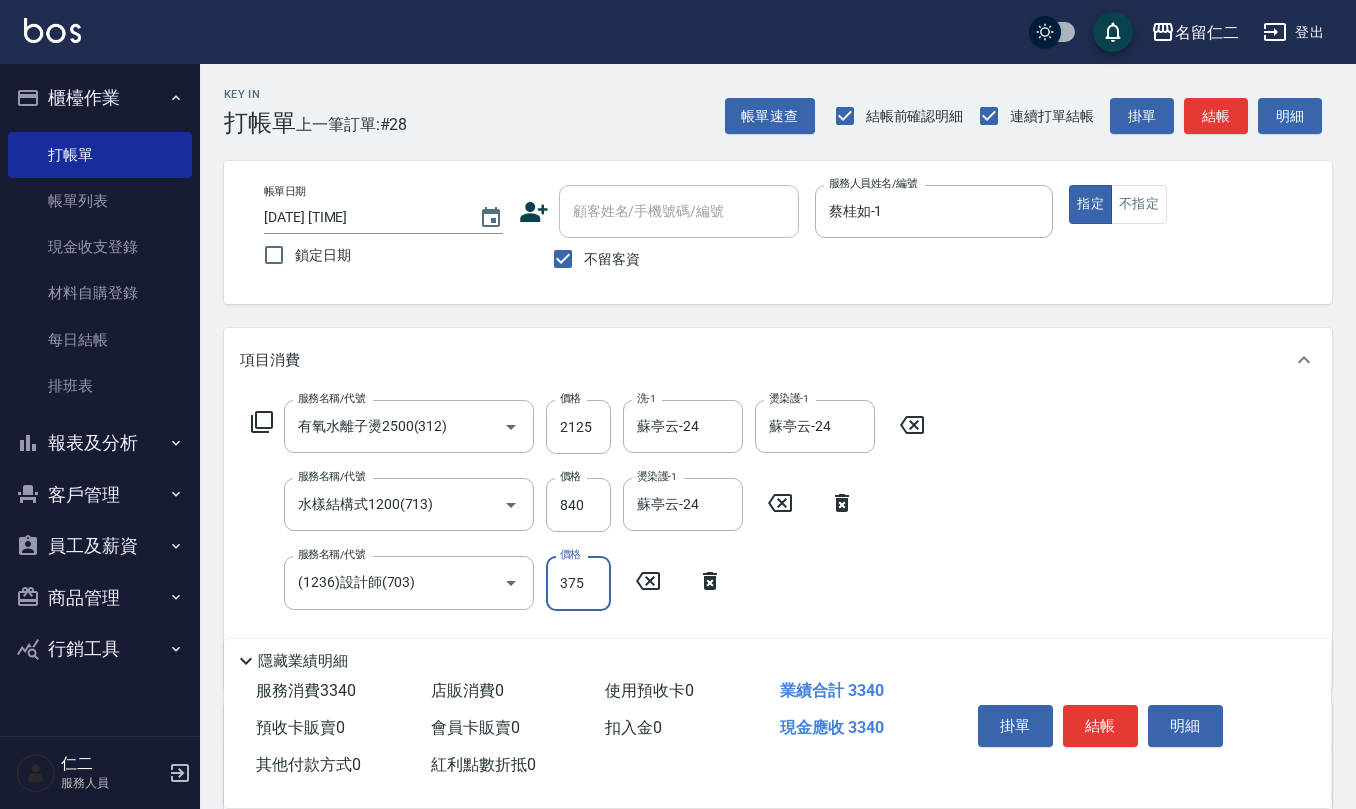 type on "375" 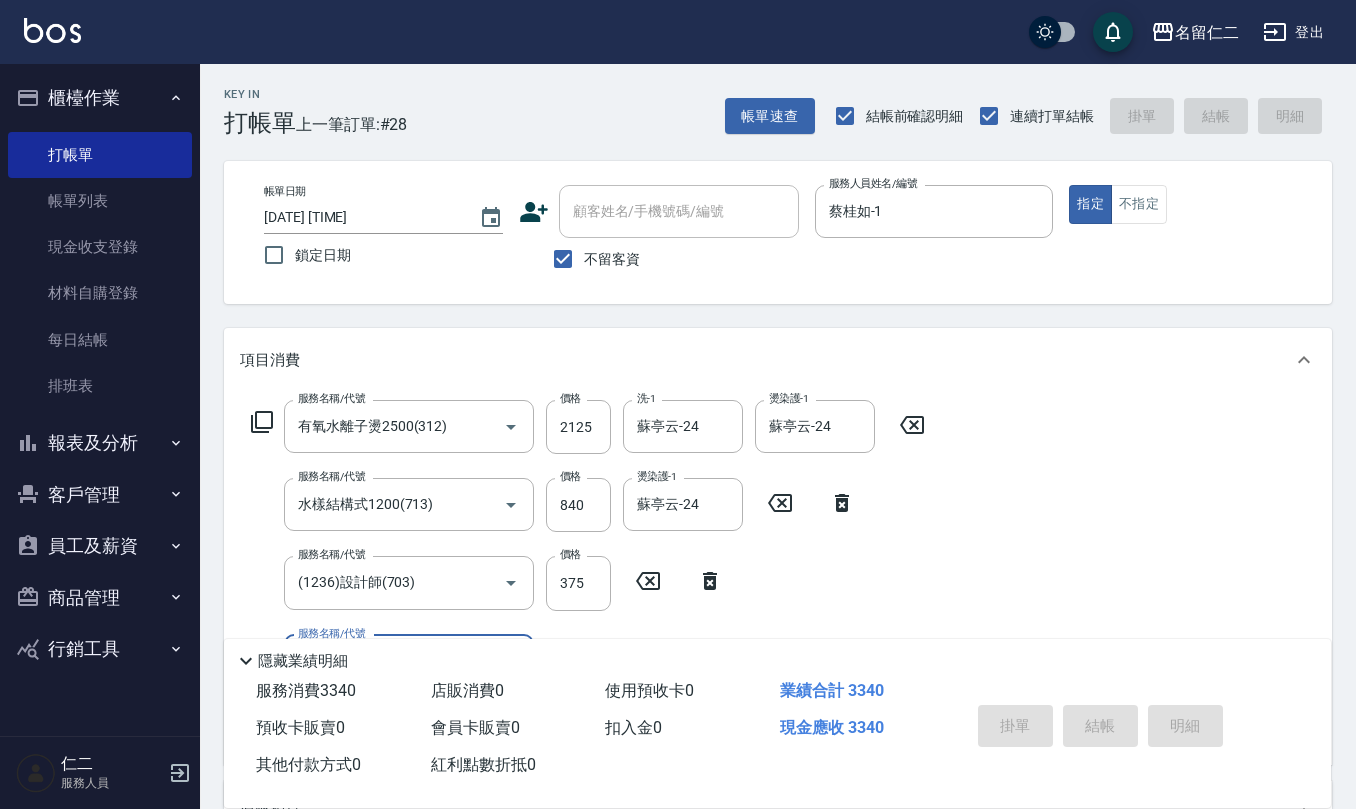 type 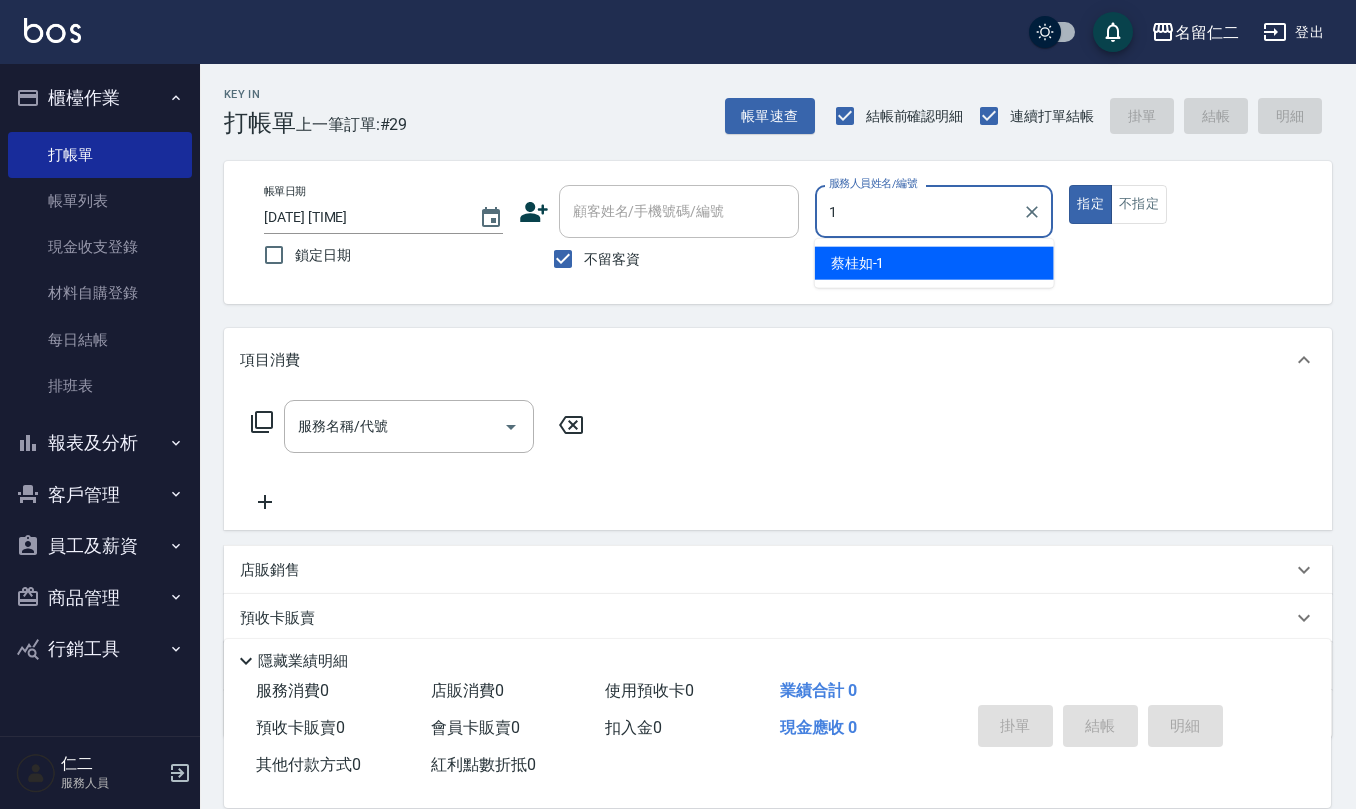 type on "蔡桂如-1" 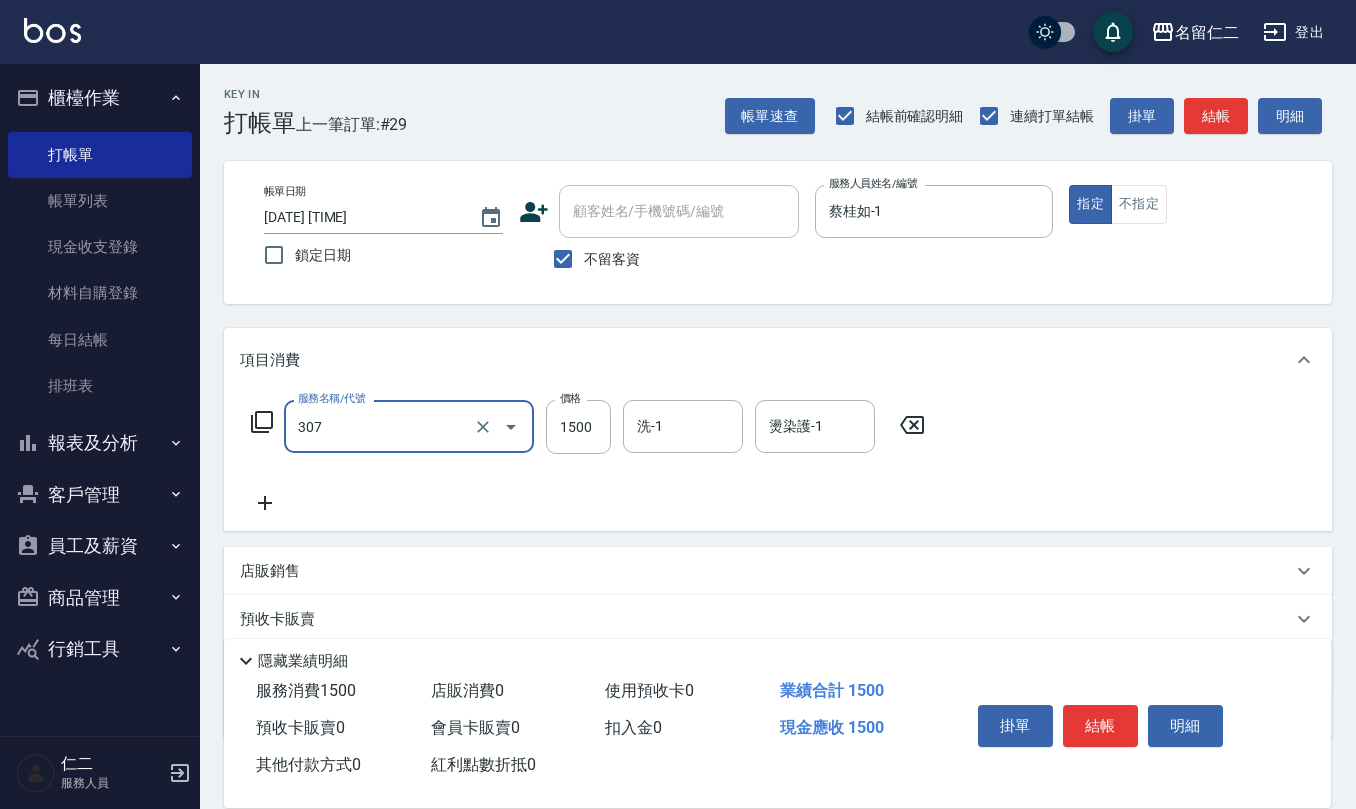 type on "EF麥拉寧燙髮1500(307)" 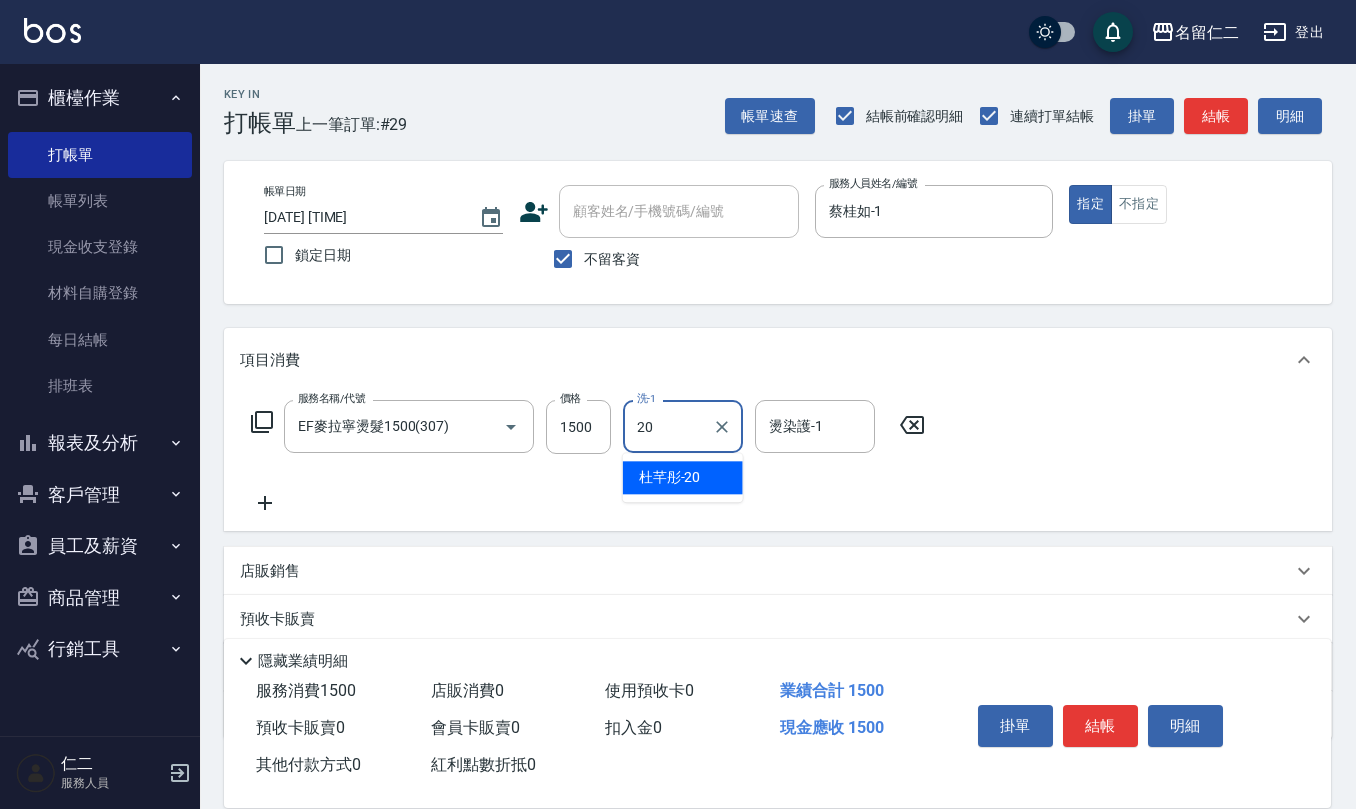 type on "杜芊彤-20" 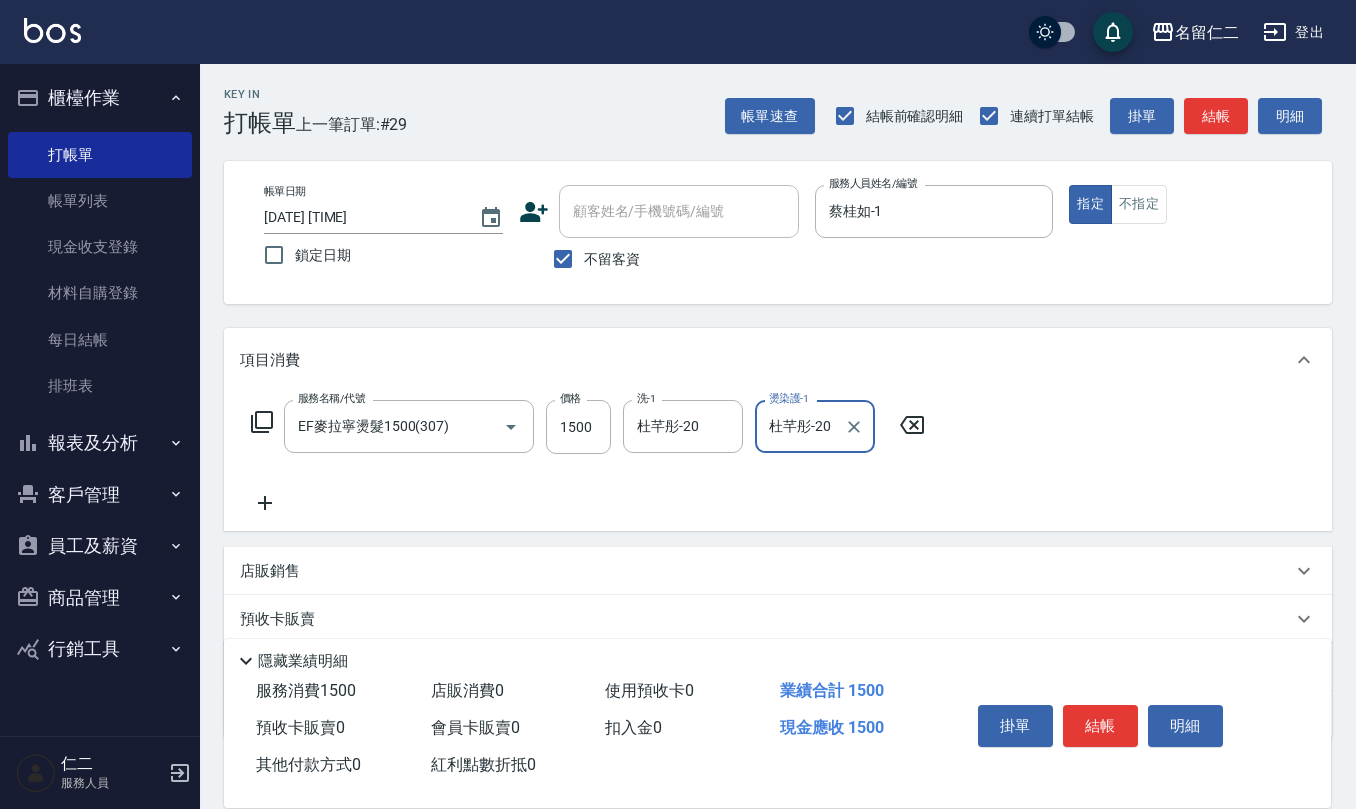 type on "杜芊彤-20" 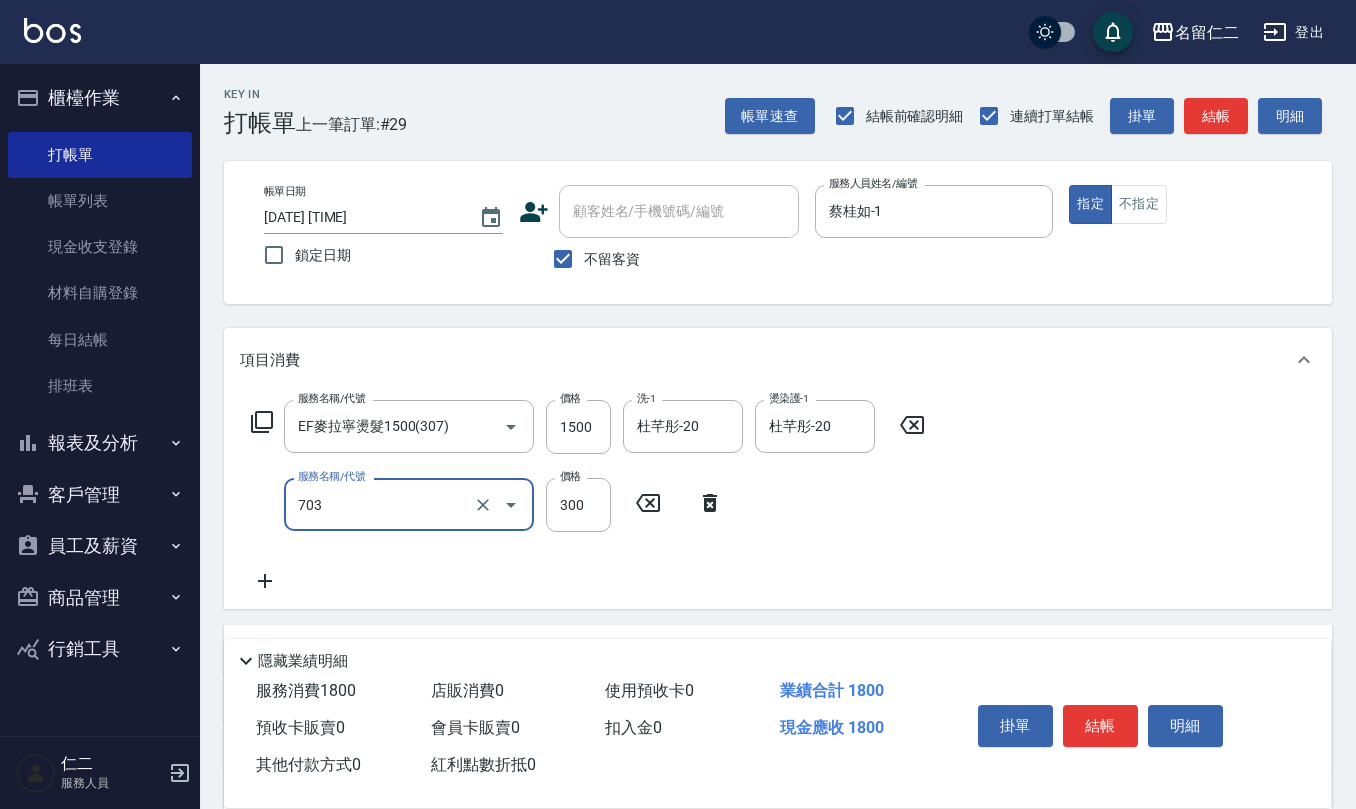type on "(1236)設計師(703)" 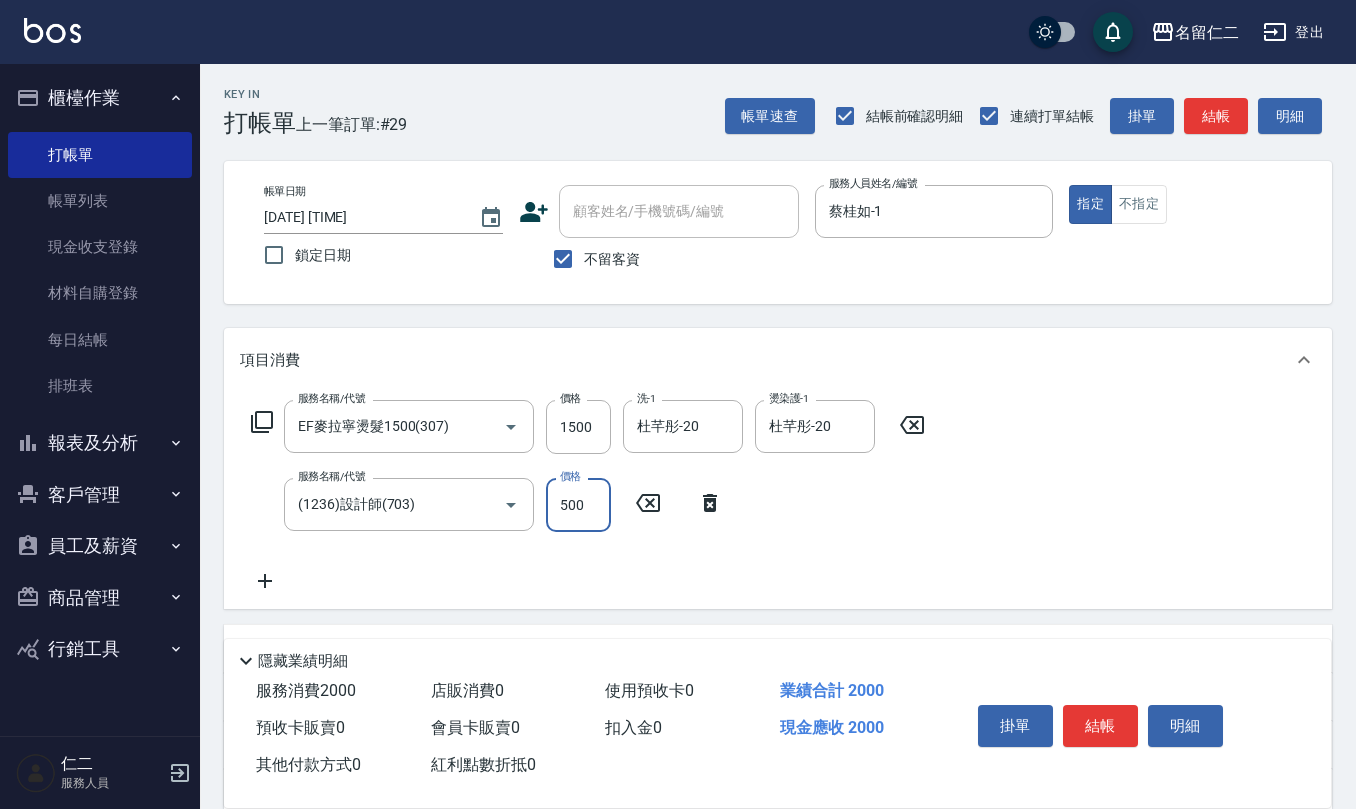 type on "500" 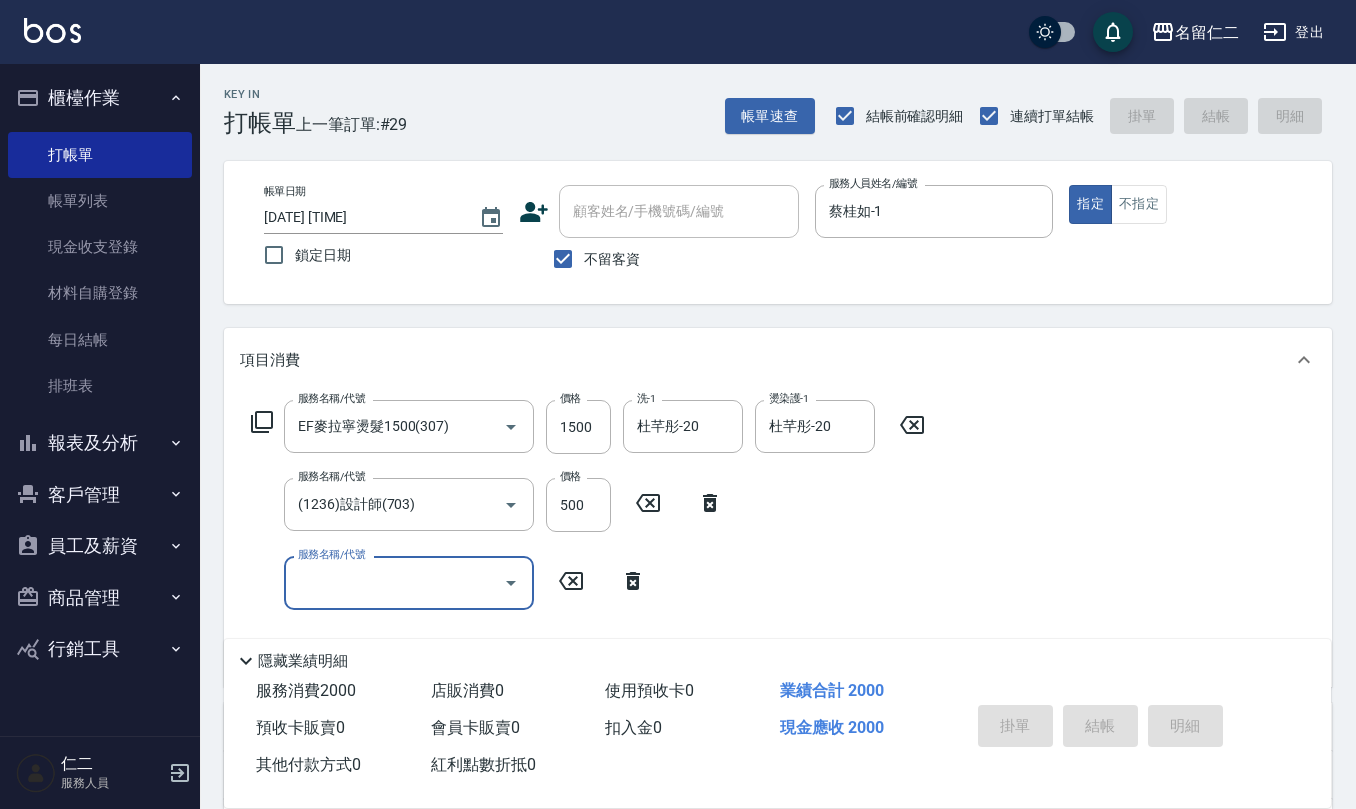 type on "[DATE] [TIME]" 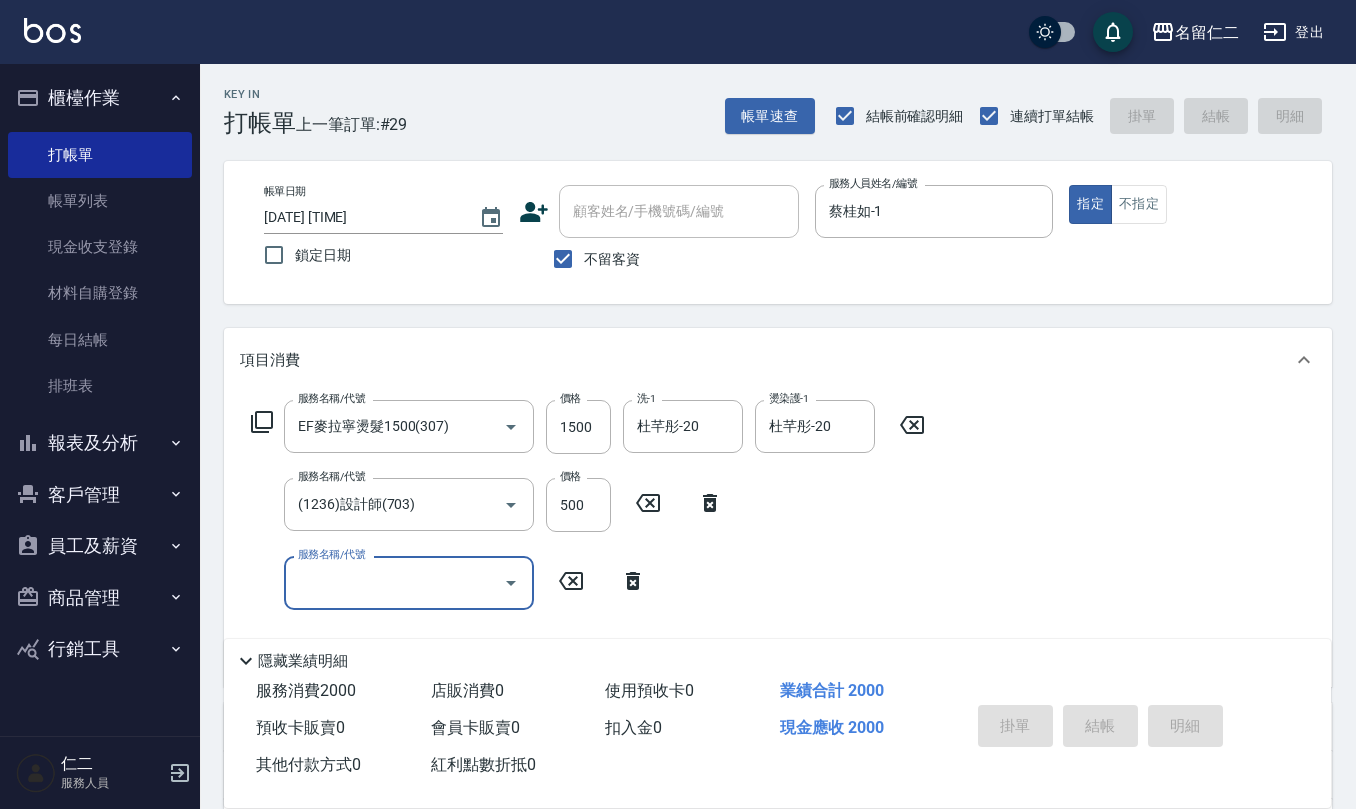 type 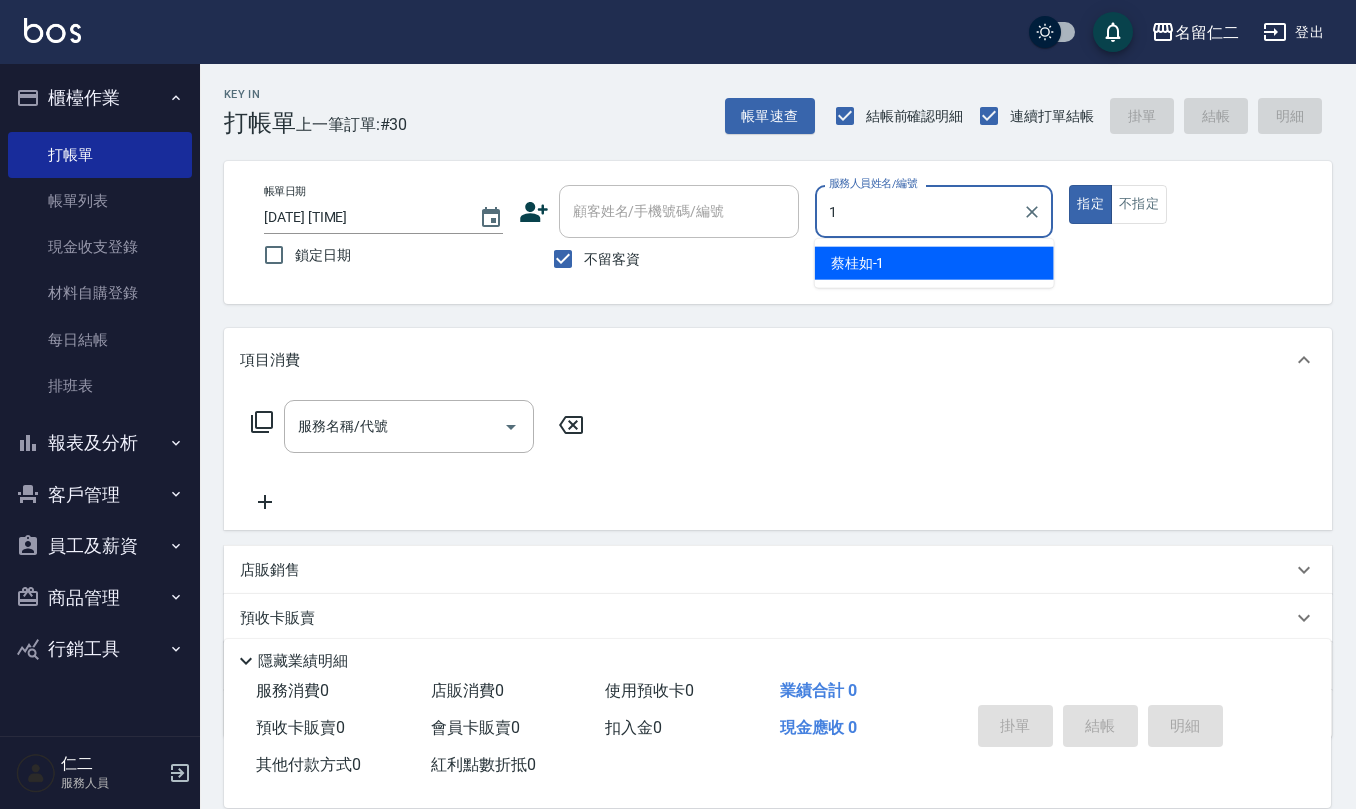 type on "蔡桂如-1" 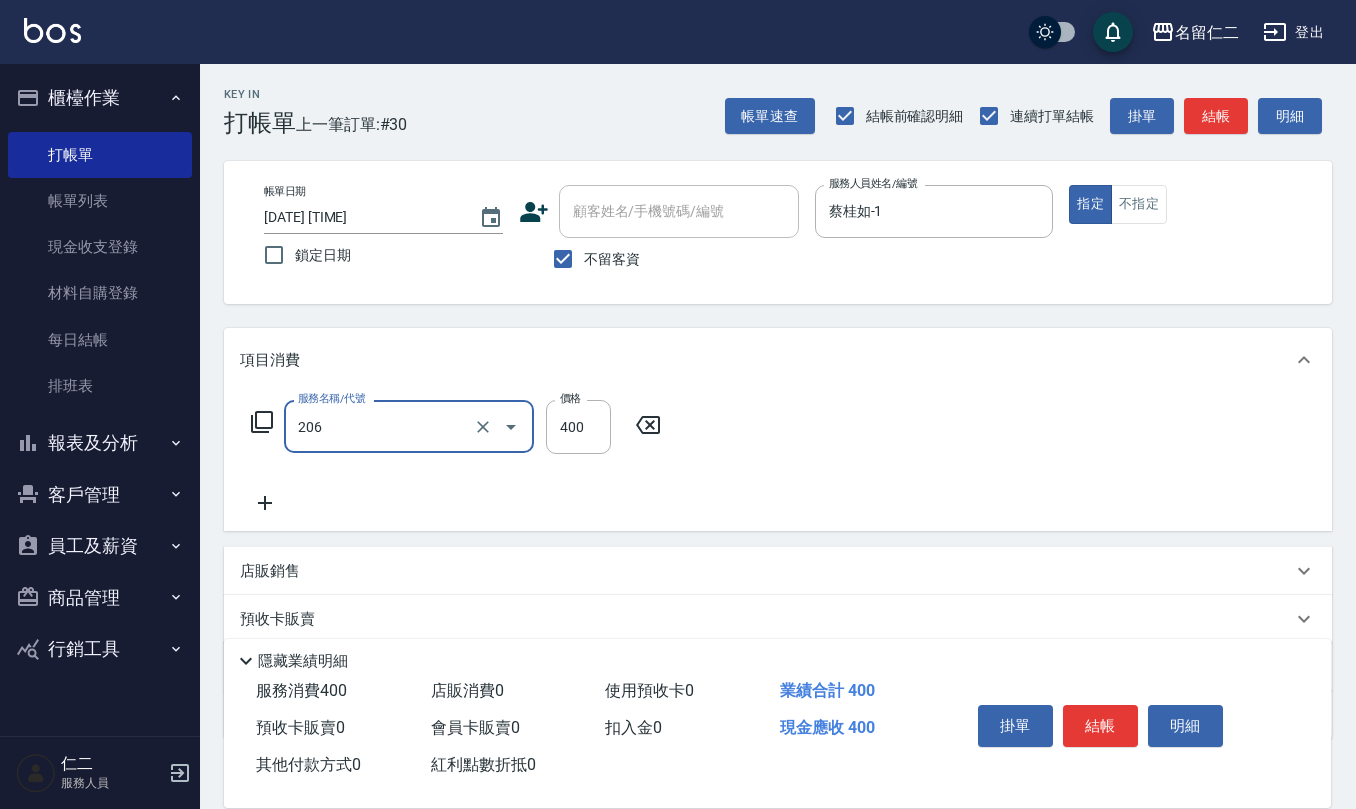type on "健康洗(206)" 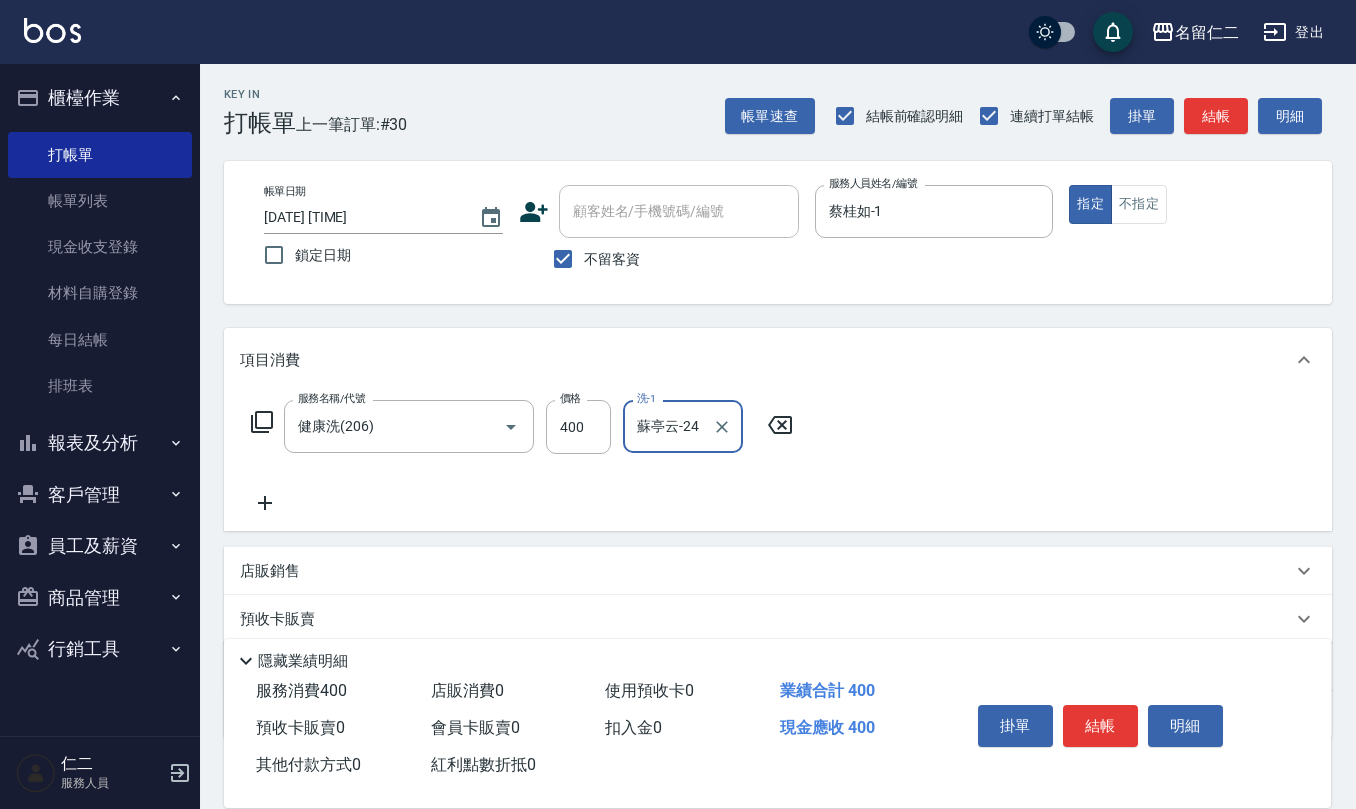type on "蘇亭云-24" 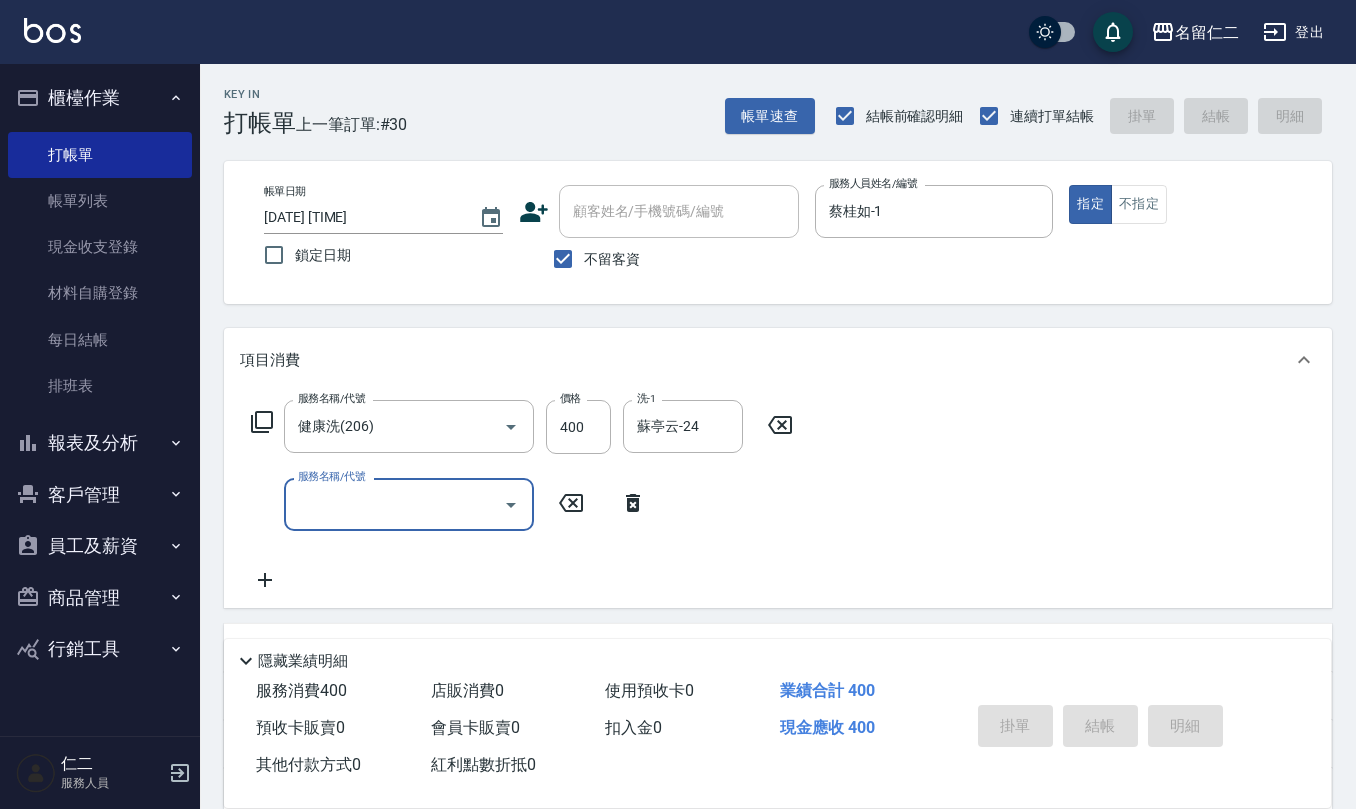 type 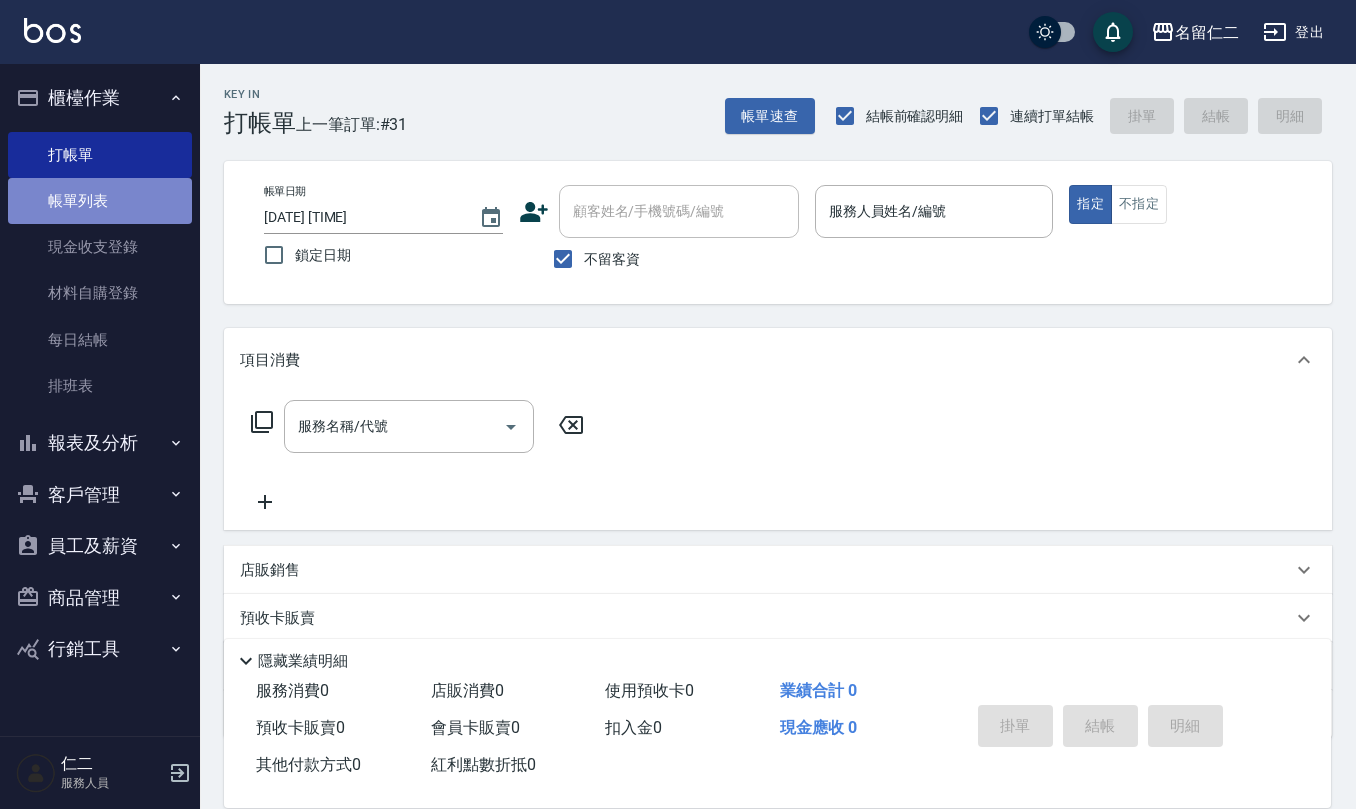 click on "帳單列表" at bounding box center (100, 201) 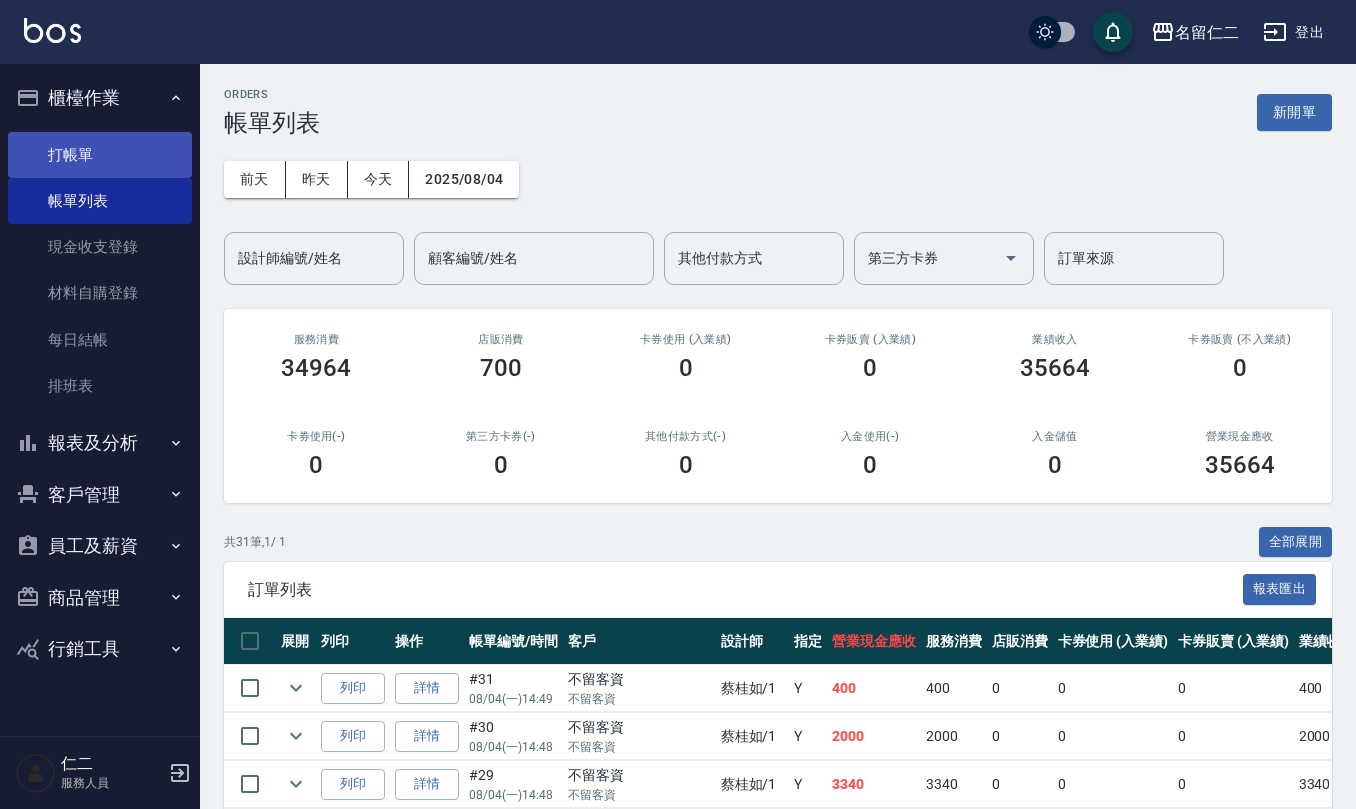 click on "打帳單" at bounding box center [100, 155] 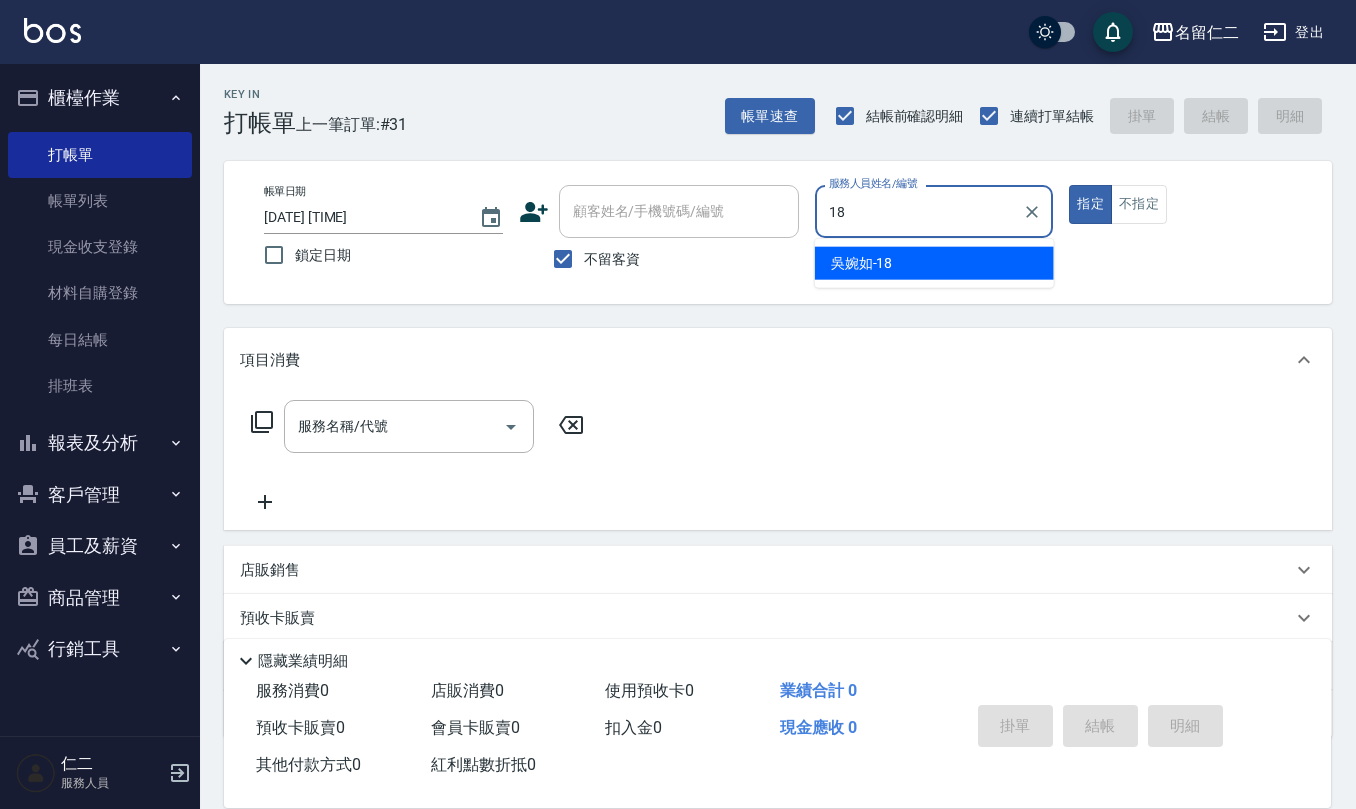type on "吳婉如-18" 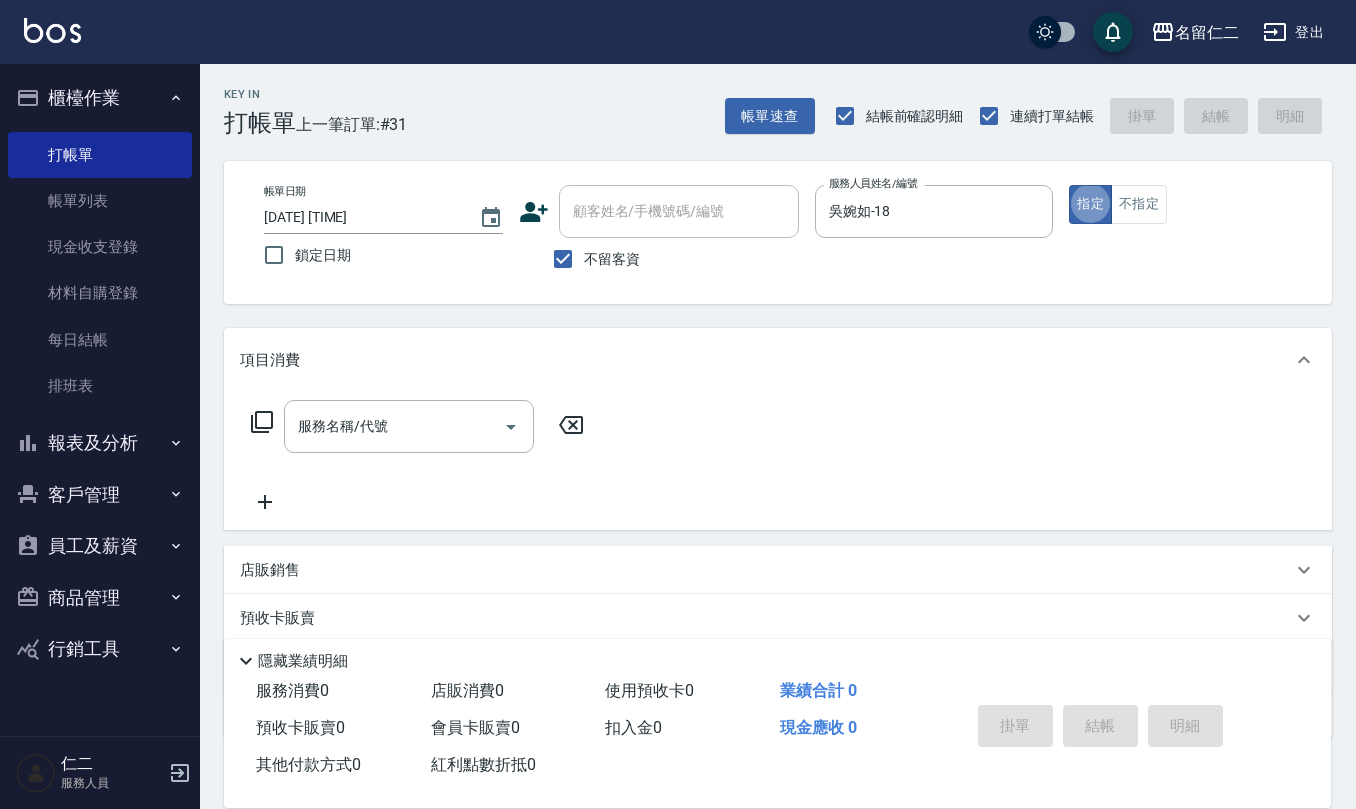 type on "true" 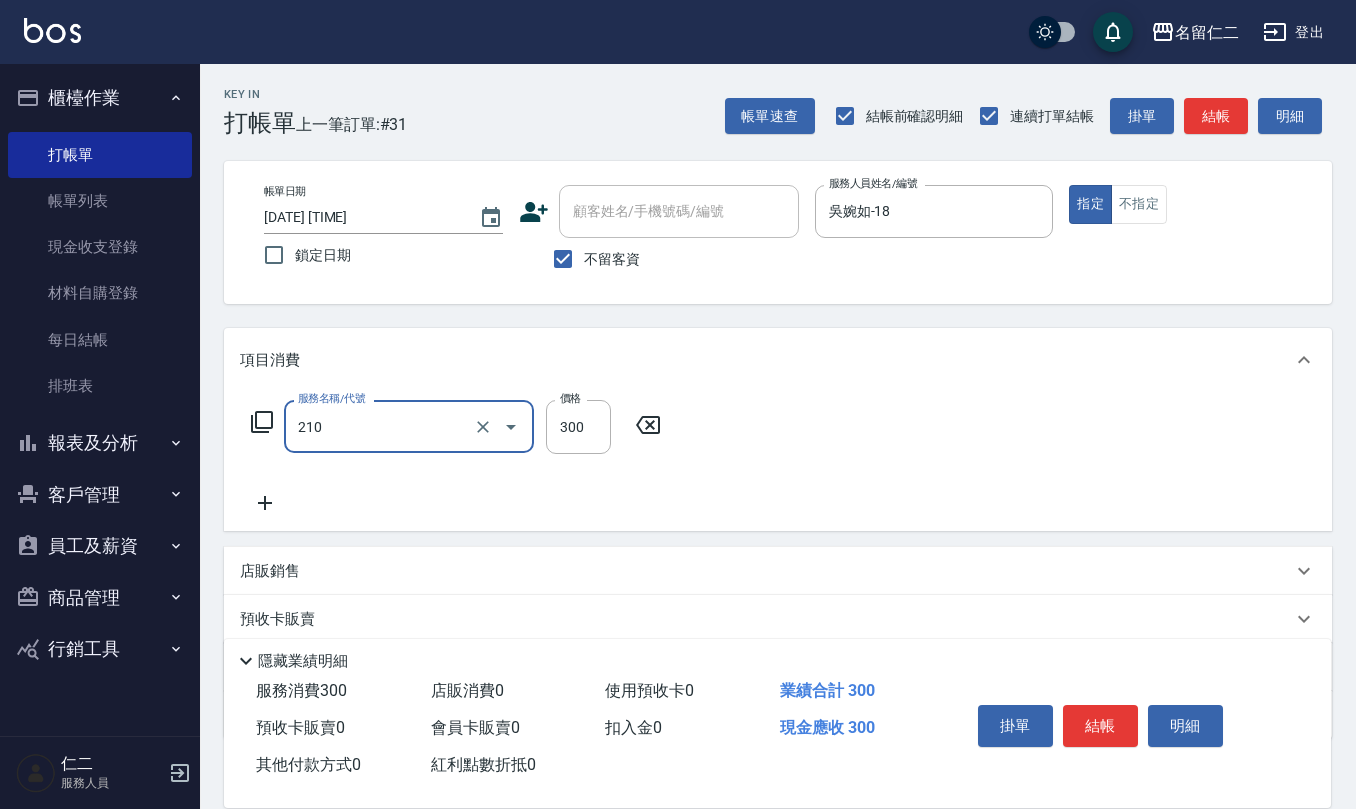 type on "歐娜洗髮精(210)" 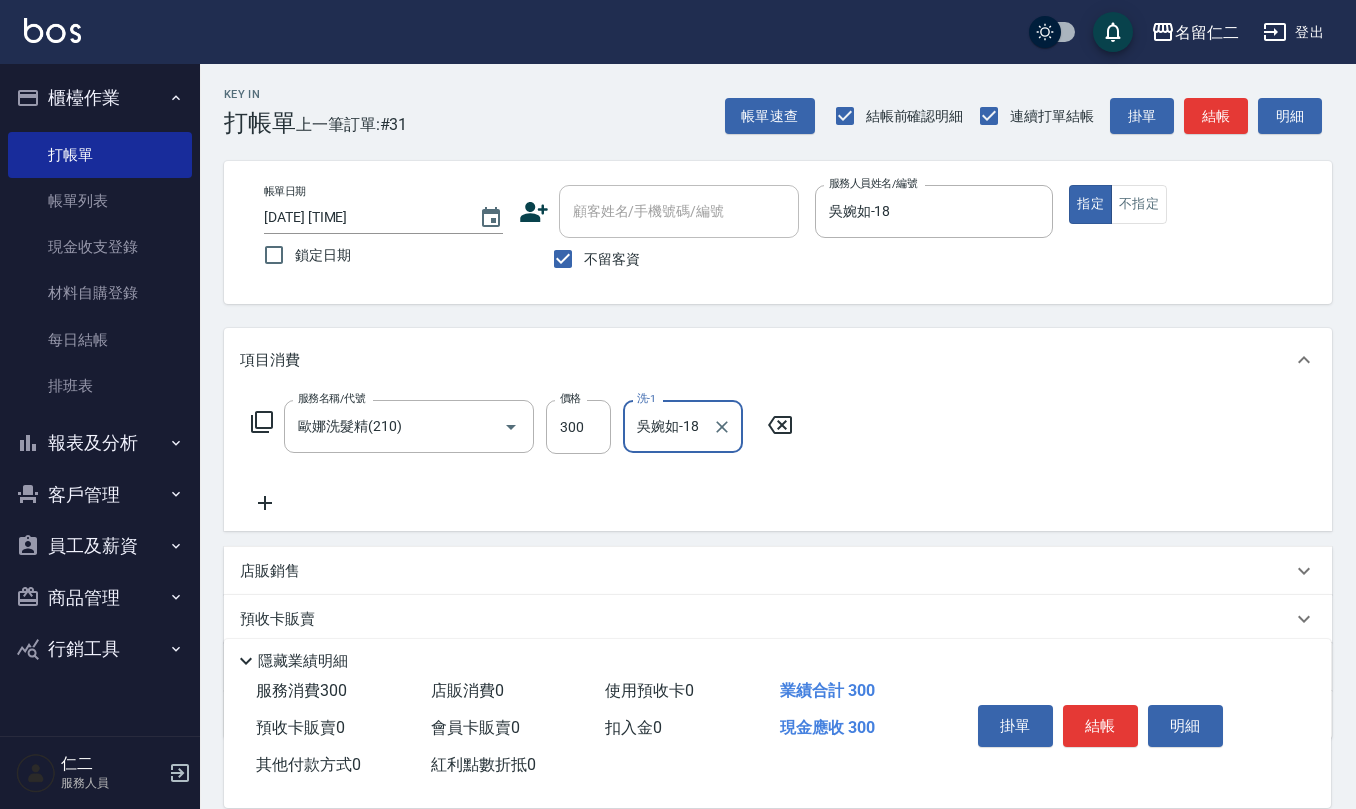 type on "吳婉如-18" 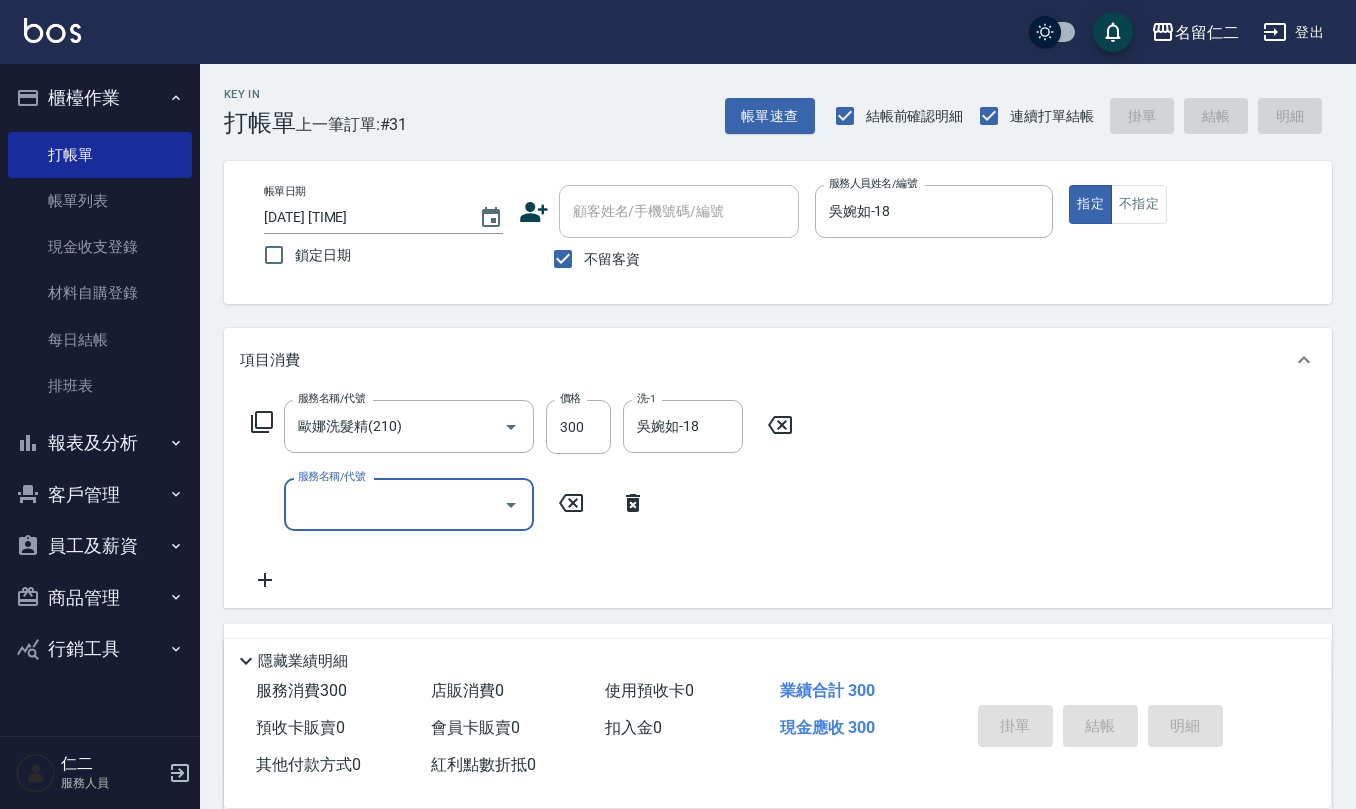 type on "[DATE] [TIME]" 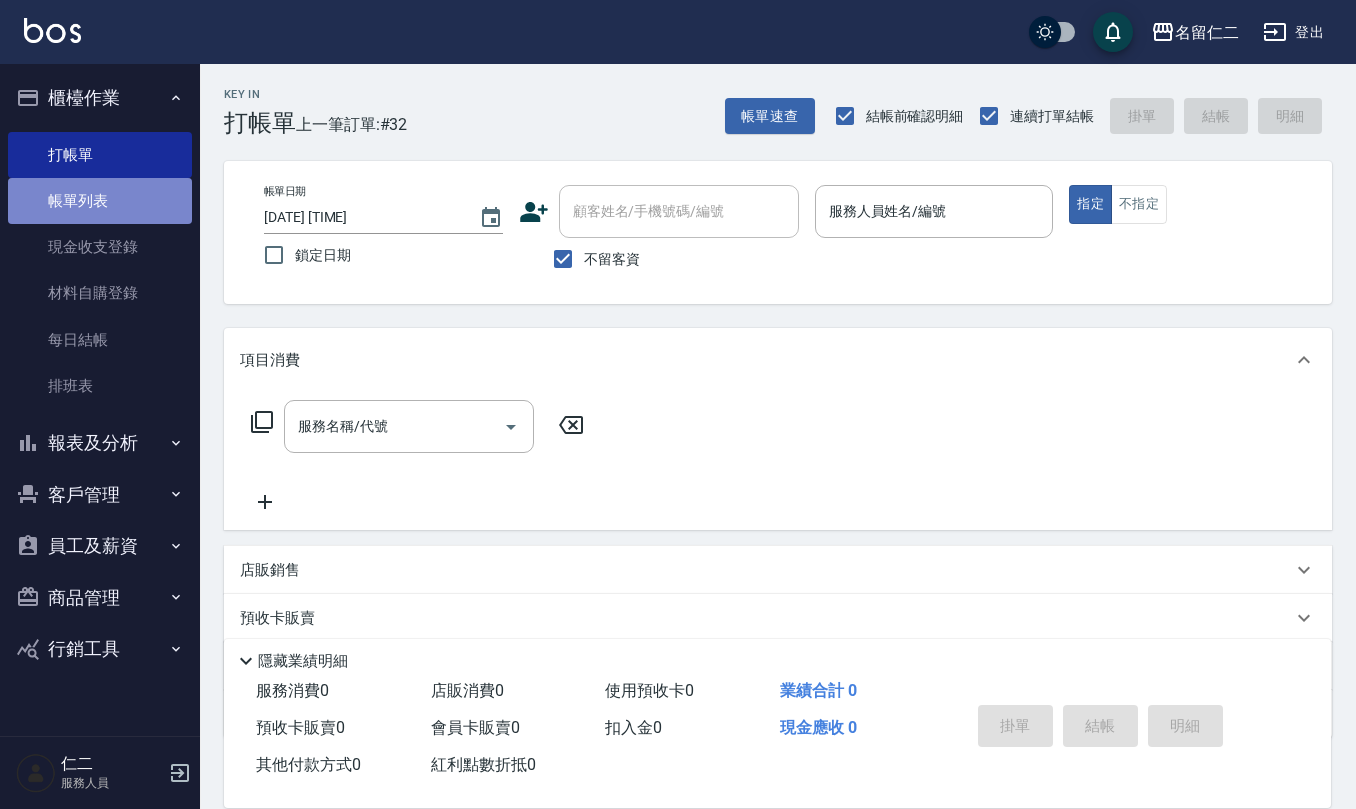 click on "帳單列表" at bounding box center (100, 201) 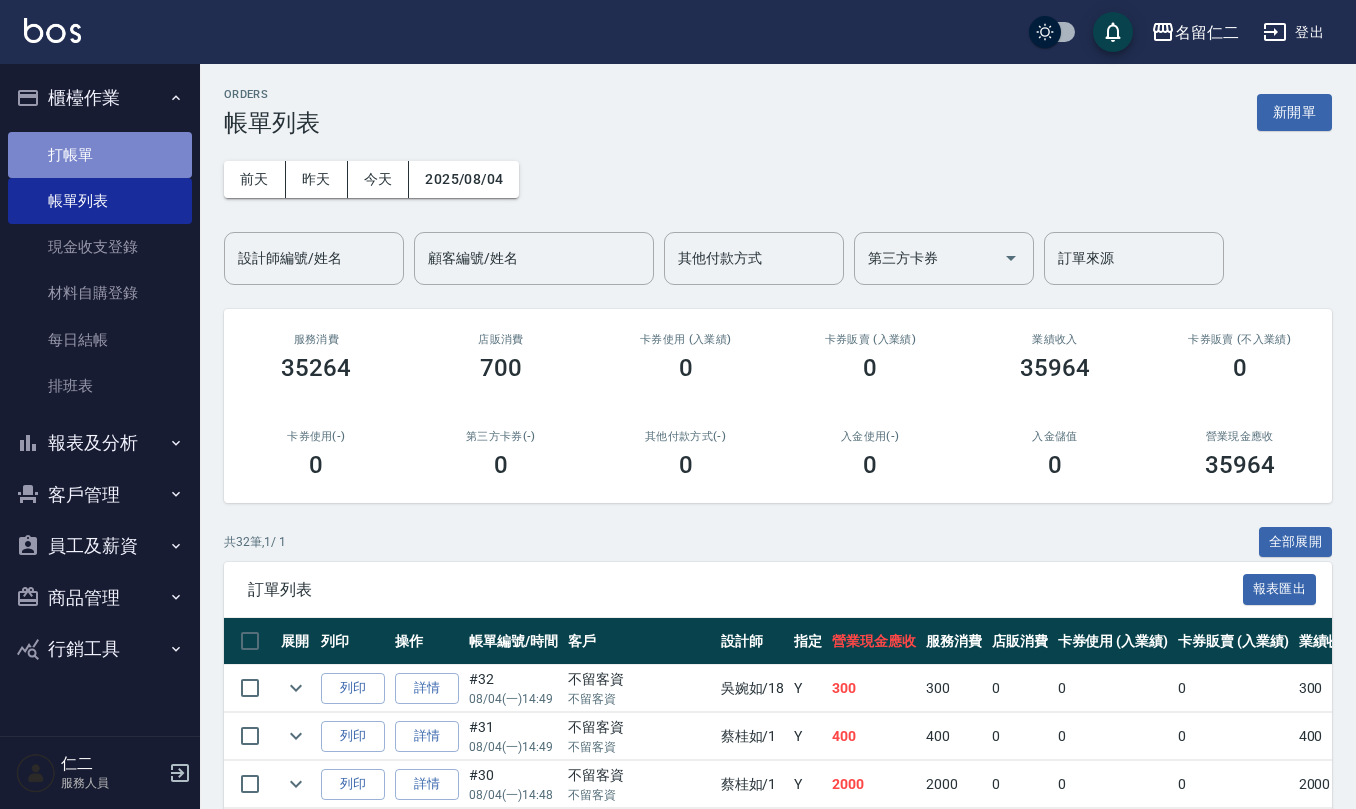 click on "打帳單" at bounding box center [100, 155] 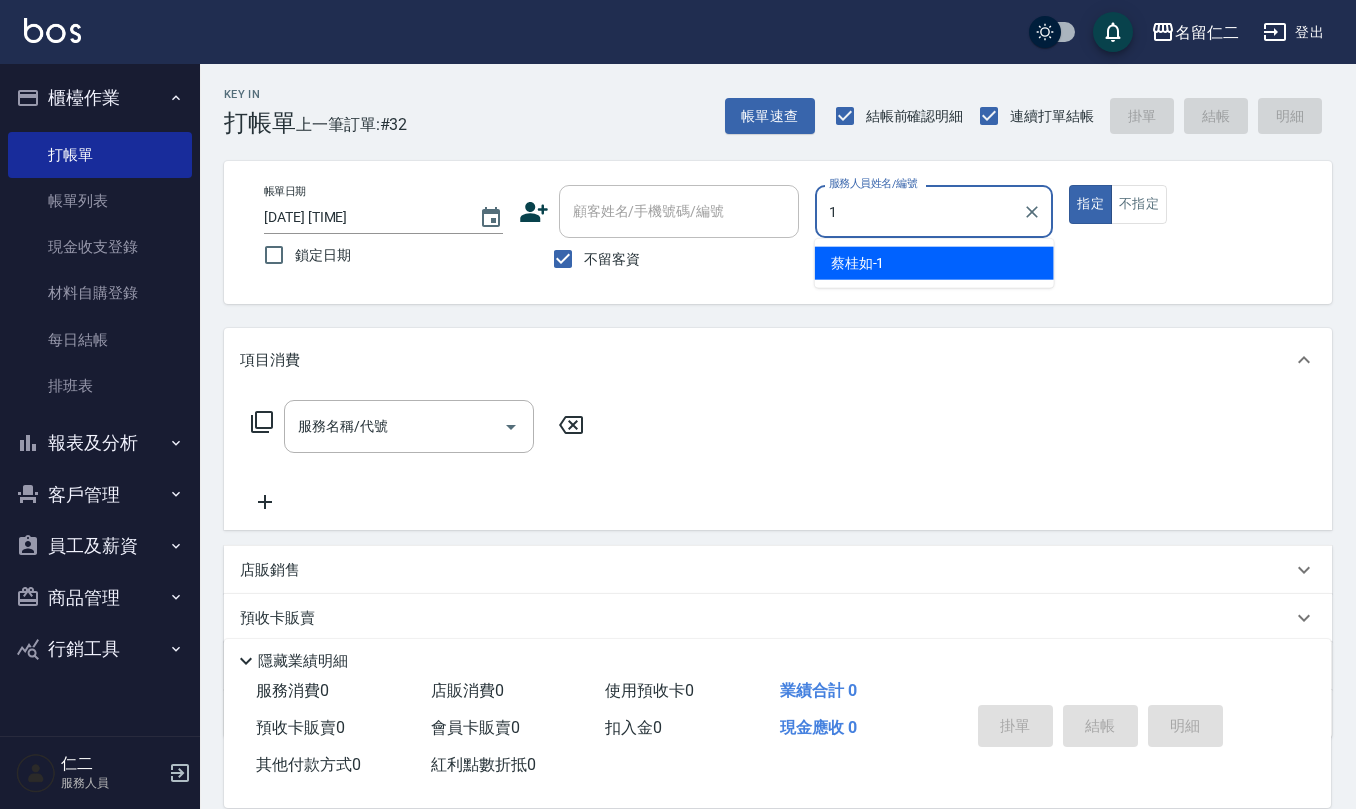 type on "蔡桂如-1" 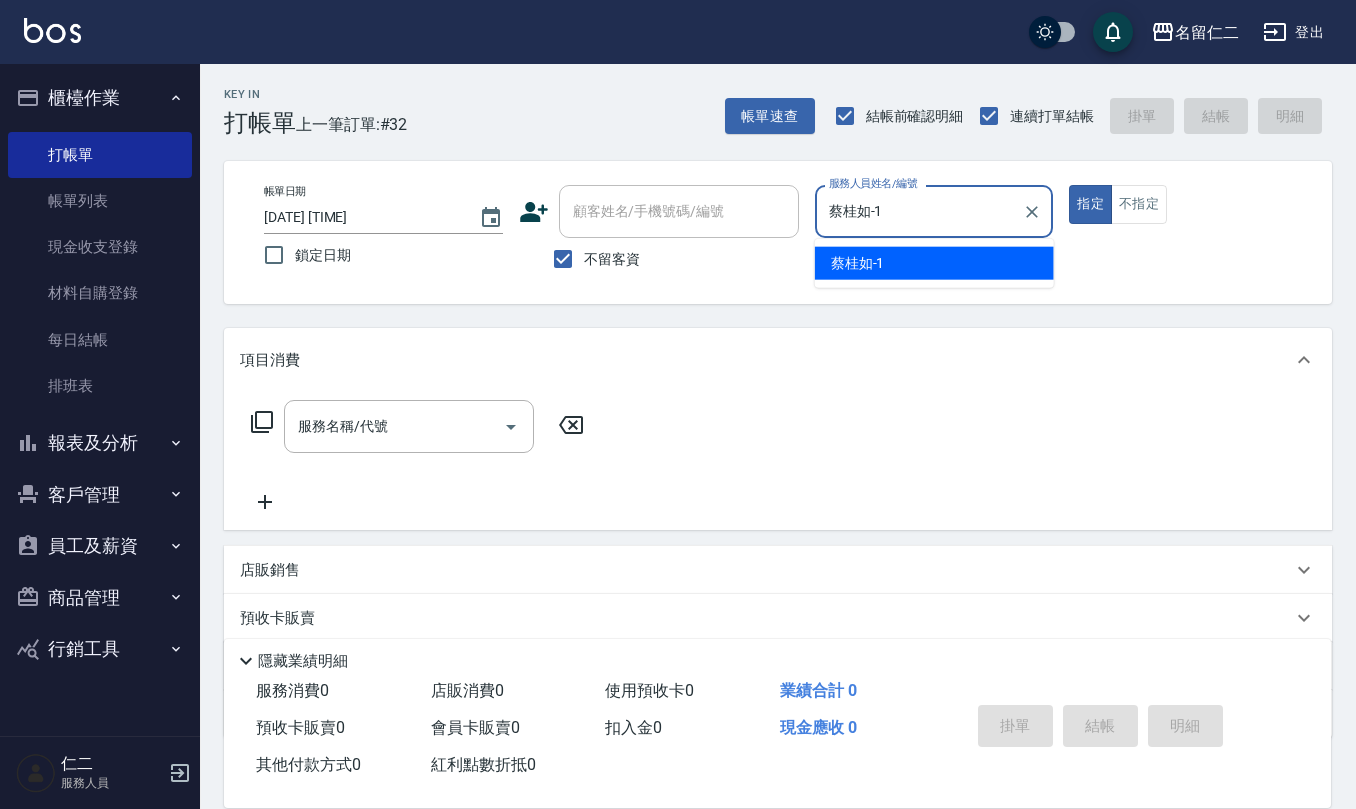 type on "true" 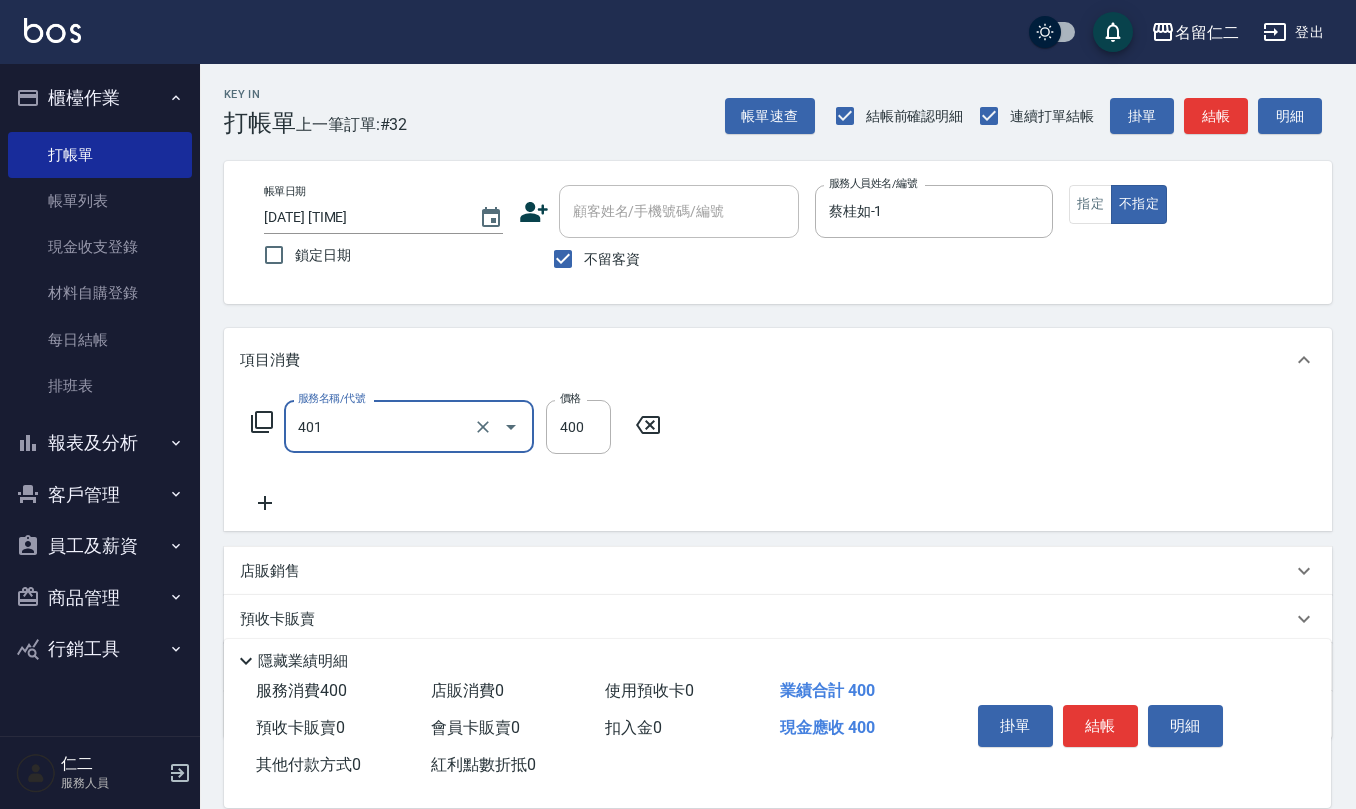type on "剪髮(401)" 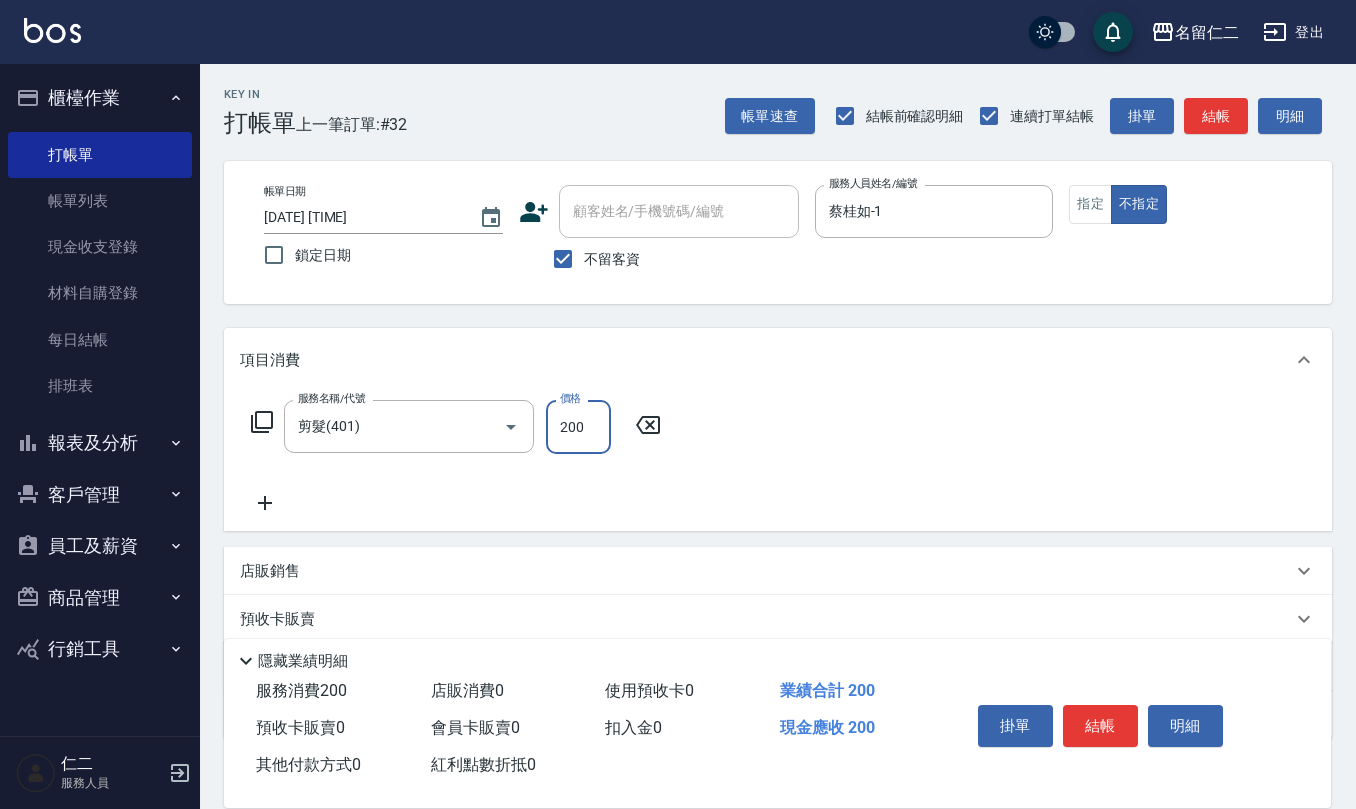 type on "200" 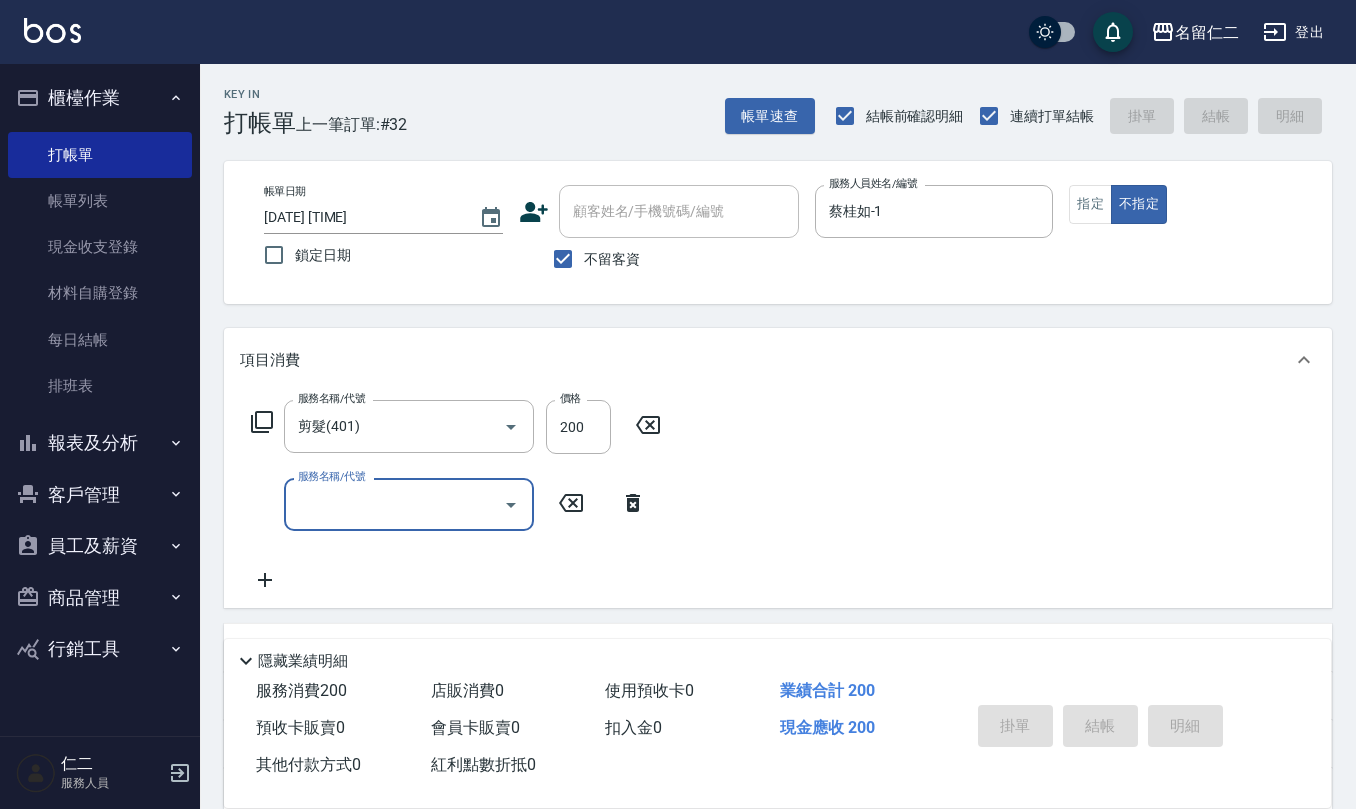 type on "[DATE] [TIME]" 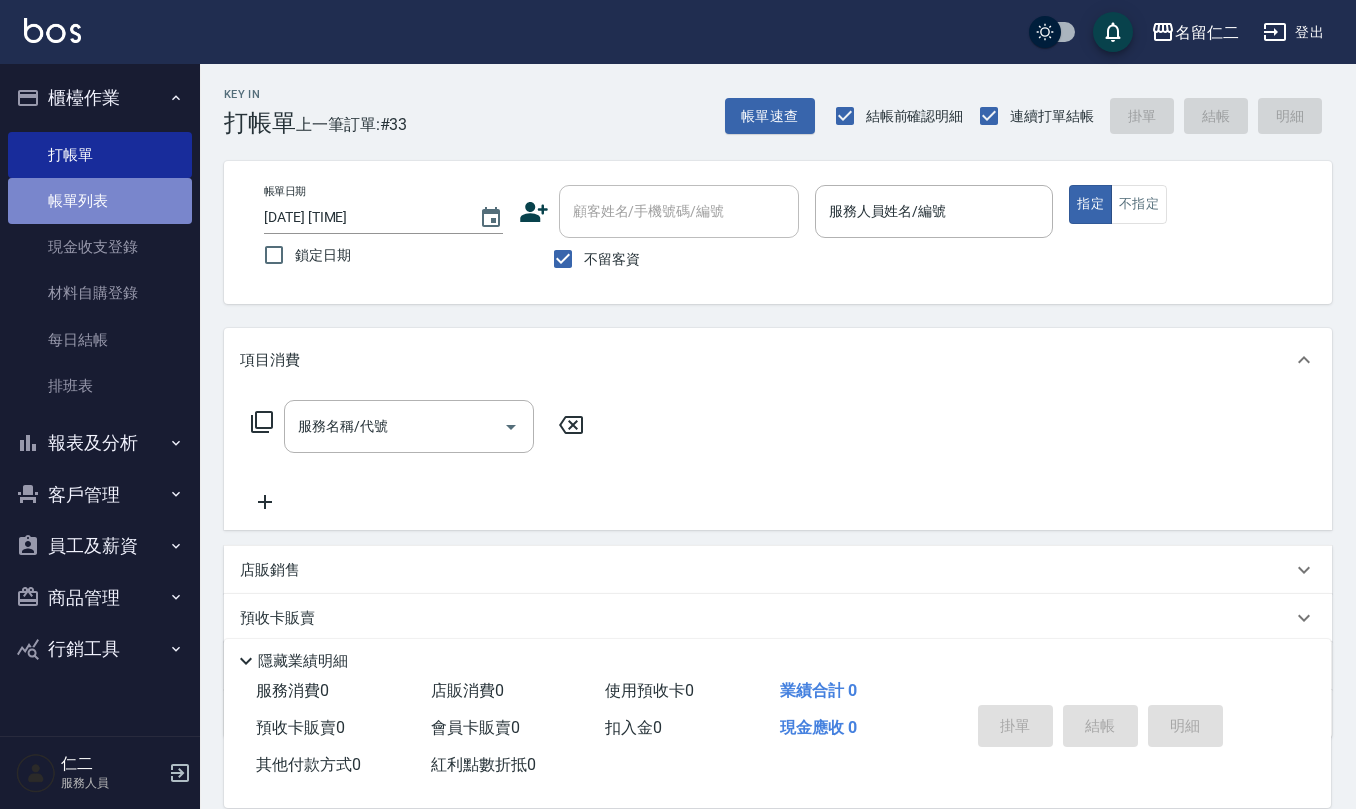click on "帳單列表" at bounding box center (100, 201) 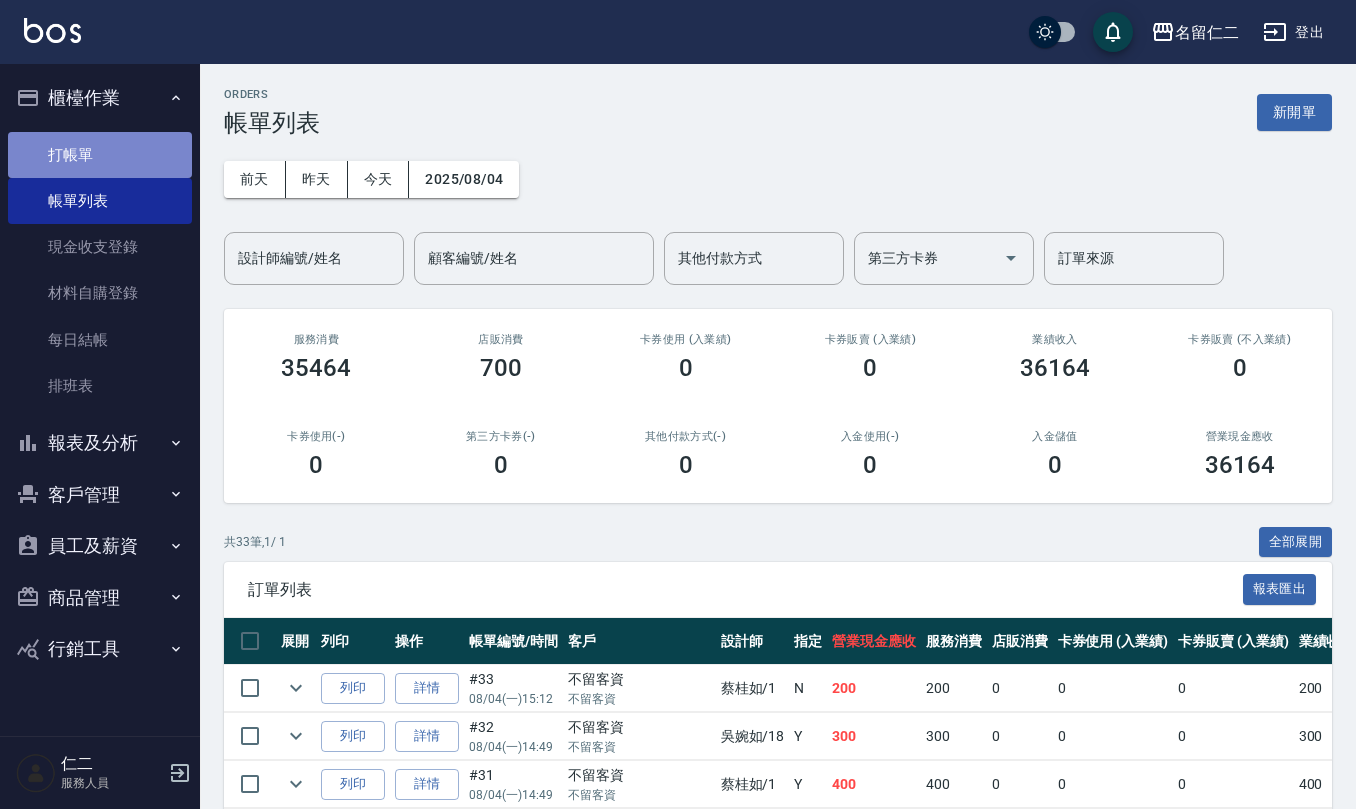 click on "打帳單" at bounding box center [100, 155] 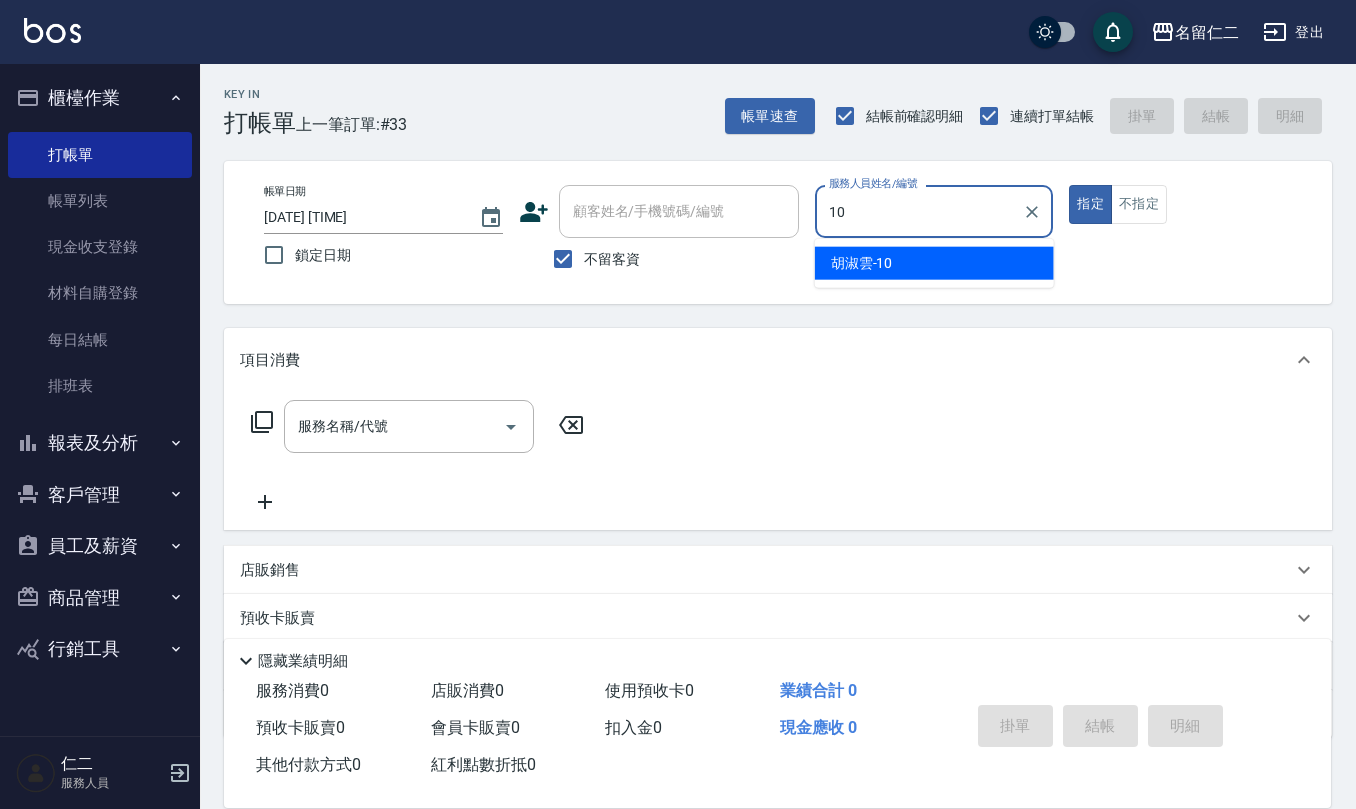 type on "胡淑雲-10" 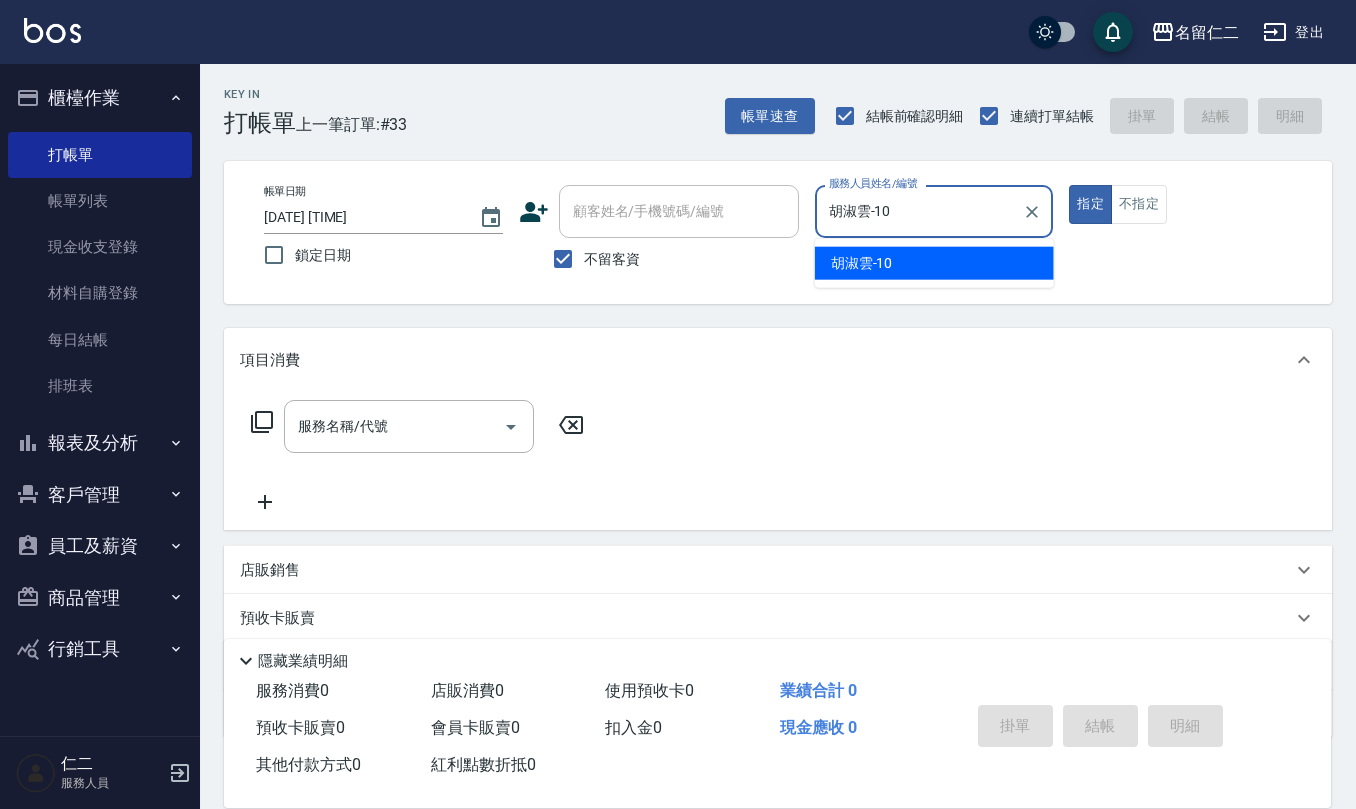 type on "true" 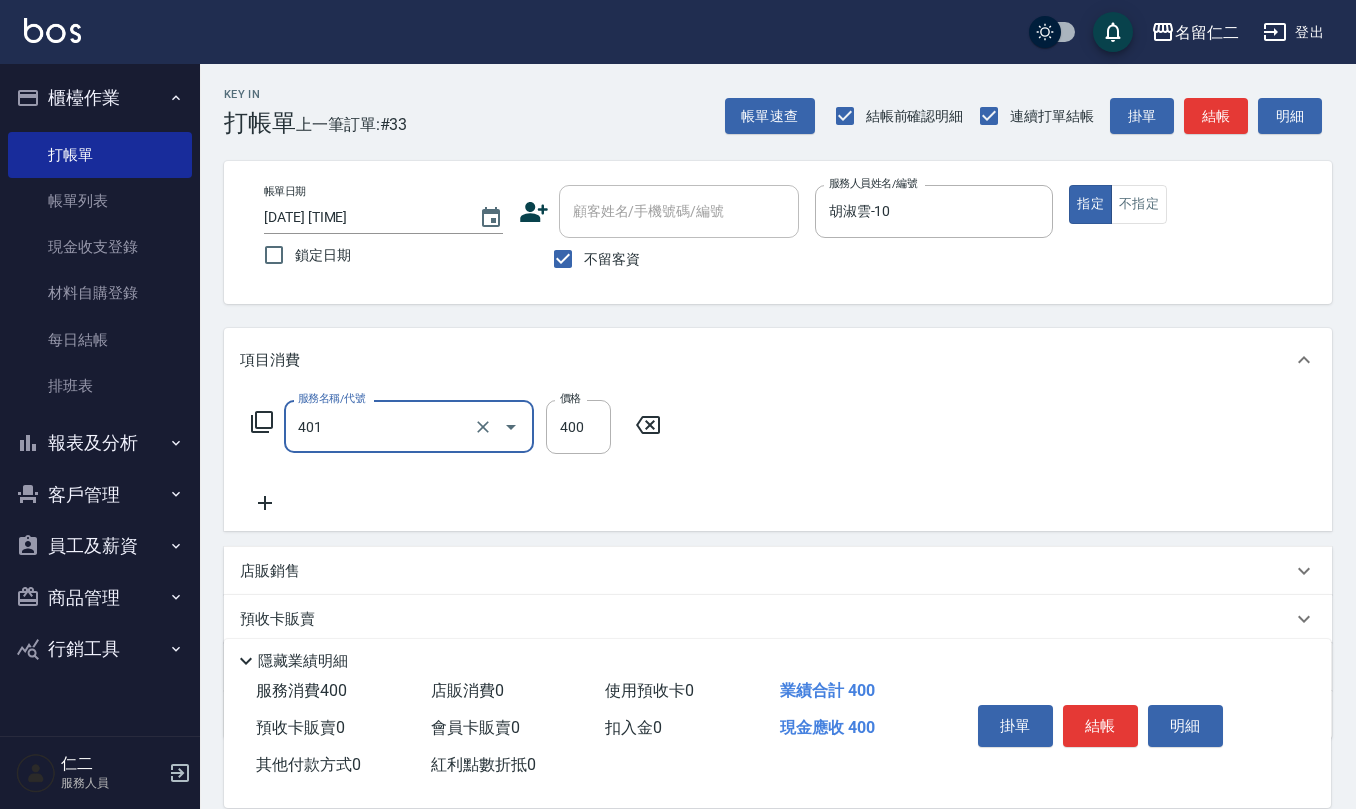 type on "剪髮(401)" 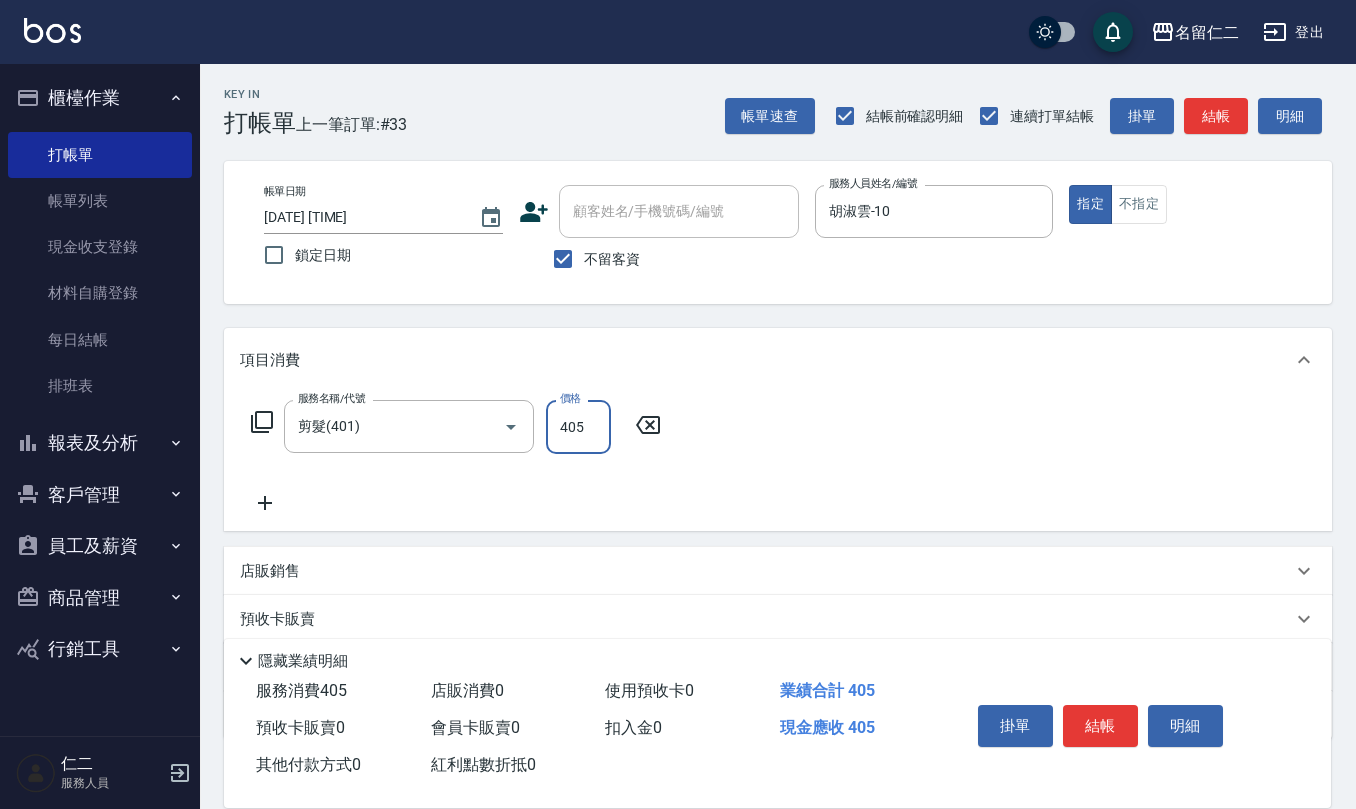 type on "405" 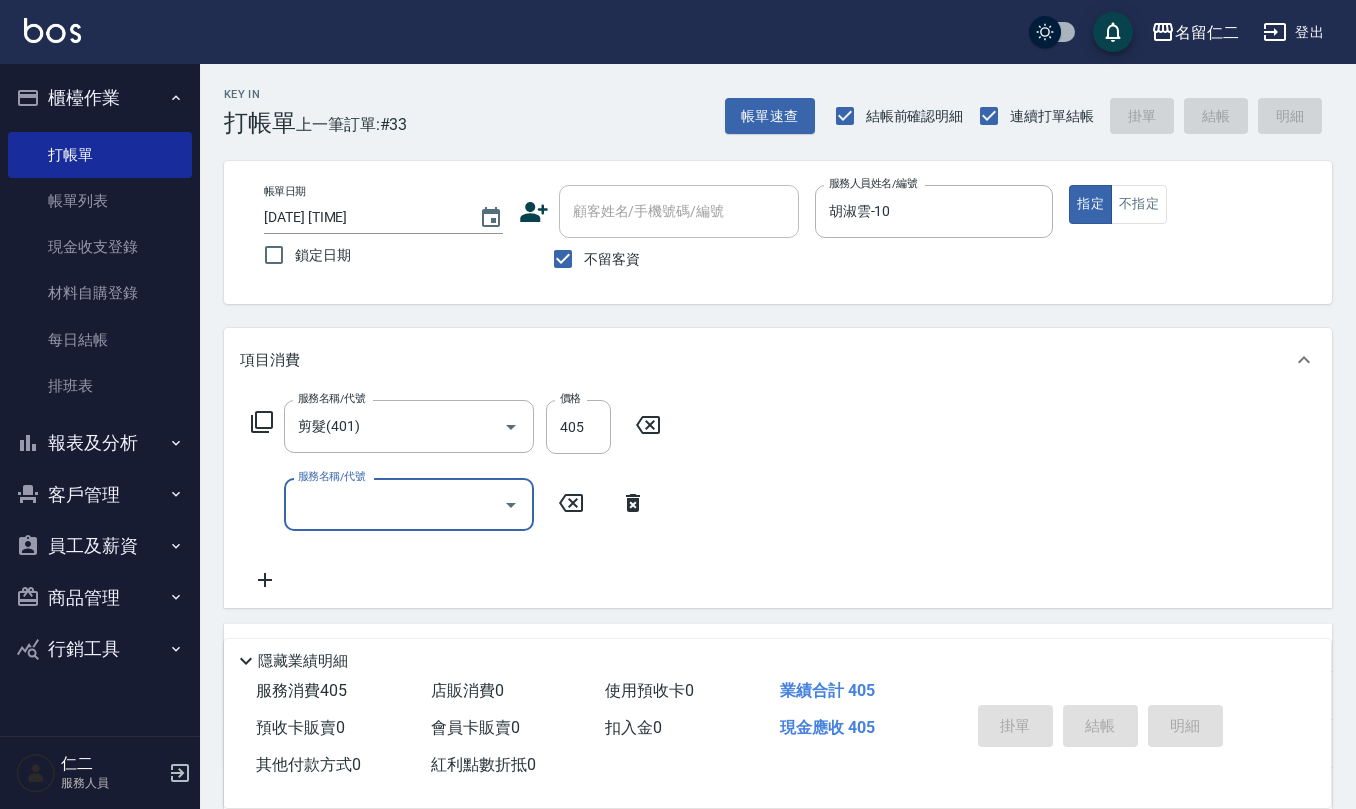 type on "[DATE] [TIME]" 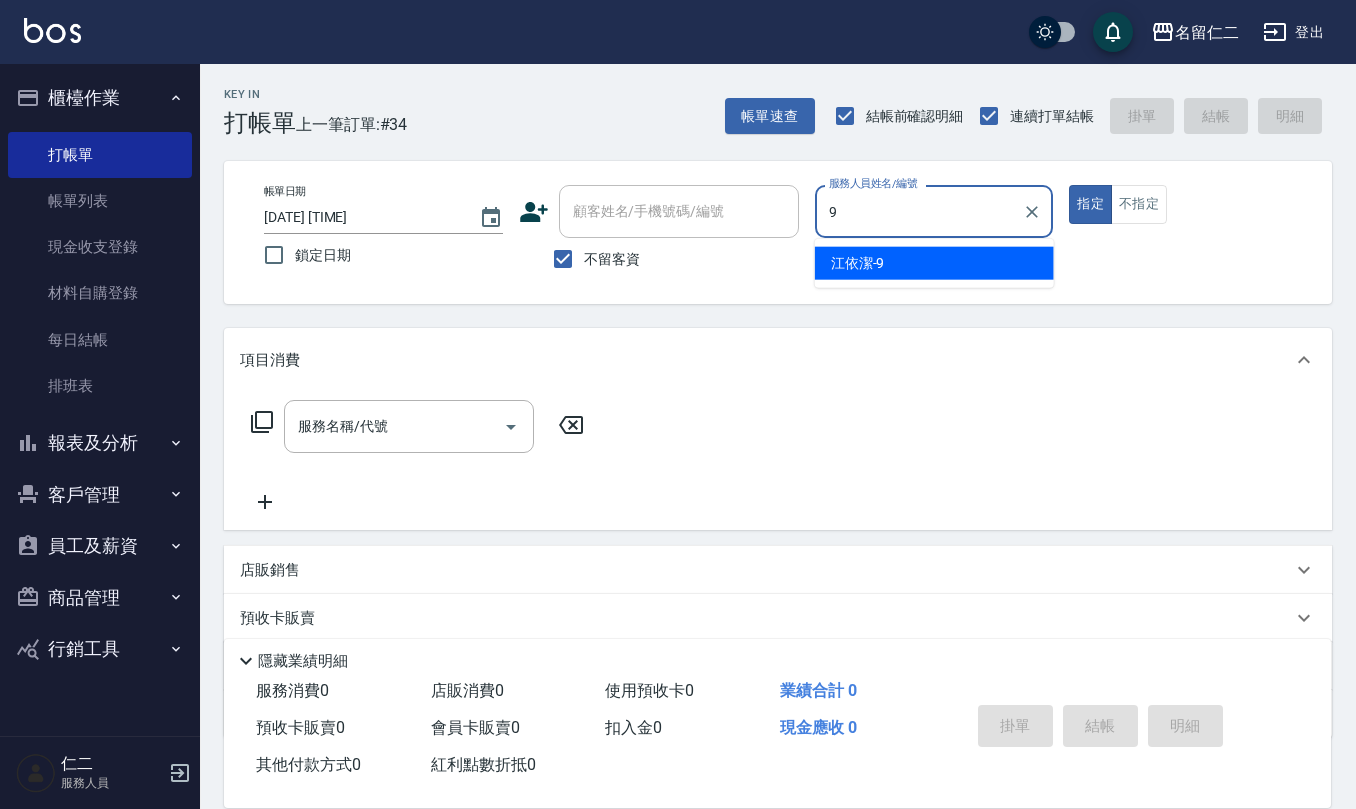 type on "江依潔-9" 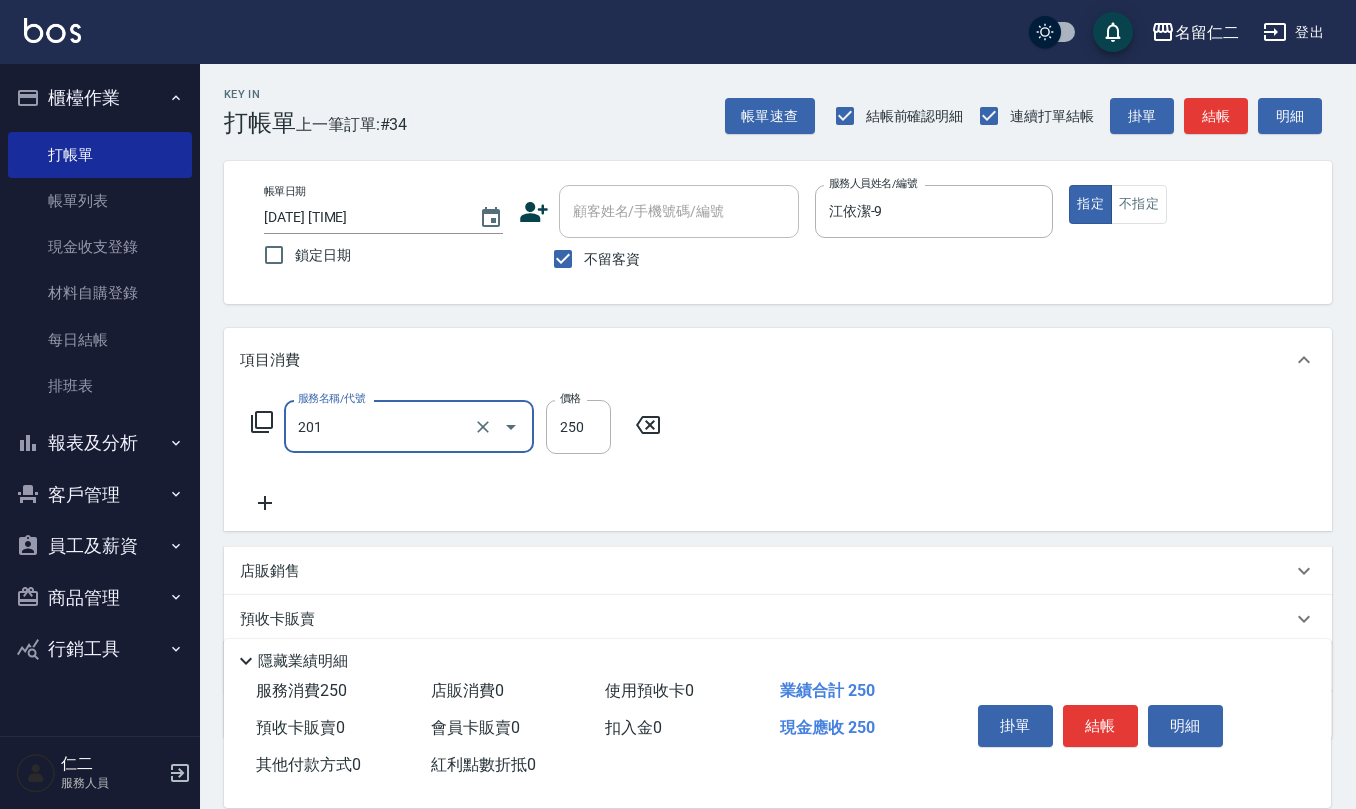 type on "洗髮(201)" 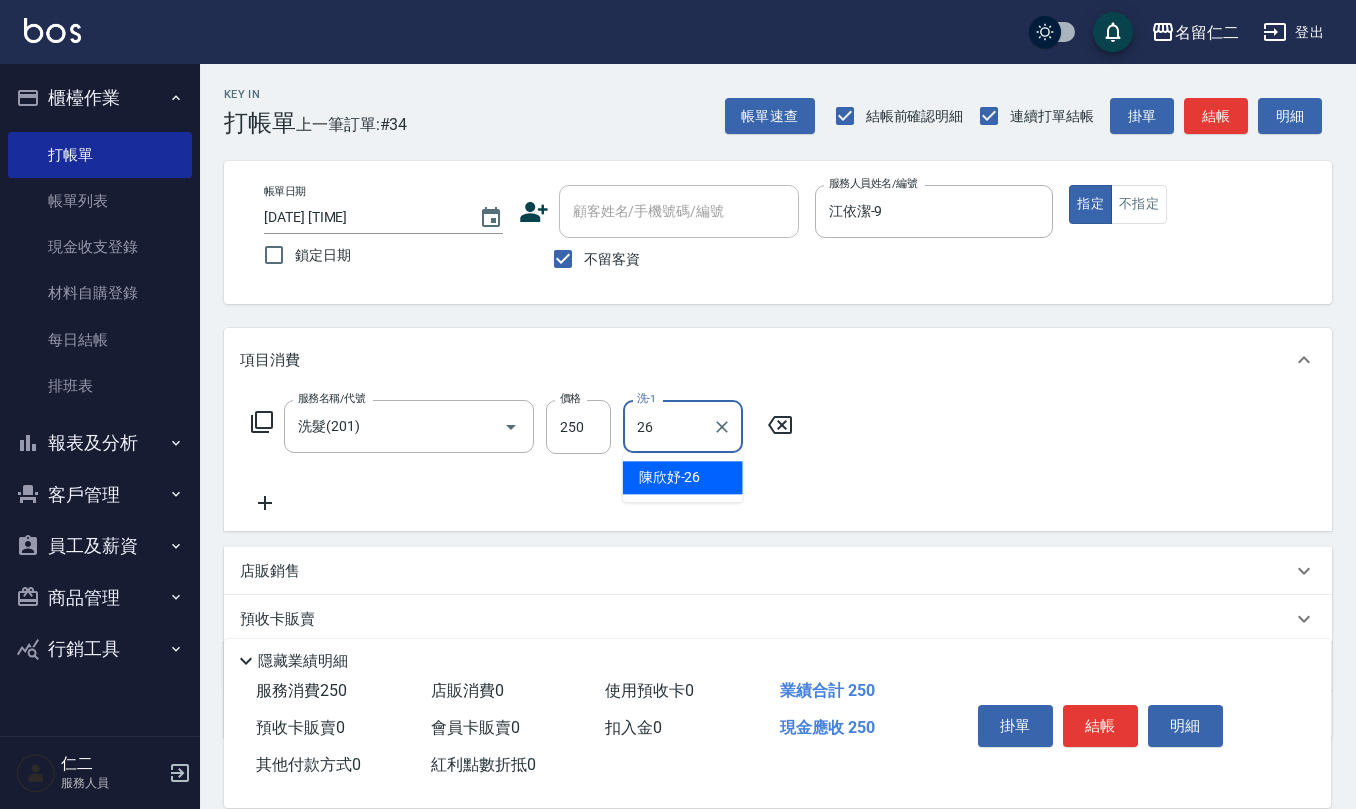 type on "陳欣妤-26" 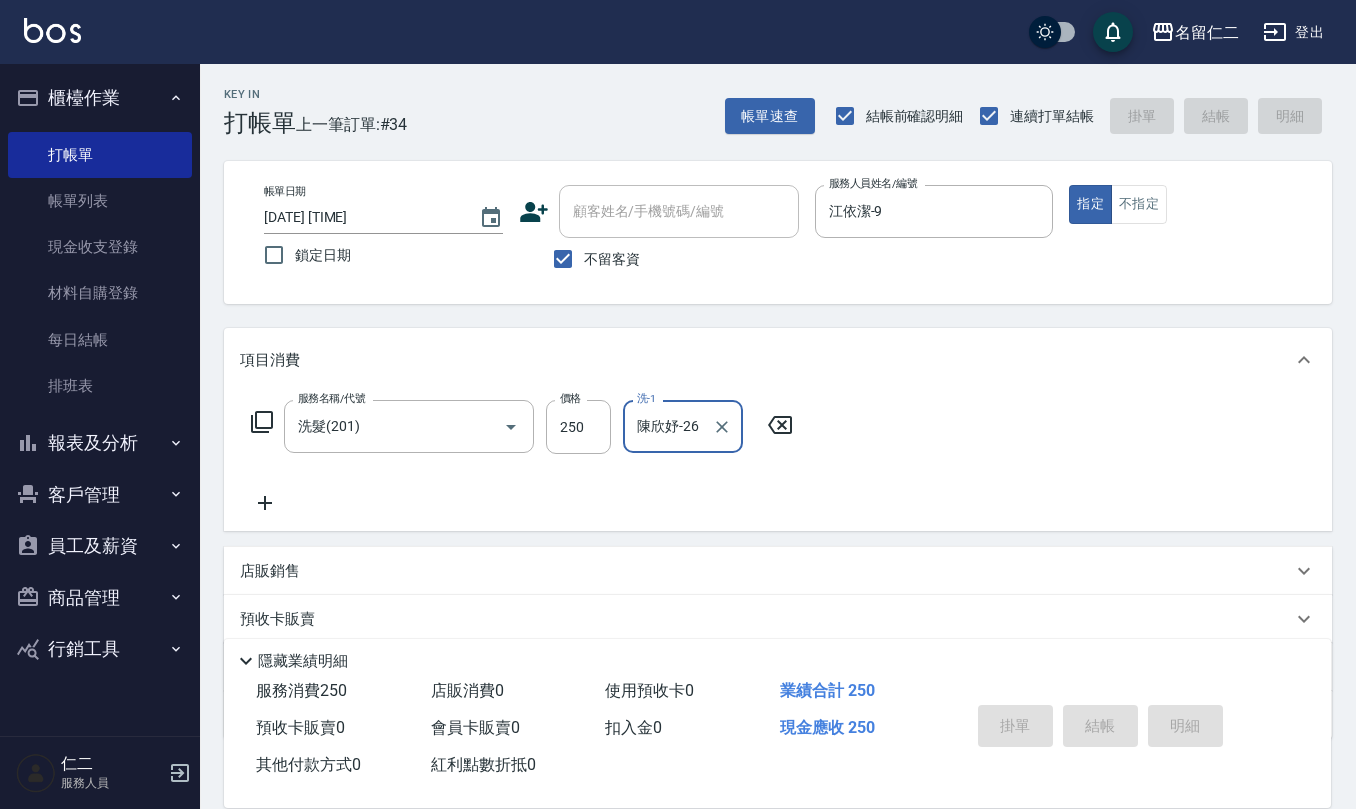 type on "[DATE] [TIME]" 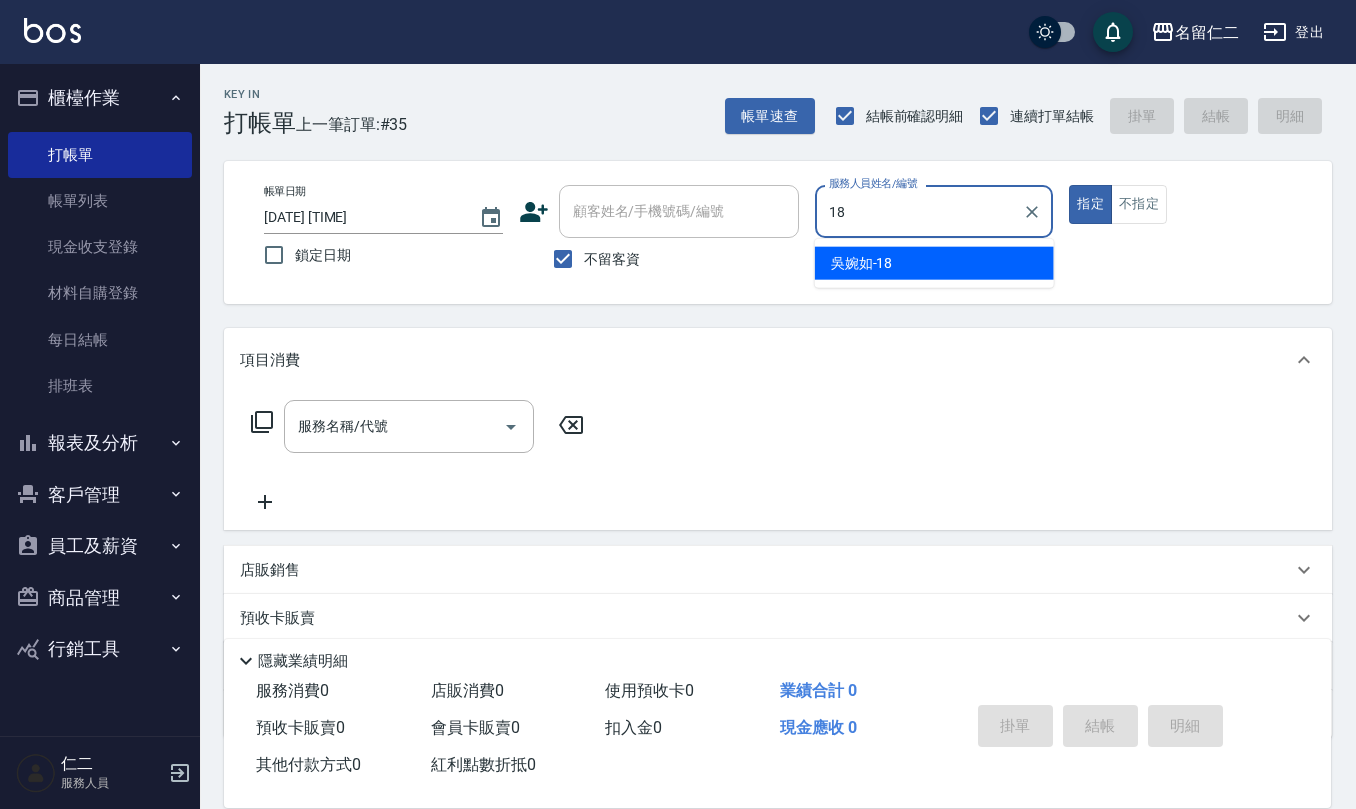 type on "吳婉如-18" 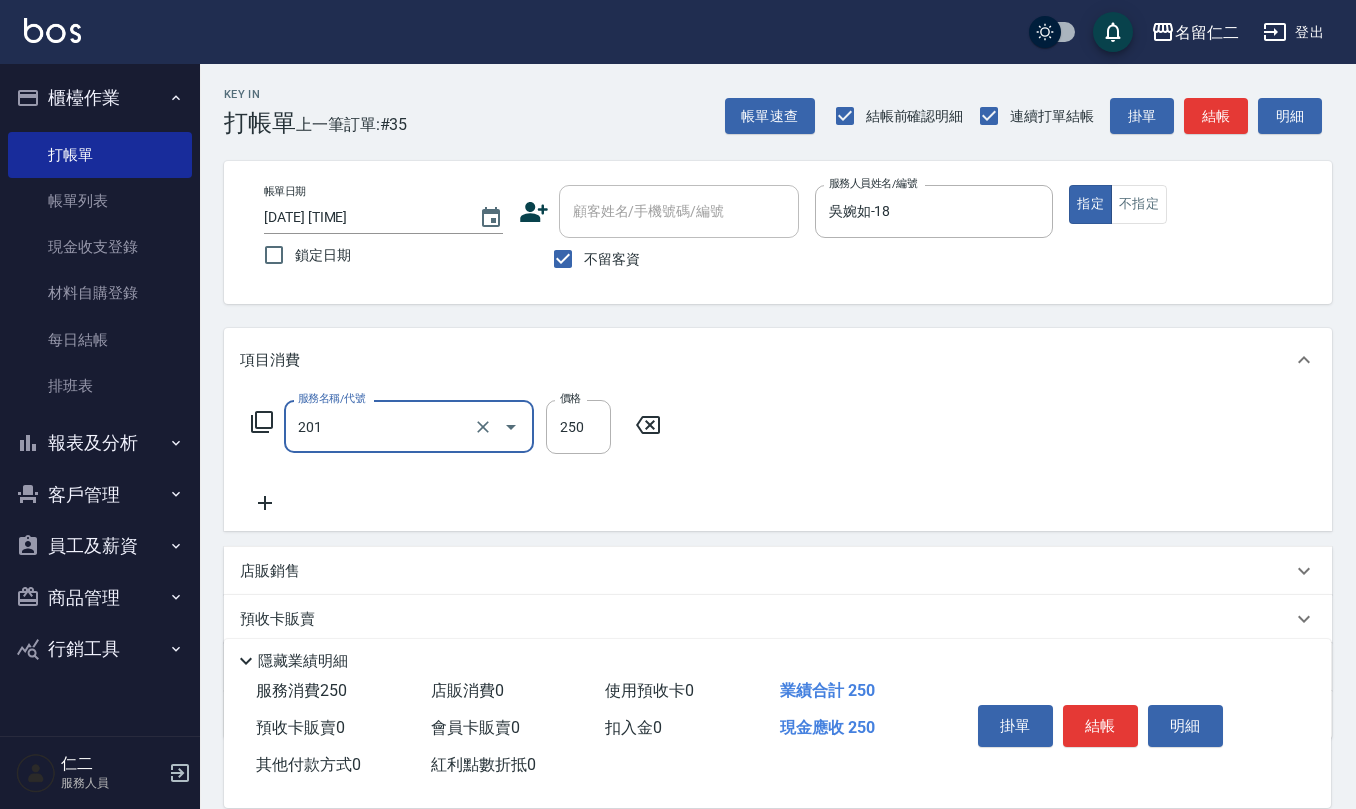 type on "洗髮(201)" 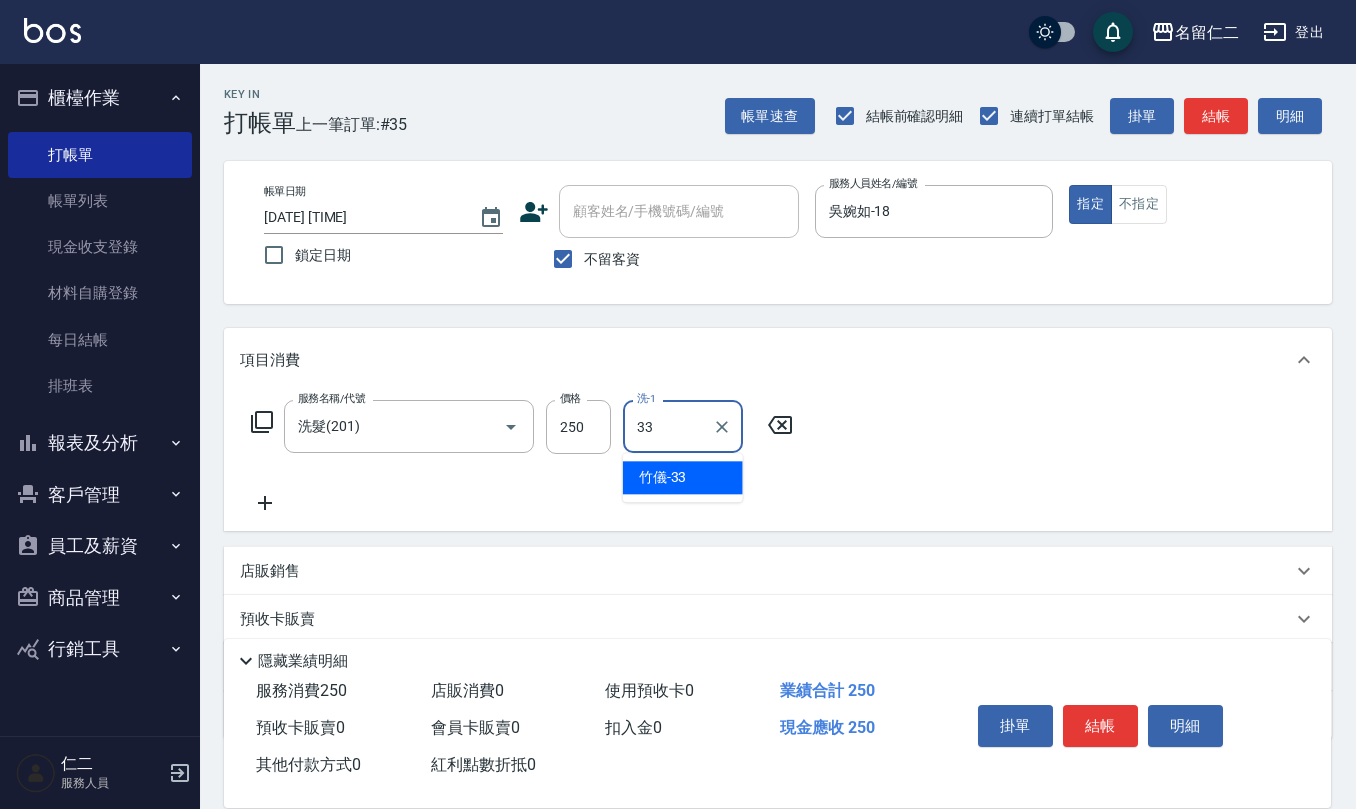 type on "竹儀-33" 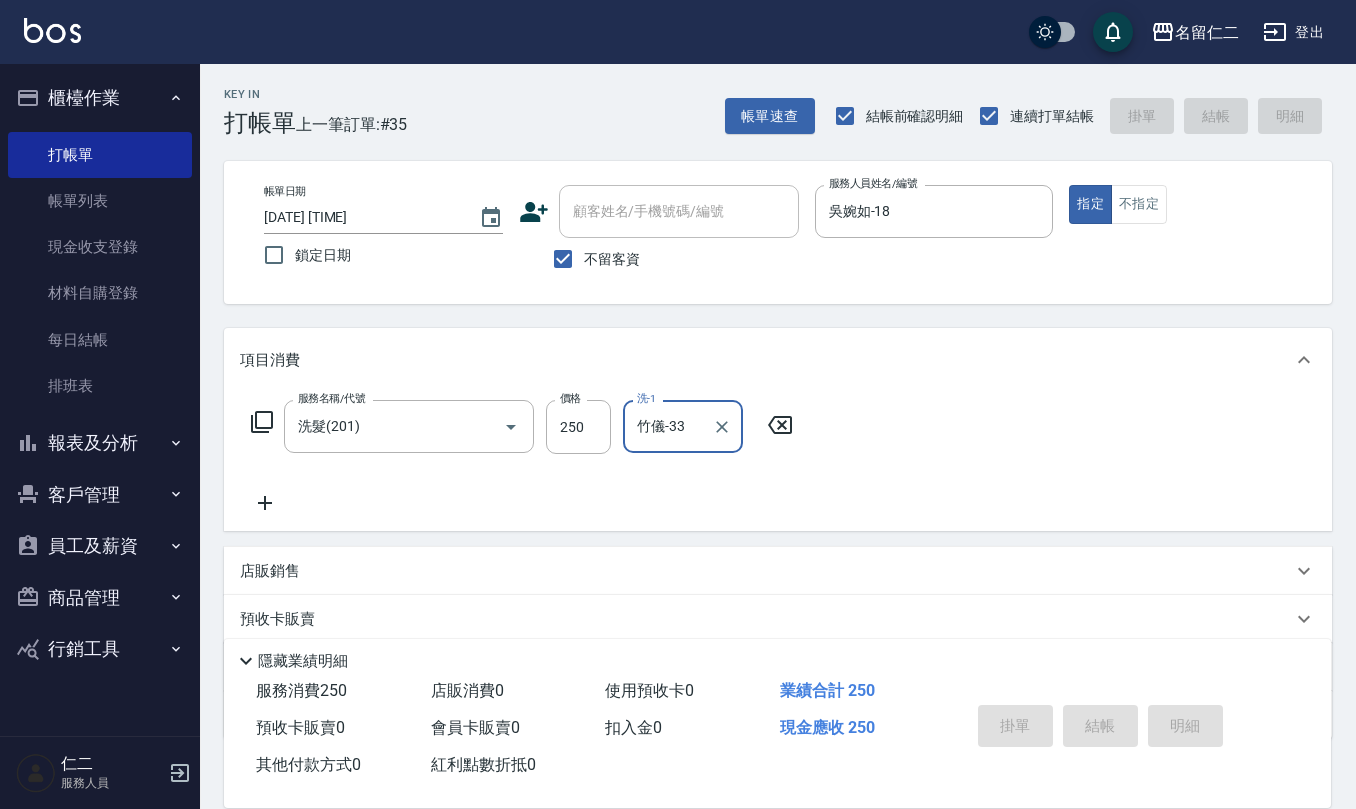 type 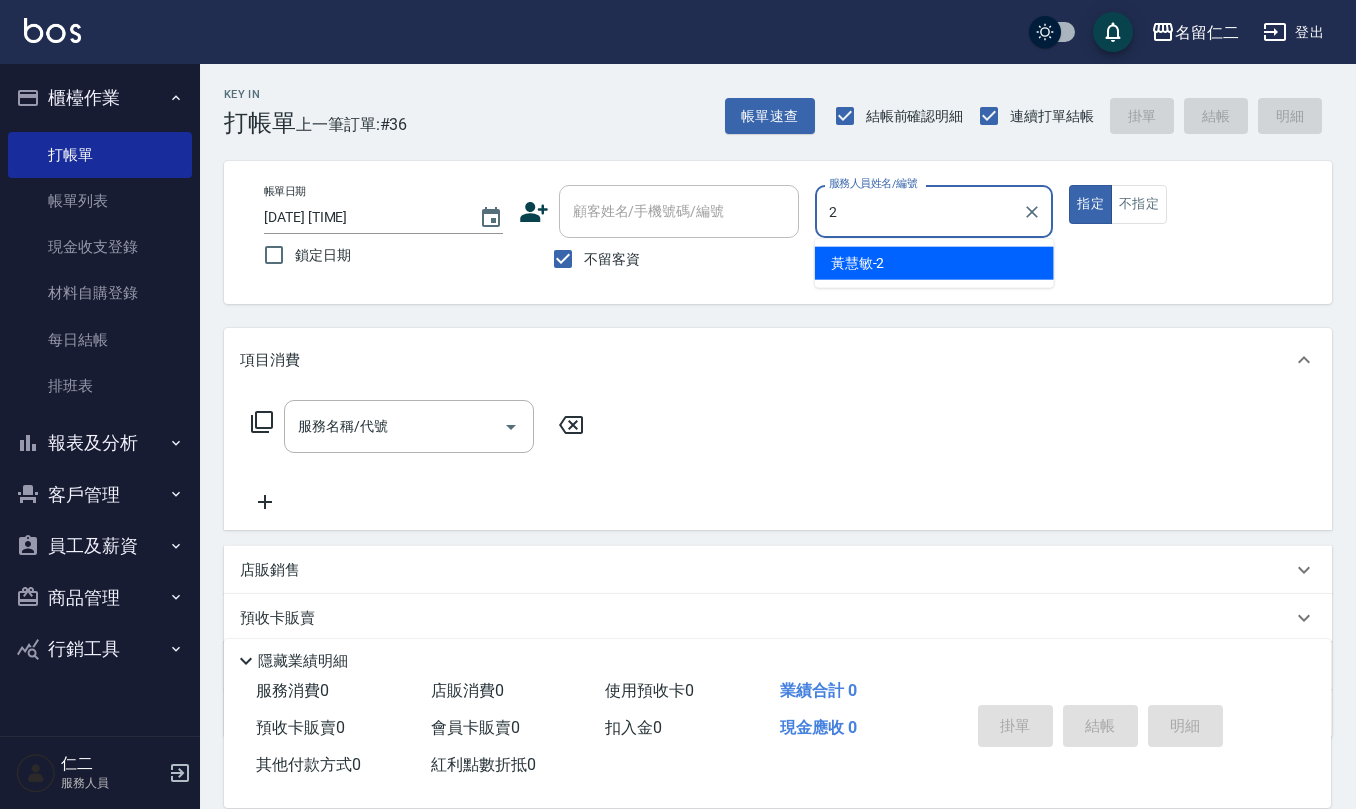 type on "黃慧敏-2" 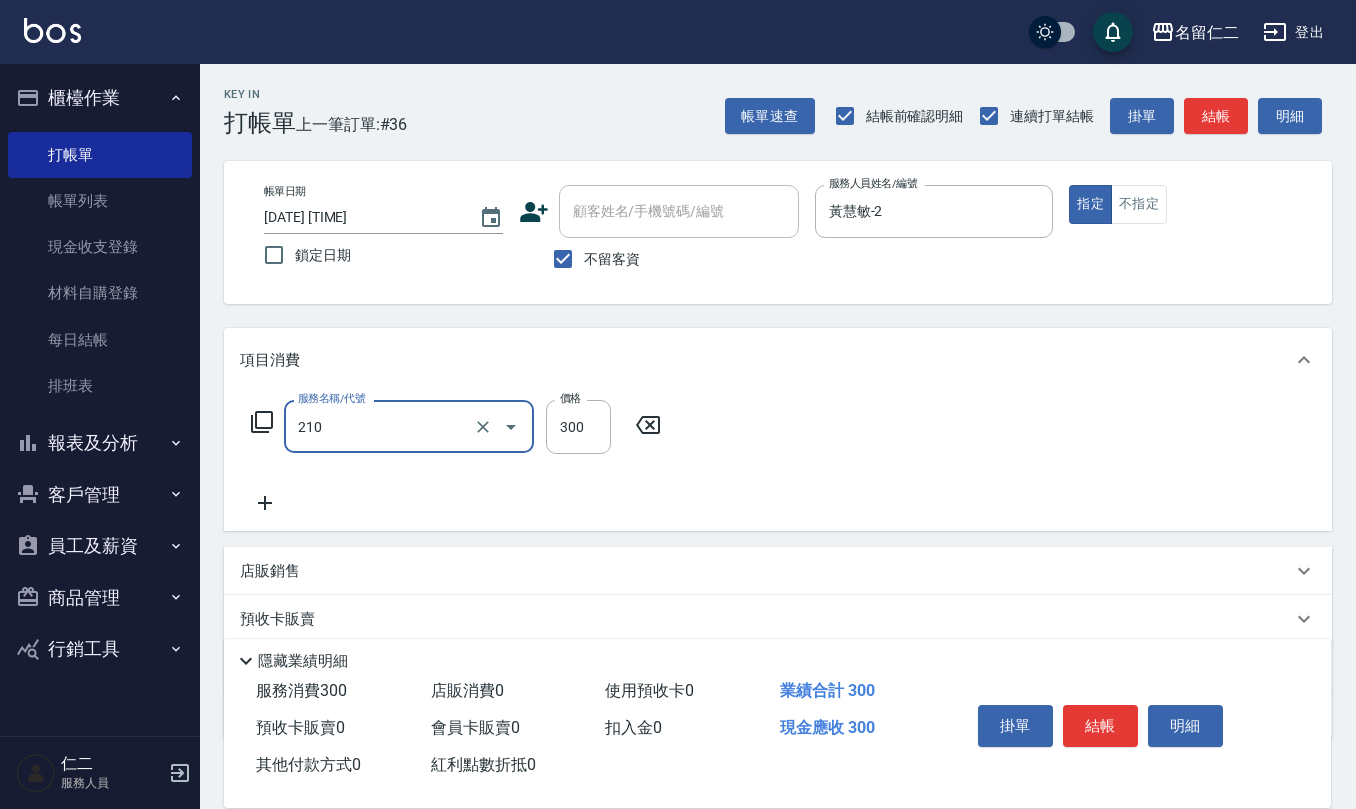 type on "歐娜洗髮精(210)" 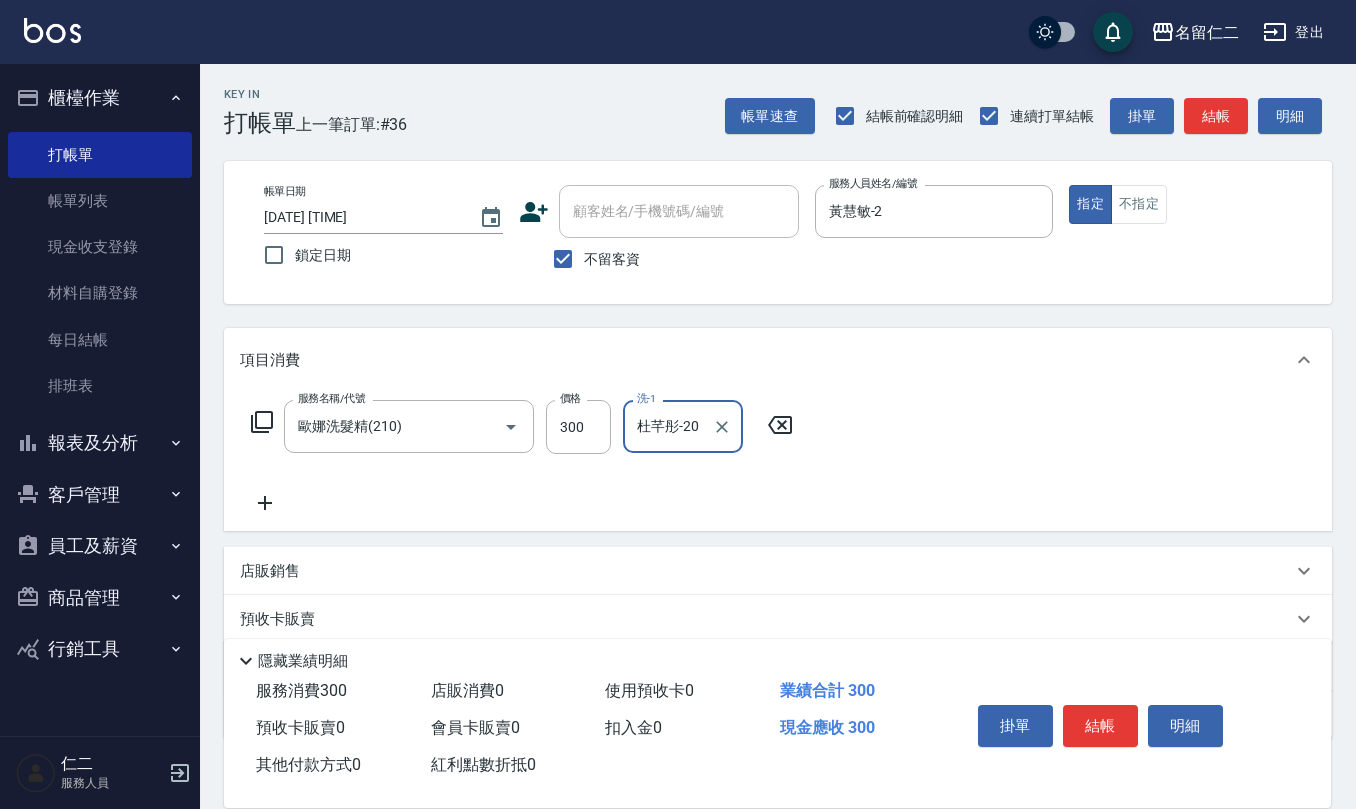 type on "杜芊彤-20" 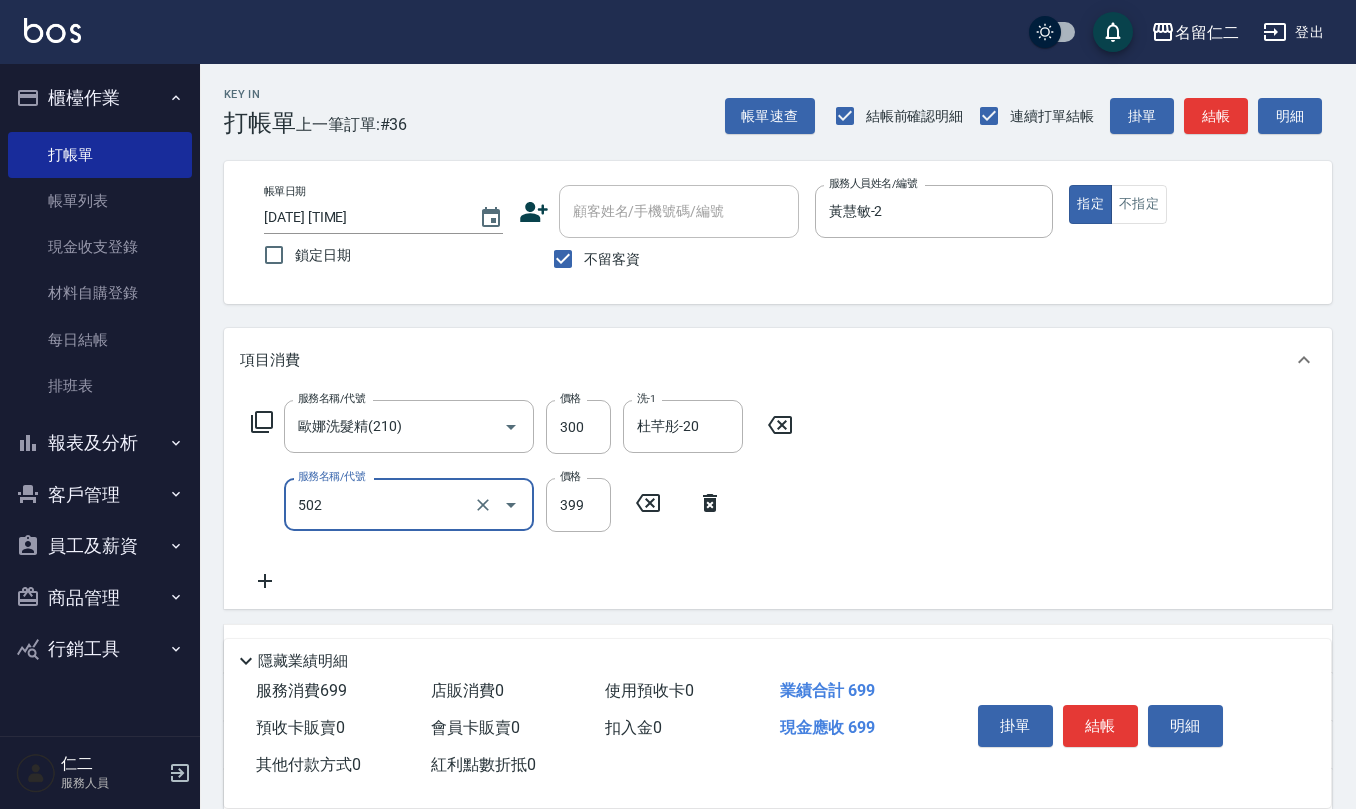 type on "挑染5束399(502)" 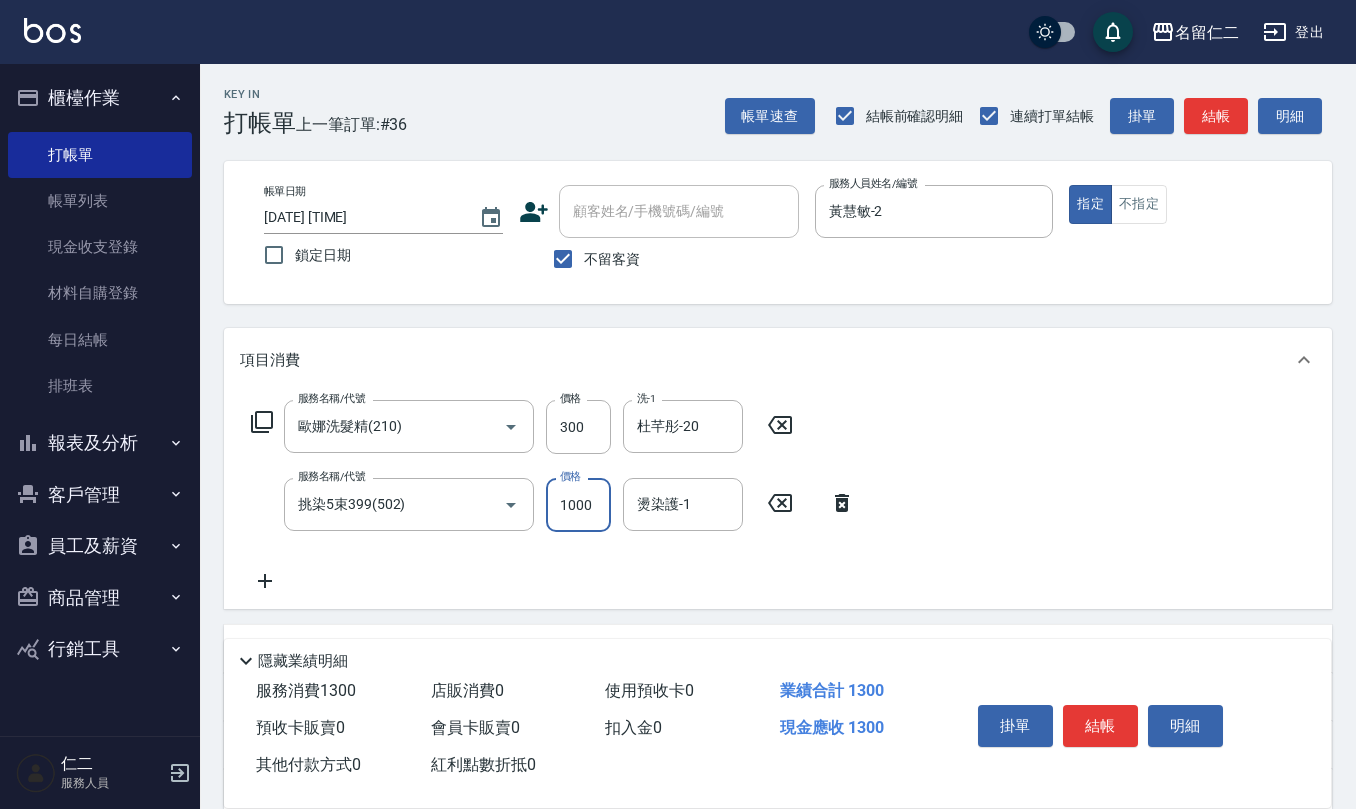 type on "1000" 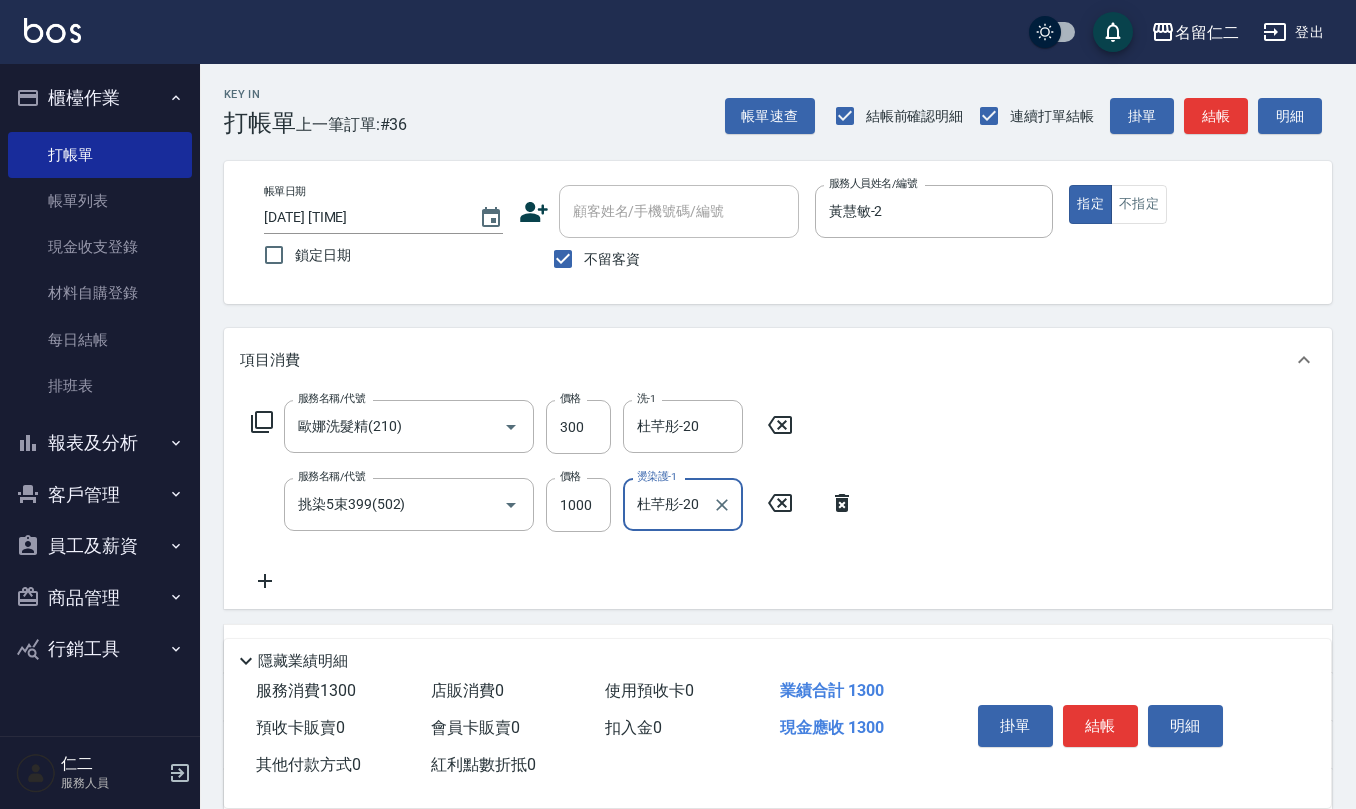 type on "杜芊彤-20" 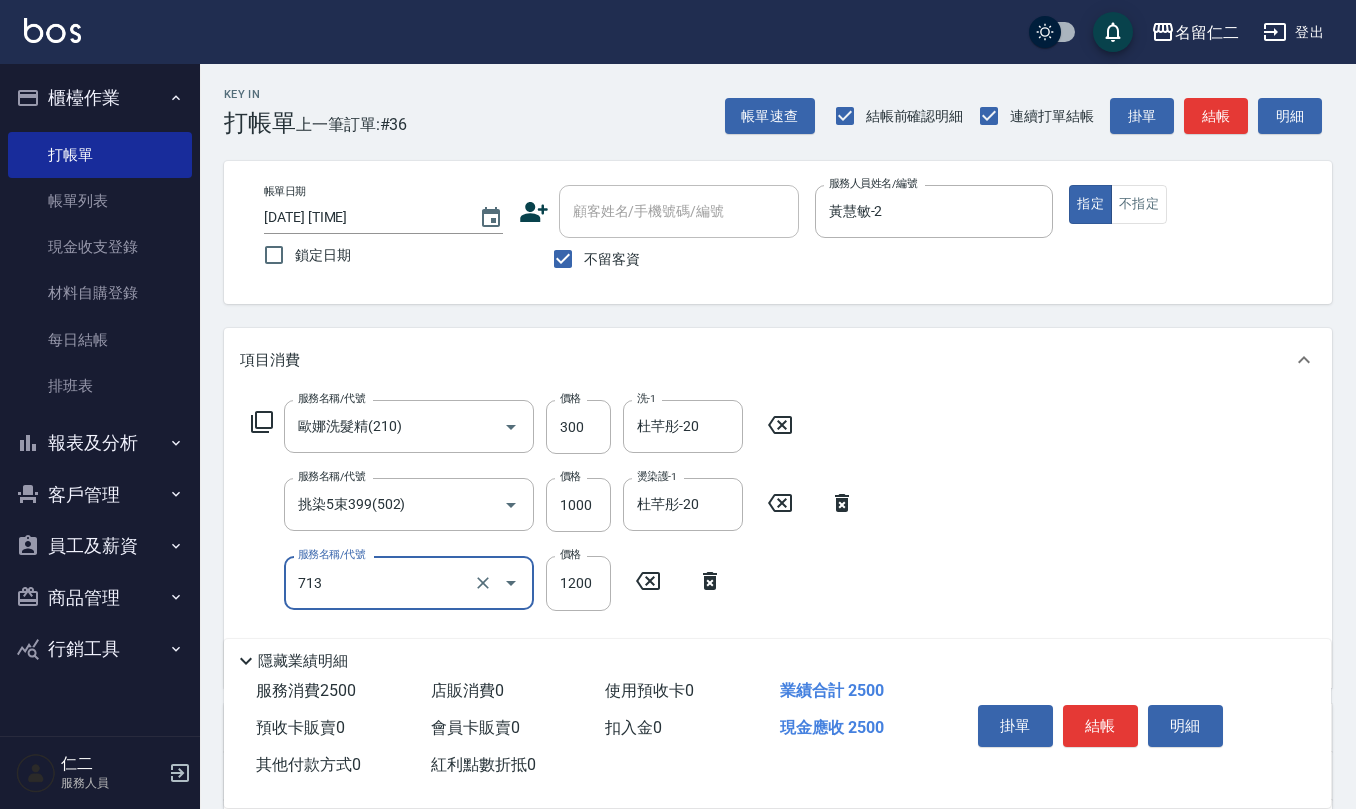 type on "水樣結構式1200(713)" 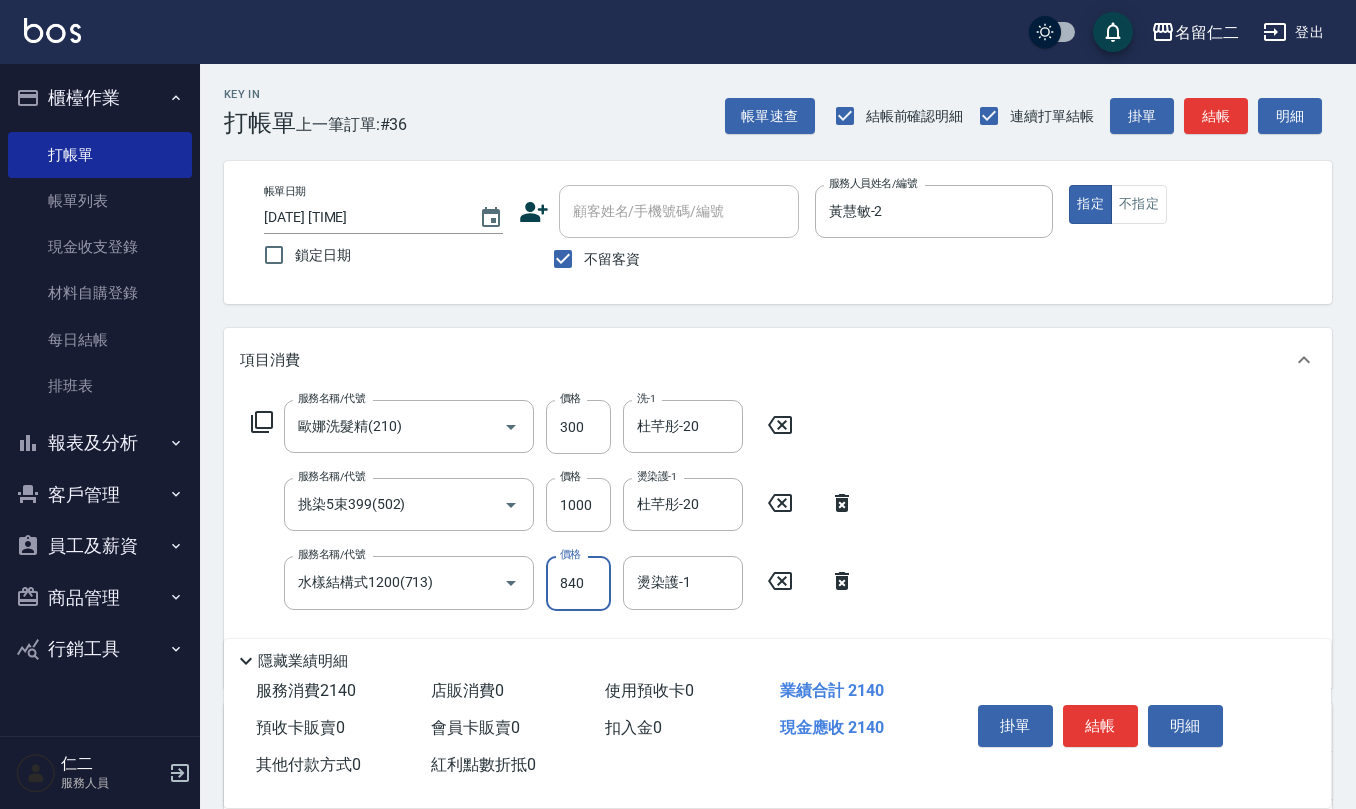 type on "840" 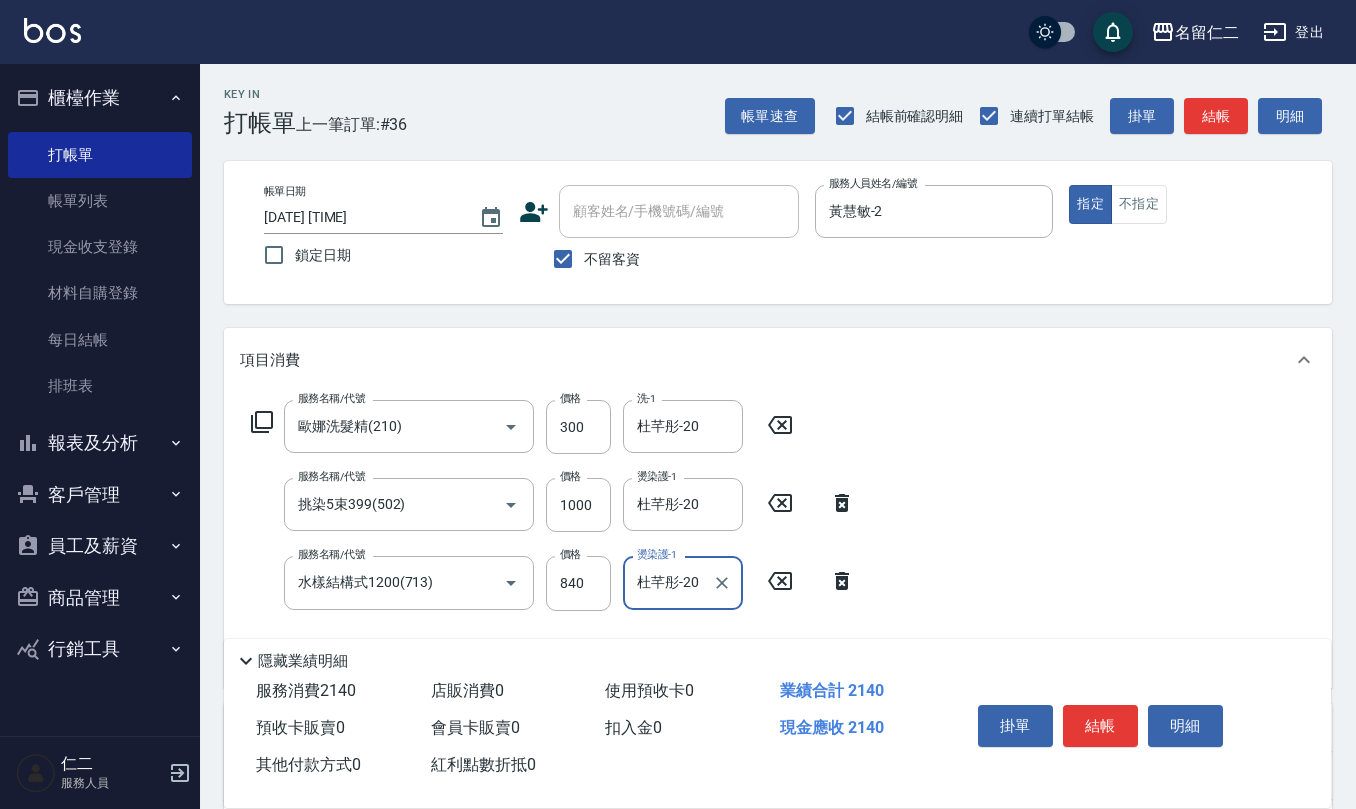 type on "杜芊彤-20" 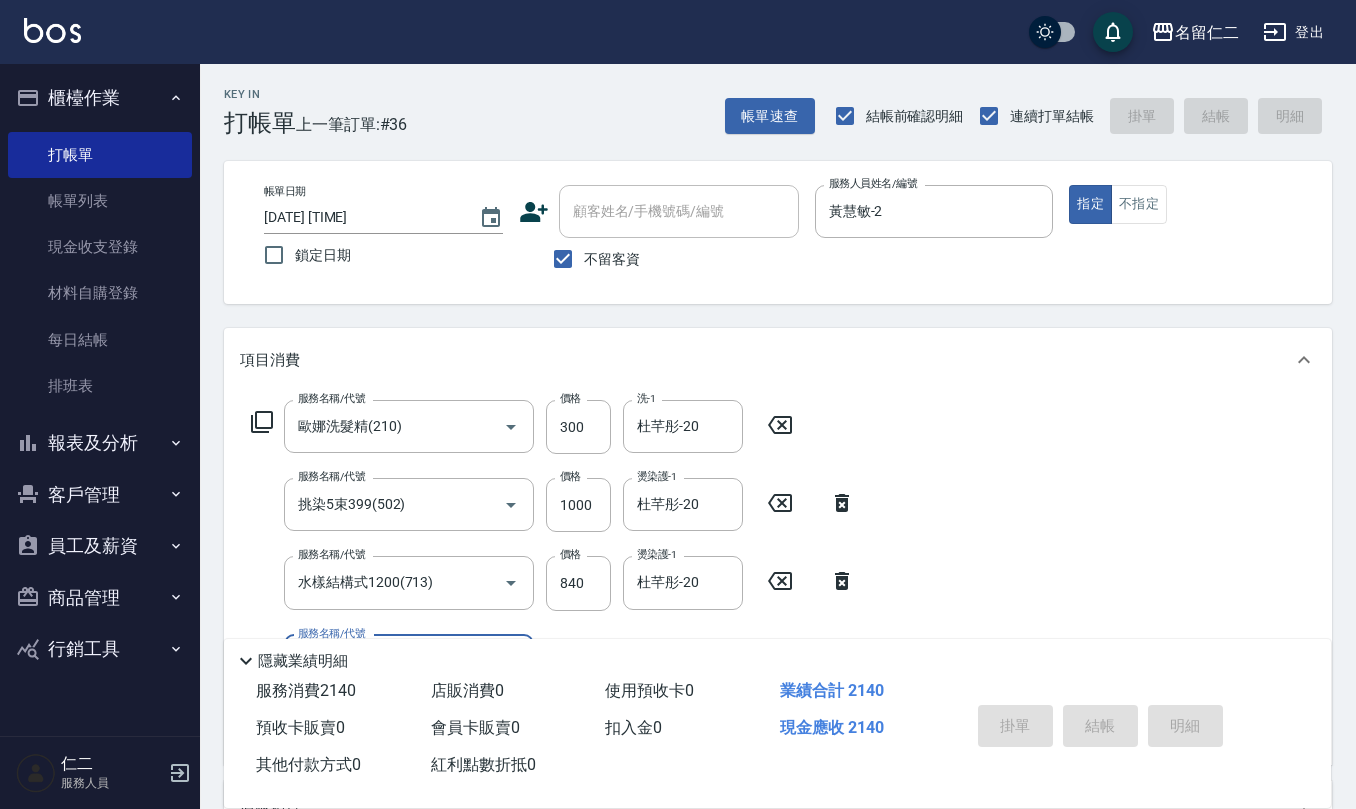 type 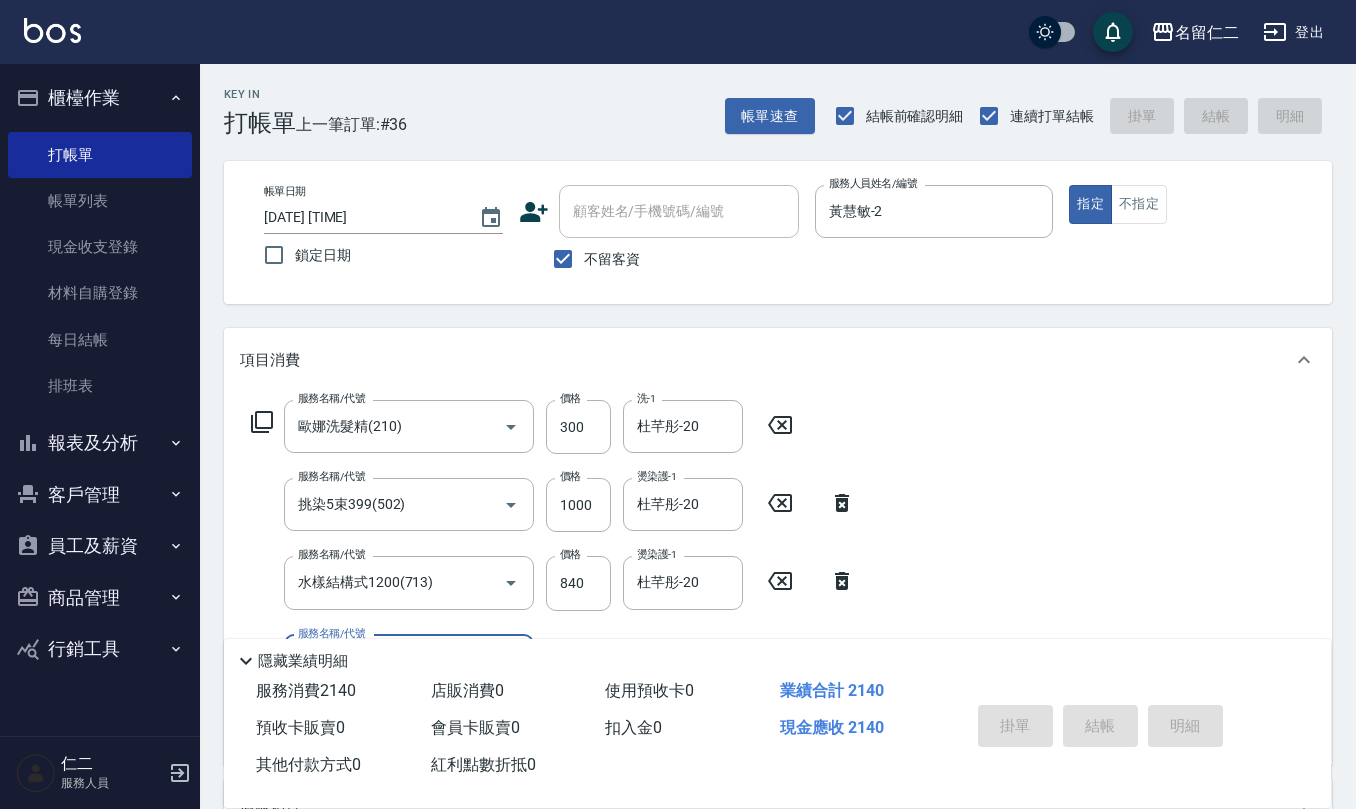 type 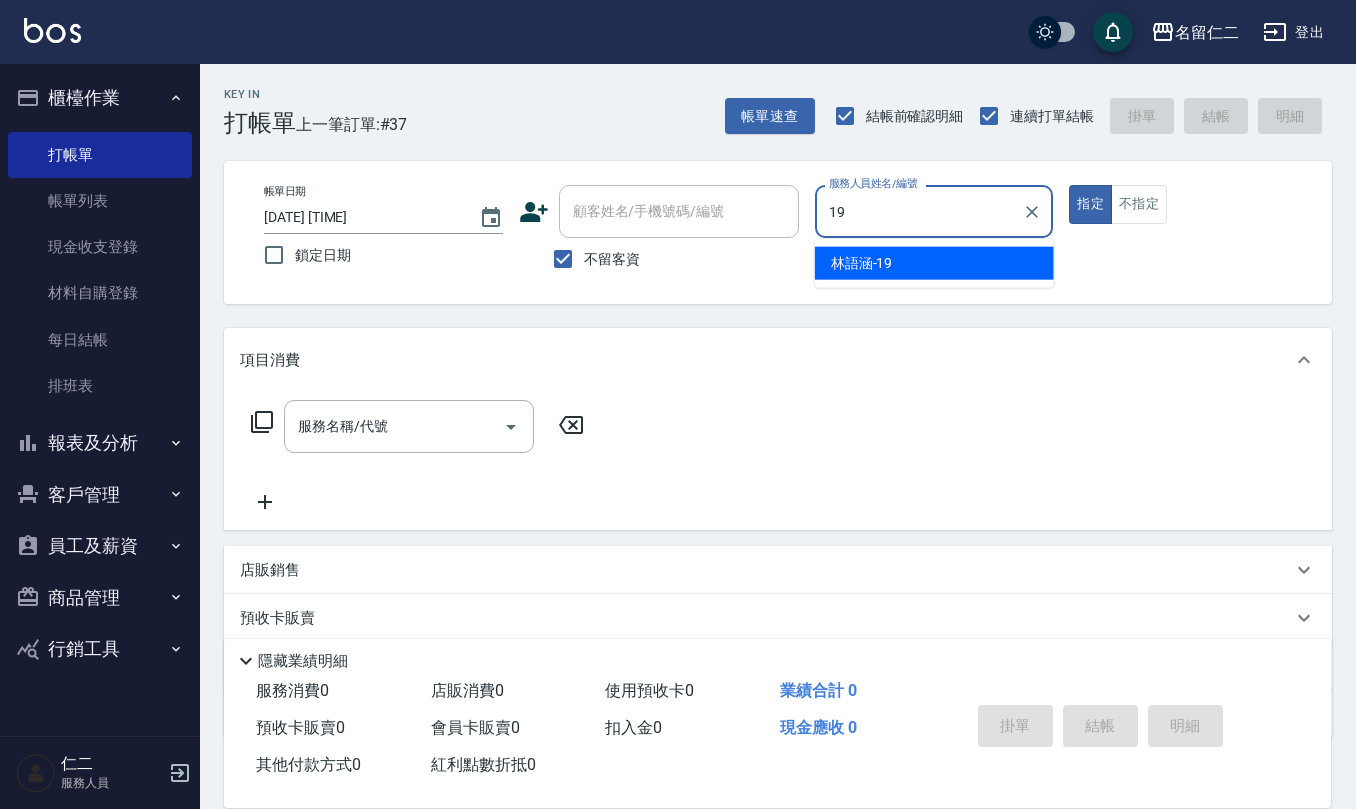 type on "林語涵-19" 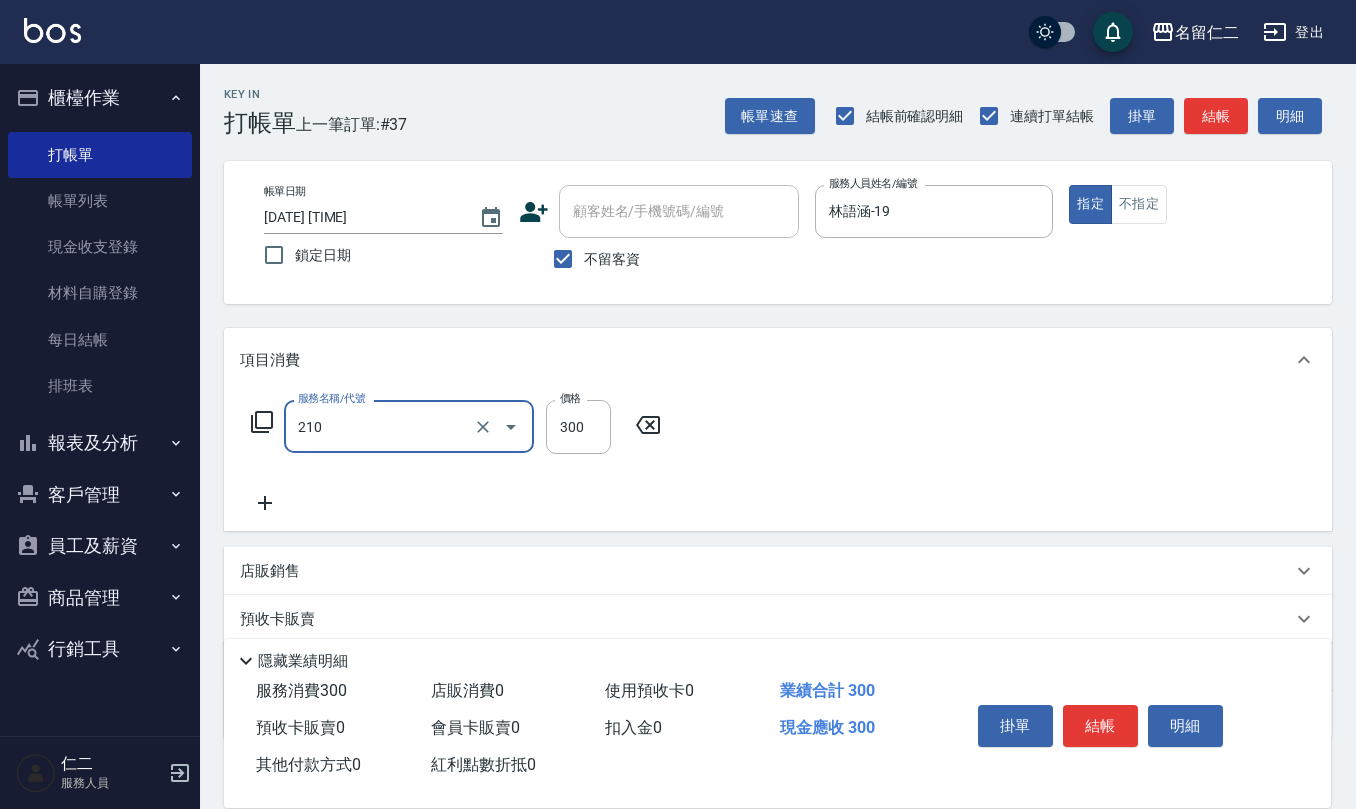 type on "歐娜洗髮精(210)" 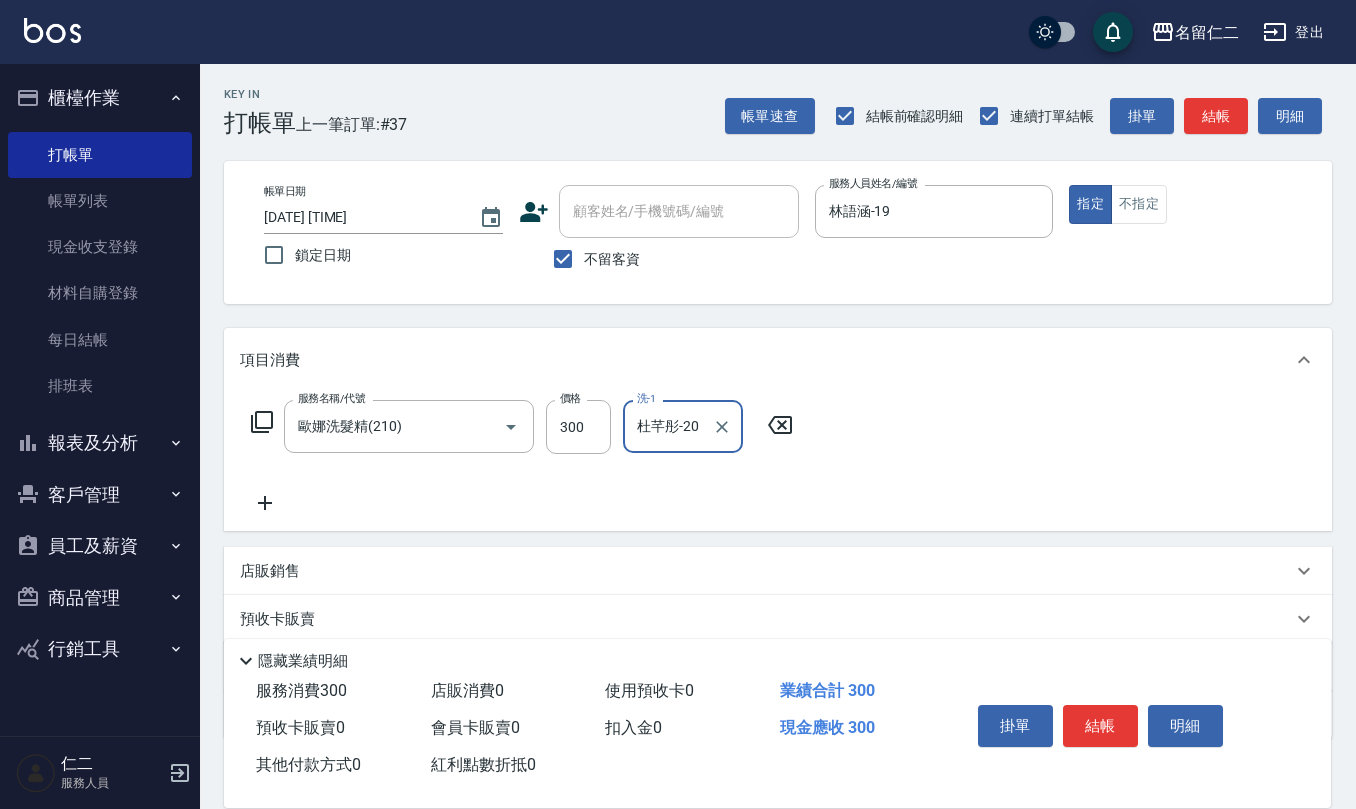 type on "杜芊彤-20" 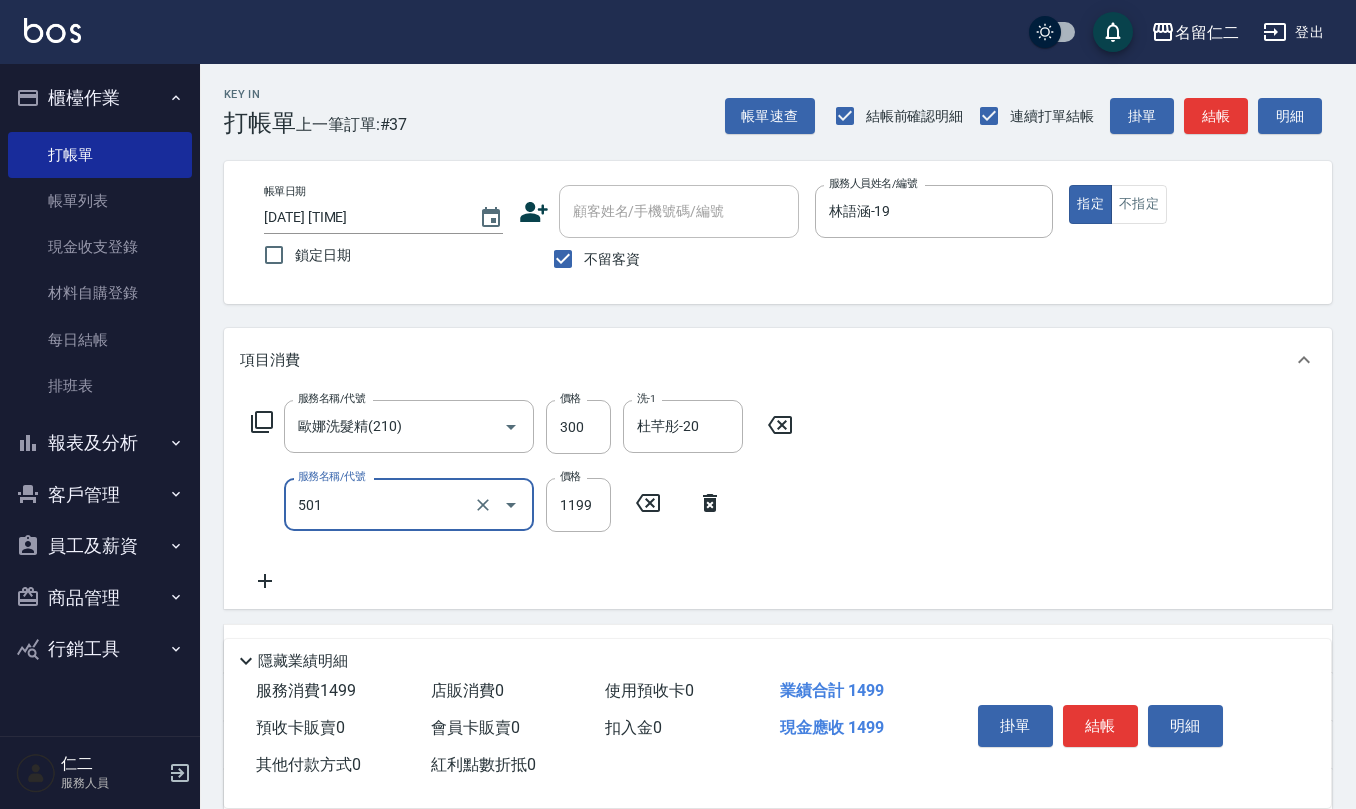 type on "染髮(501)" 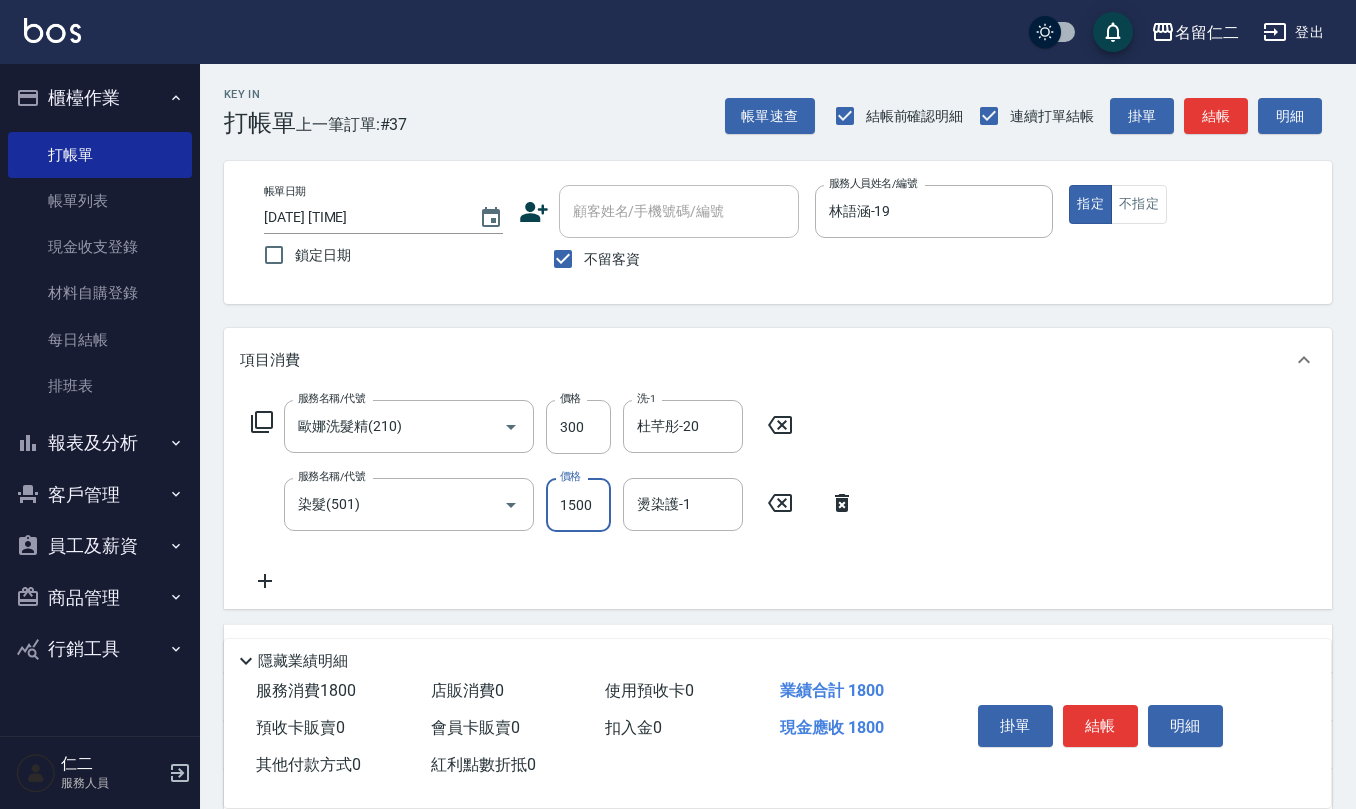 type on "1500" 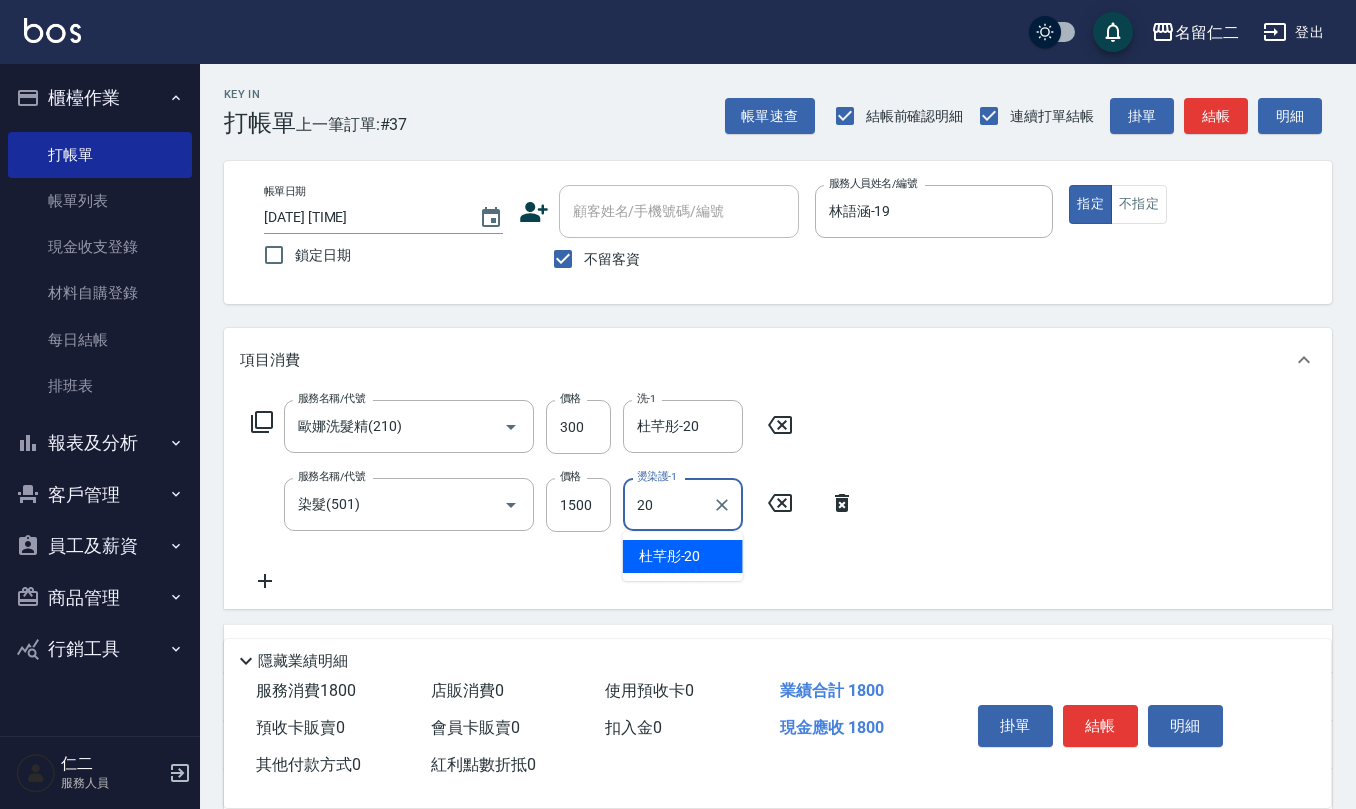 type on "杜芊彤-20" 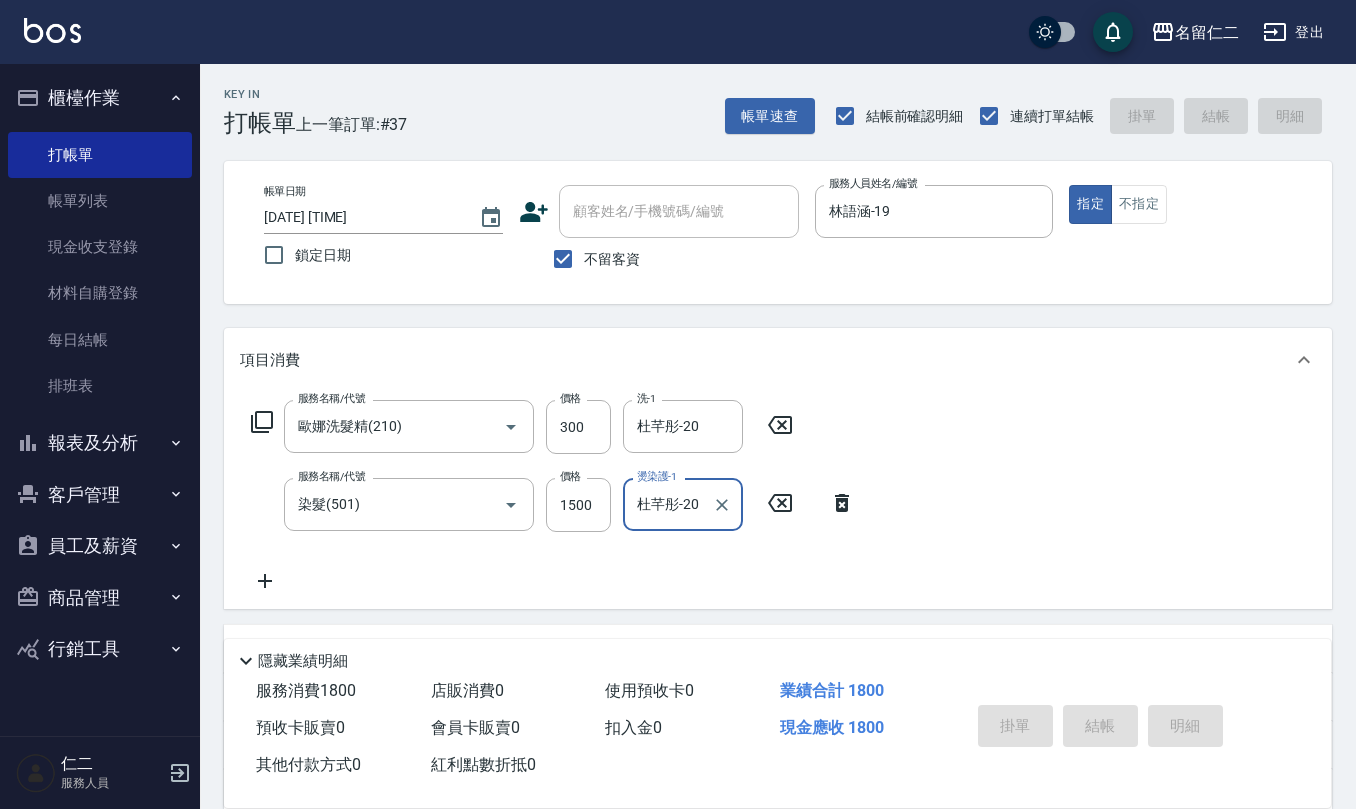 type 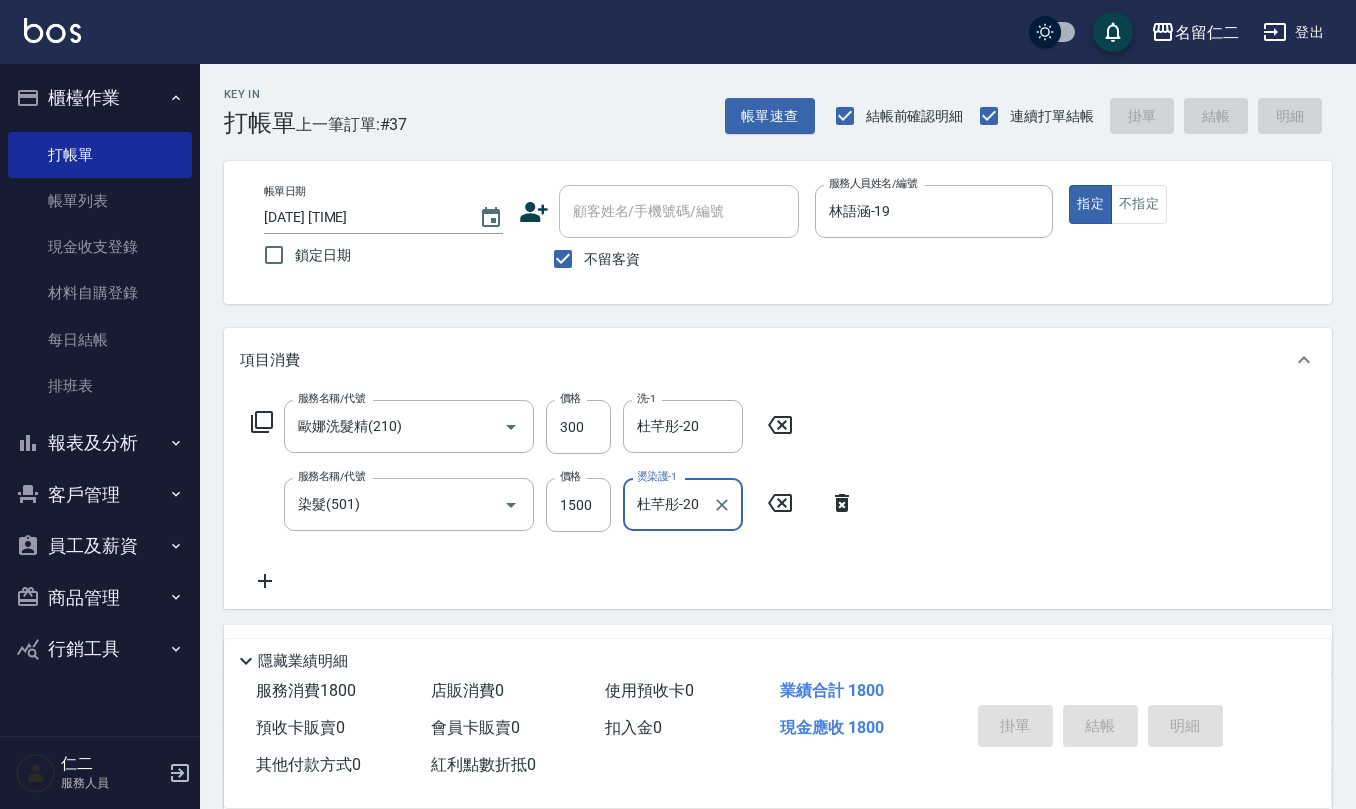 type 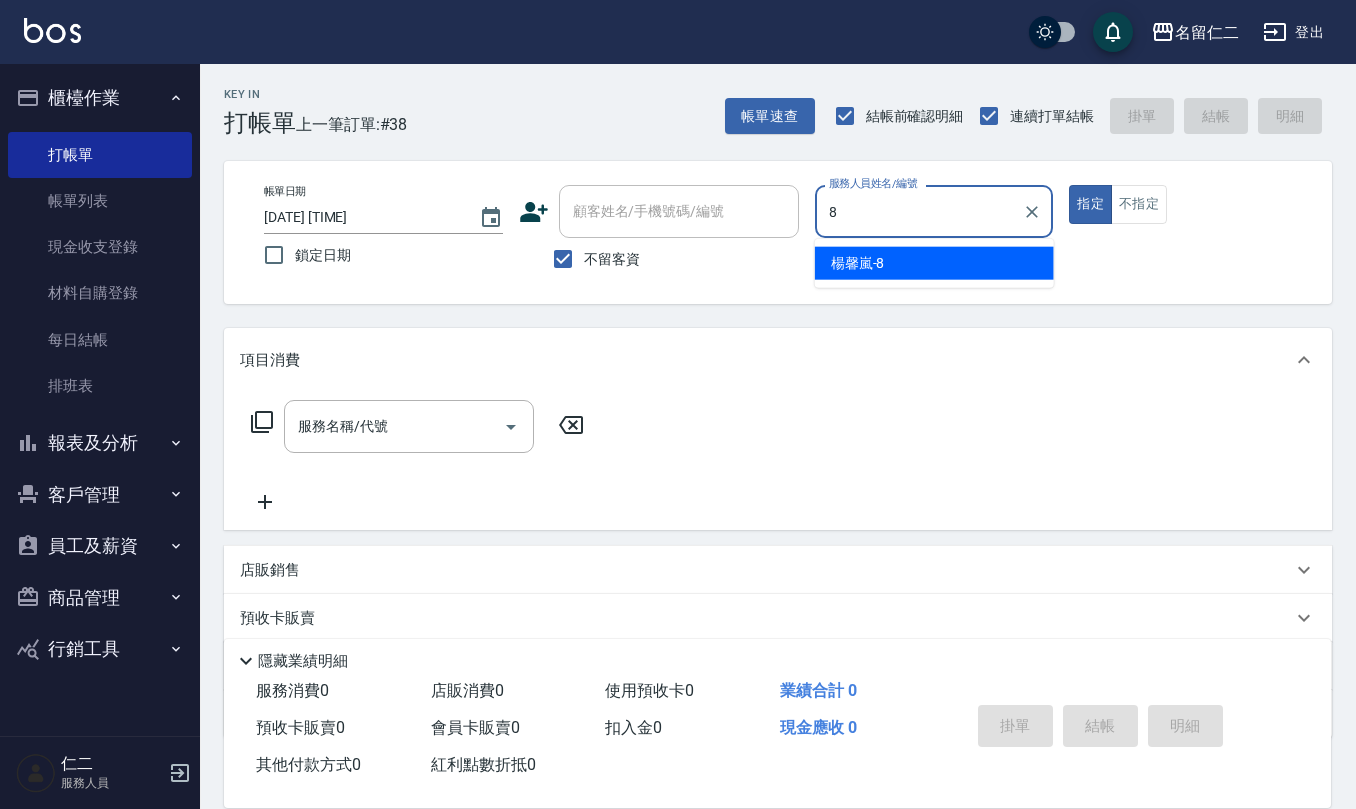type on "楊馨嵐-8" 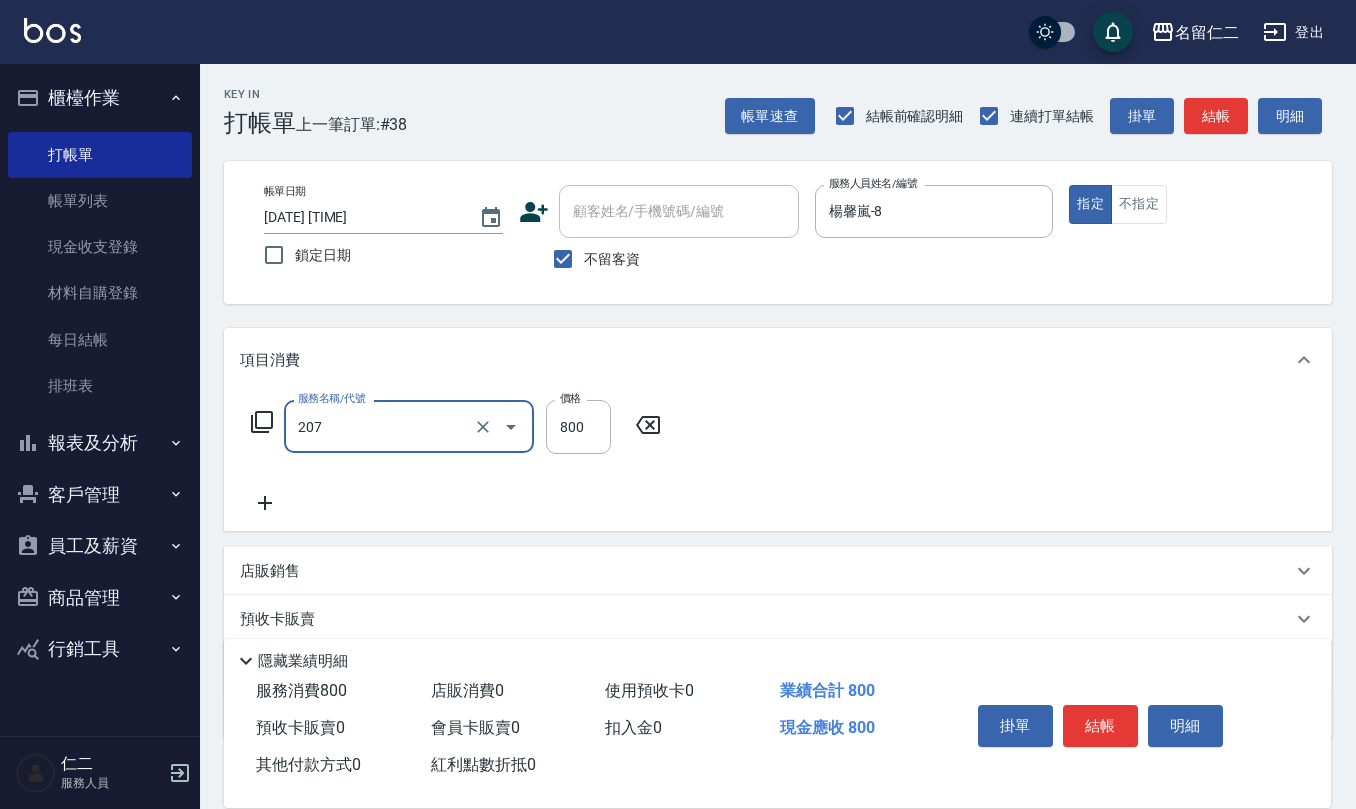 type on "清潔洗(207)" 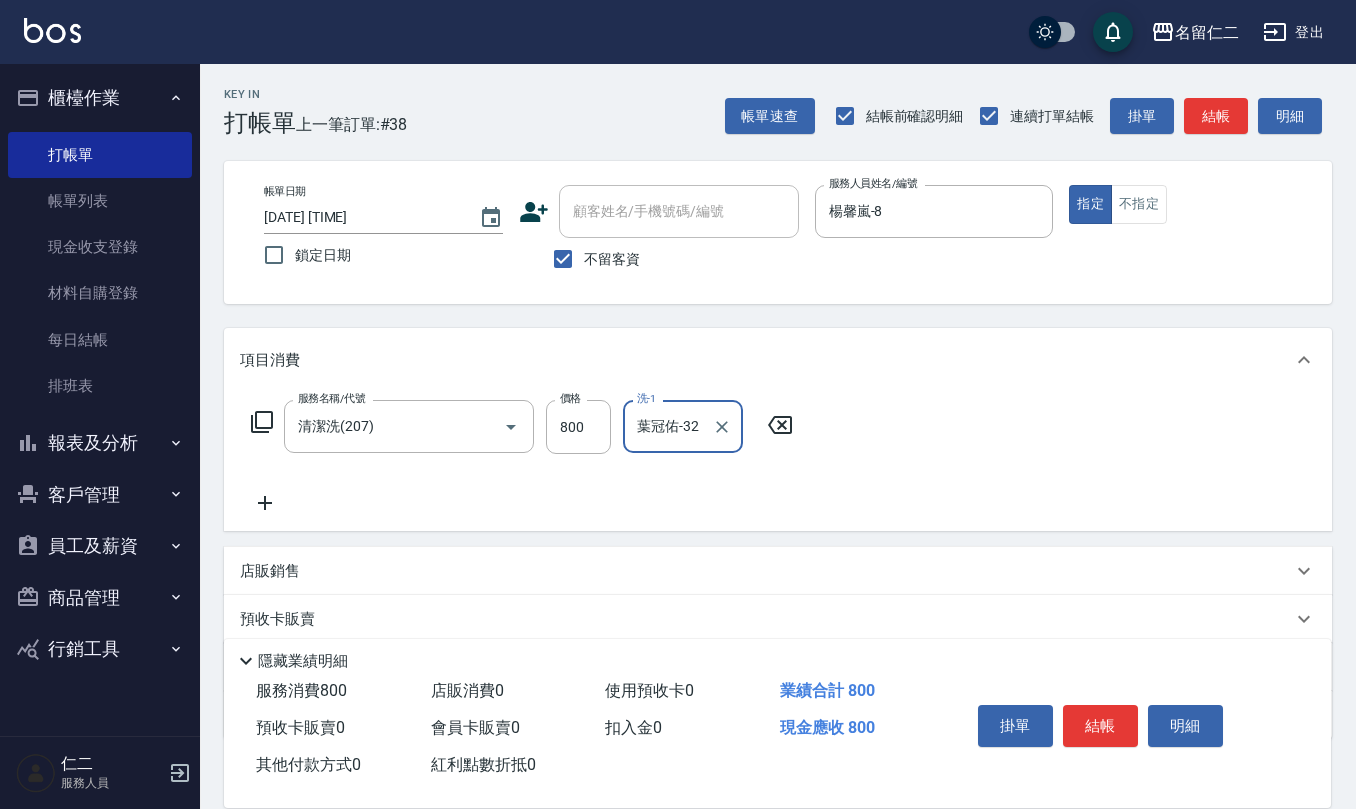type on "葉冠佑-32" 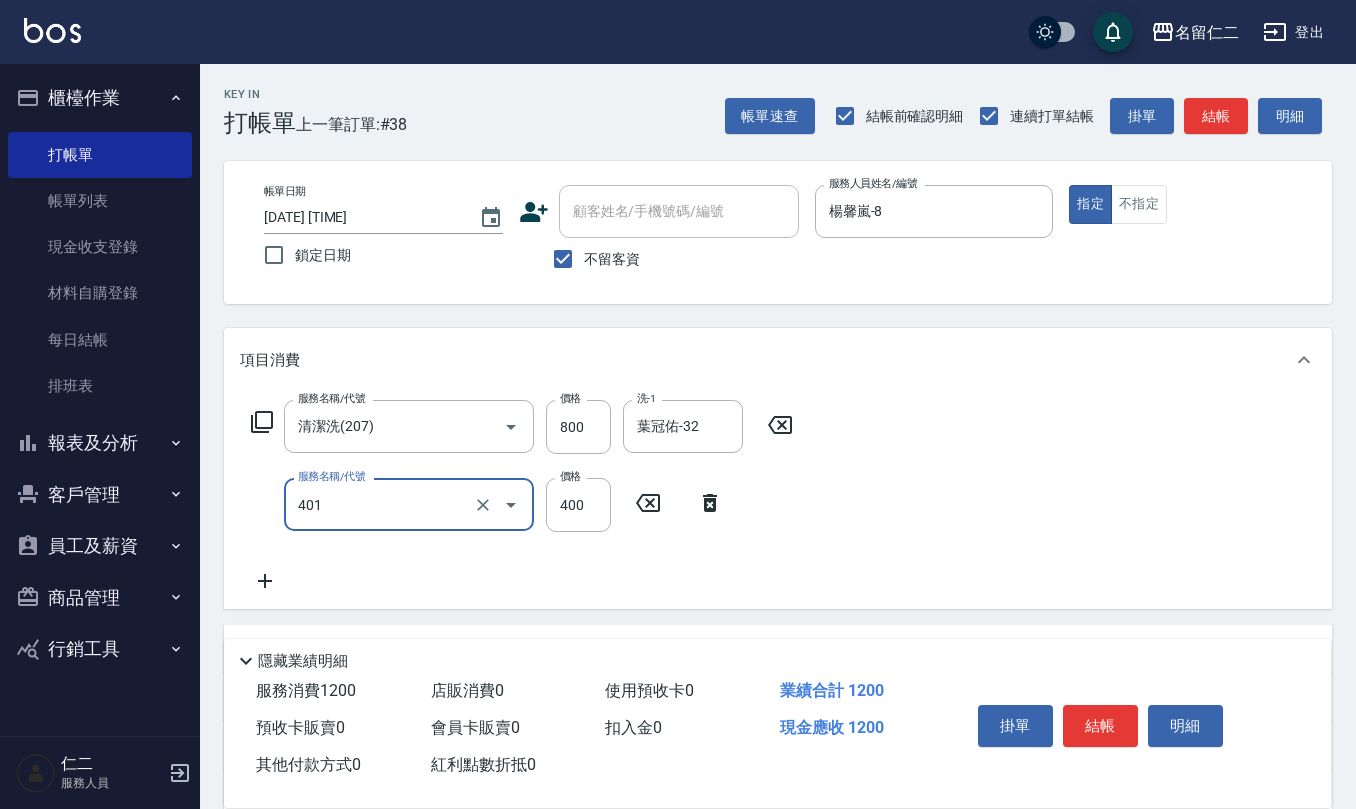 type on "剪髮(401)" 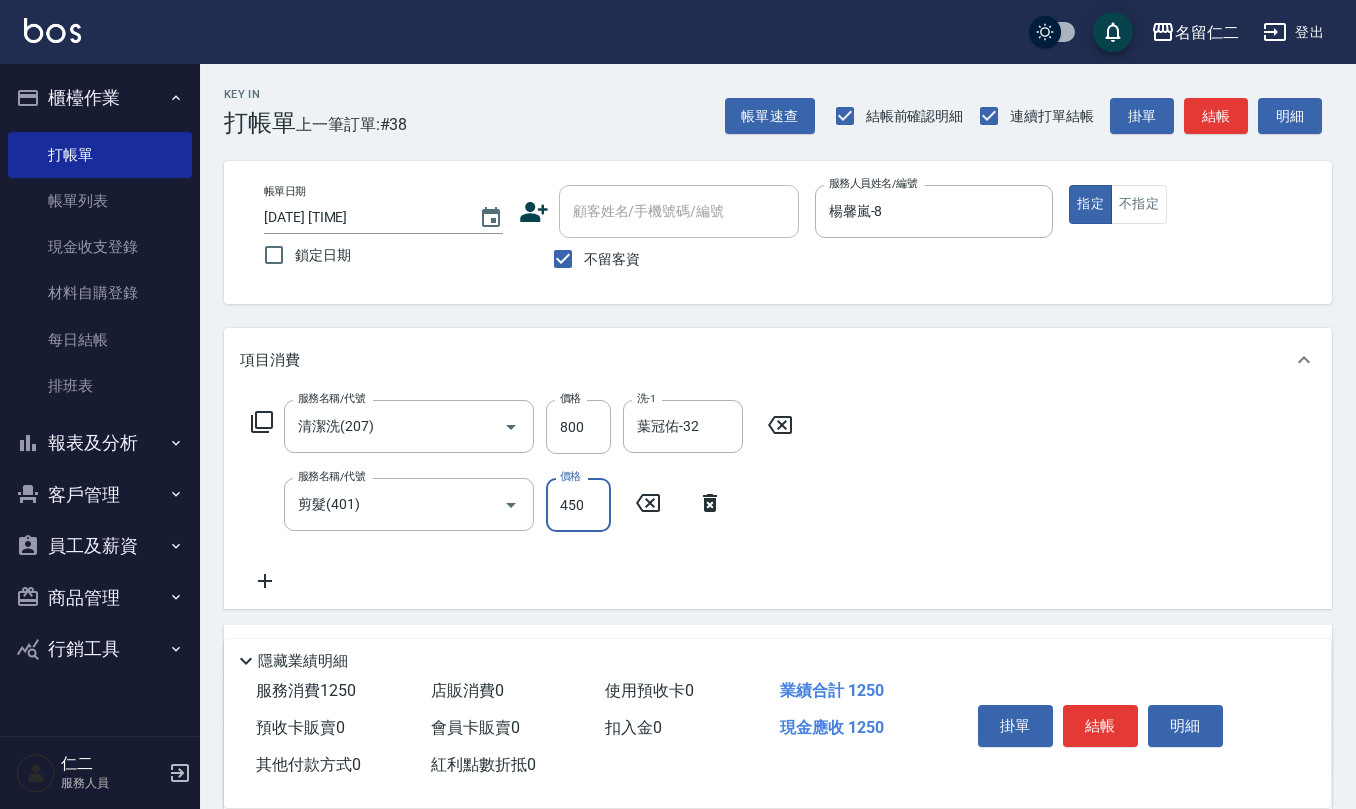 type on "450" 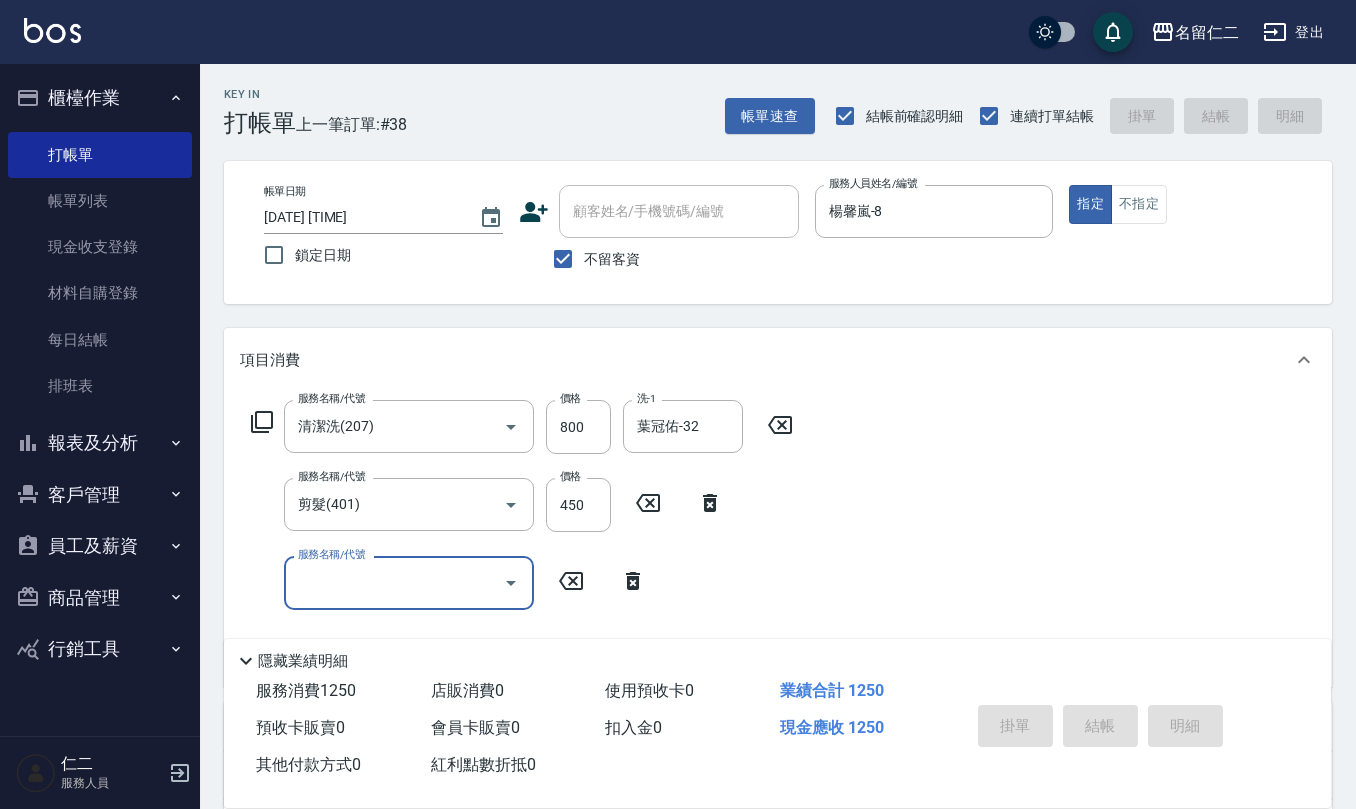 type on "[DATE] [TIME]" 